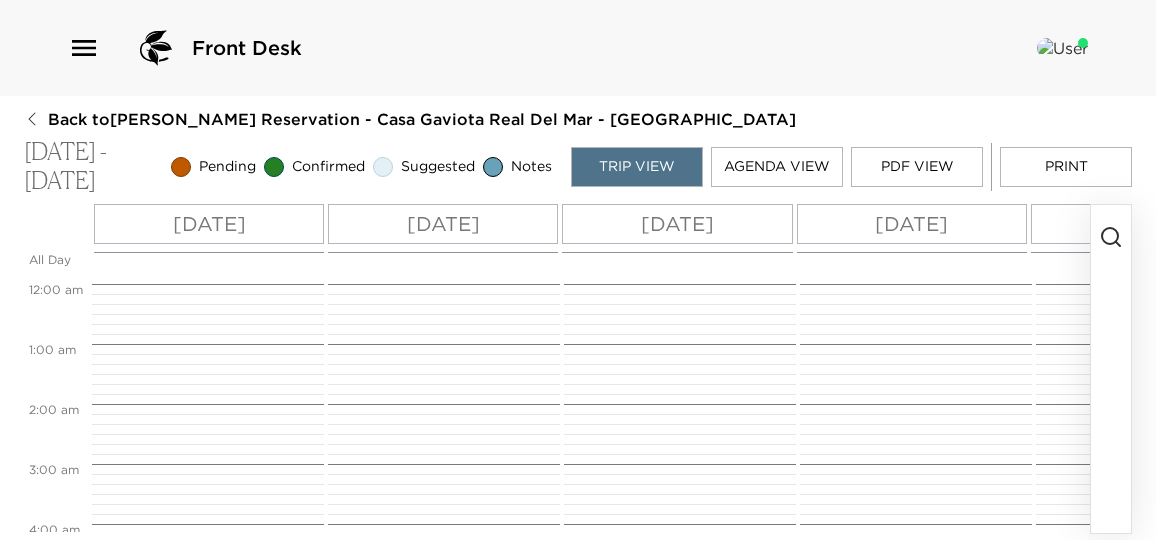 scroll, scrollTop: 0, scrollLeft: 0, axis: both 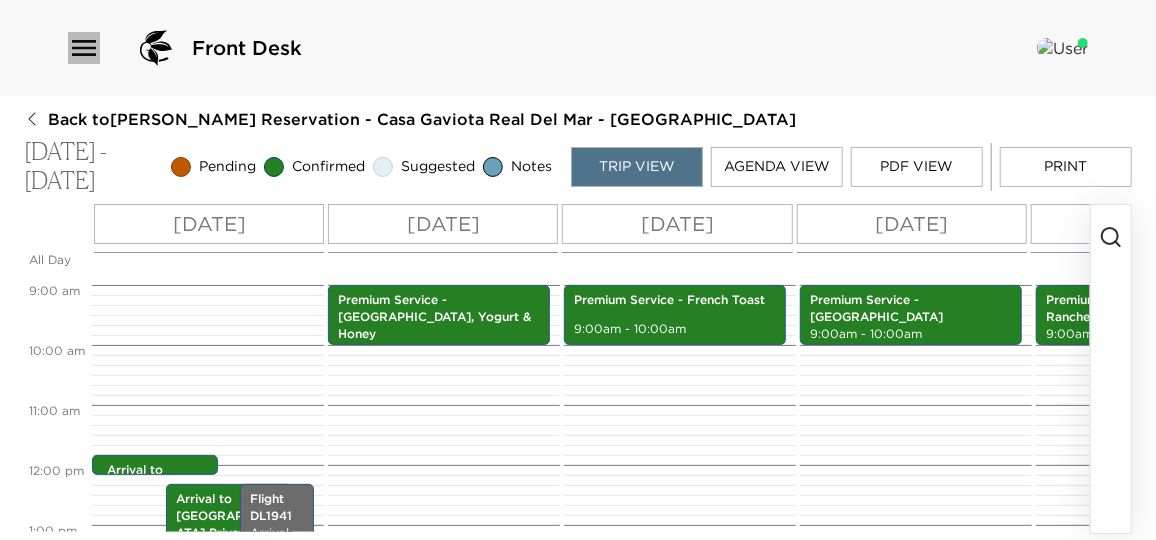 click 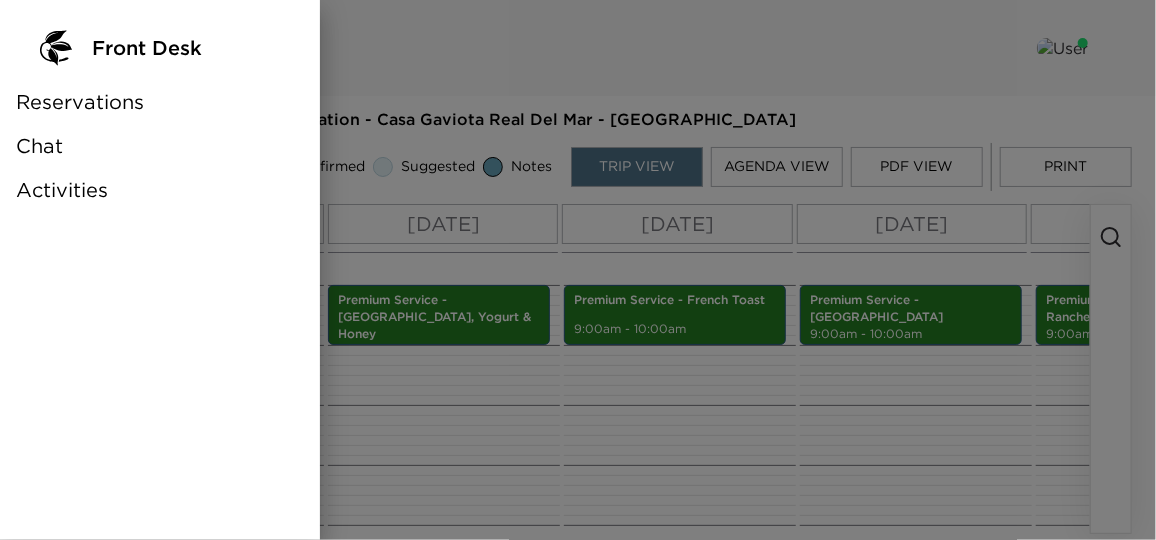 click at bounding box center [578, 270] 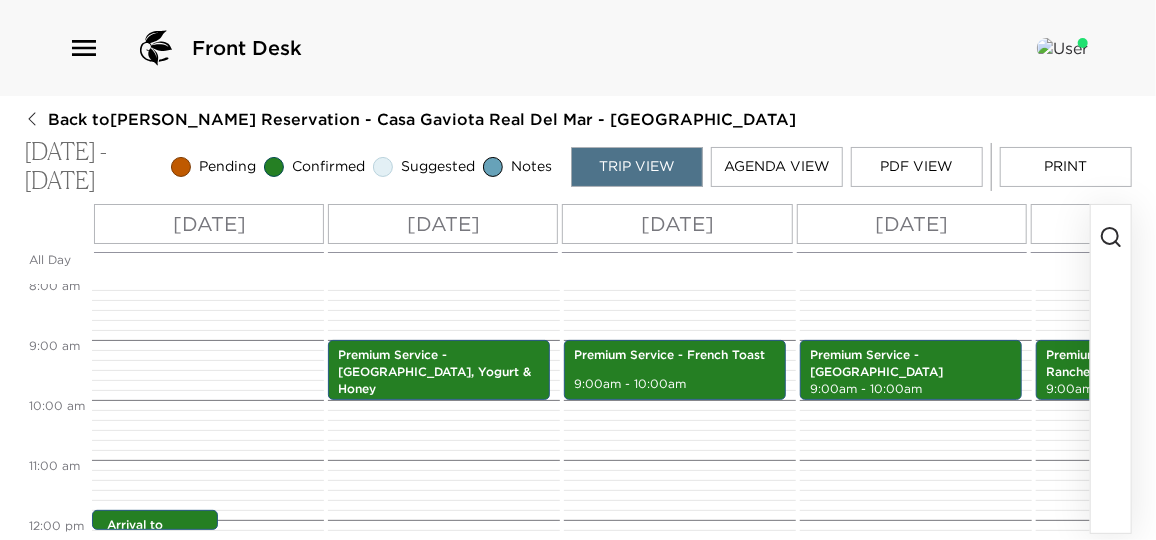 scroll, scrollTop: 449, scrollLeft: 0, axis: vertical 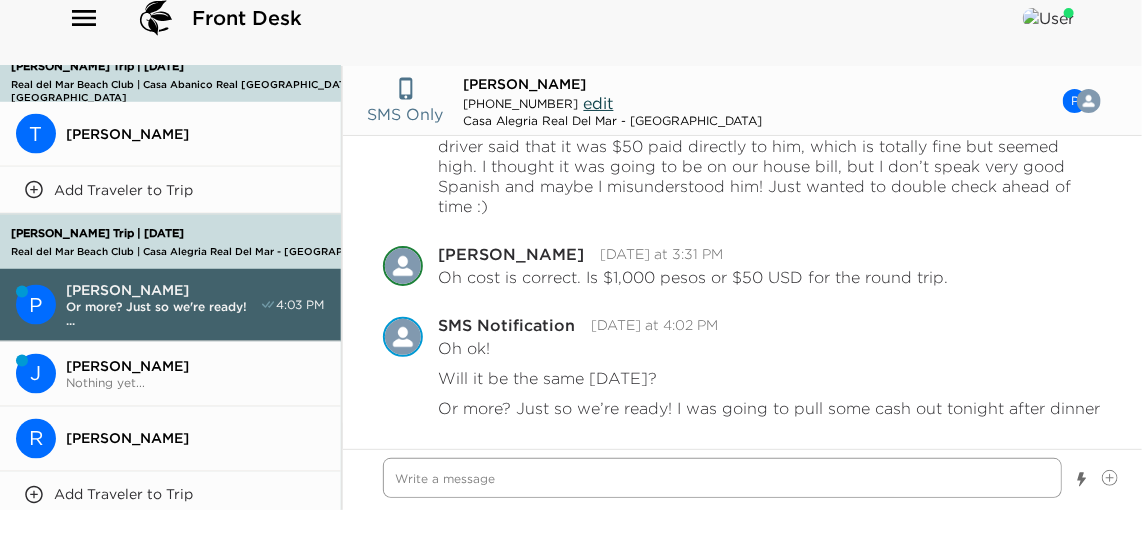 click at bounding box center [722, 478] 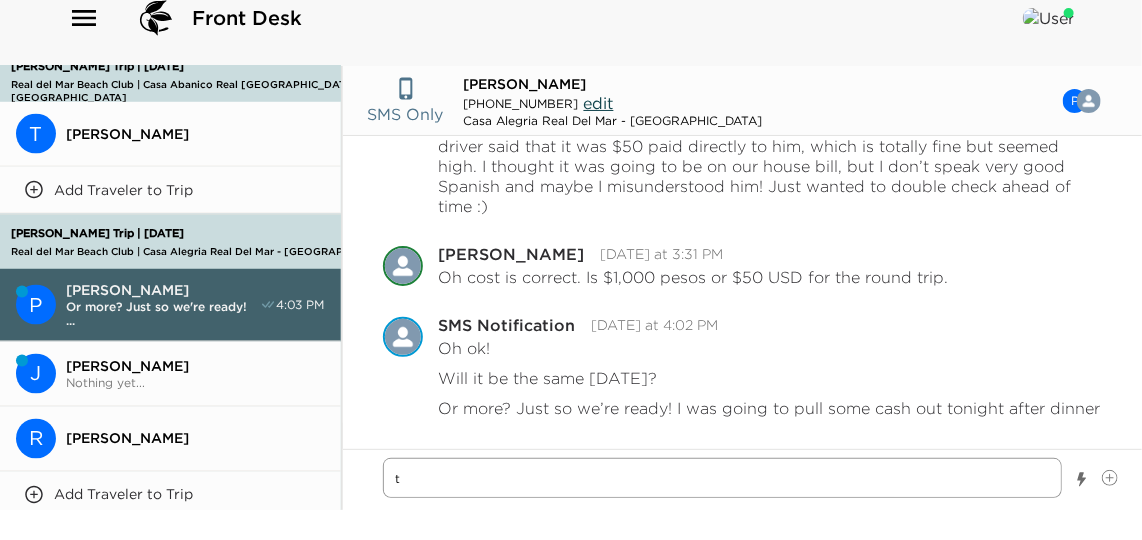type on "x" 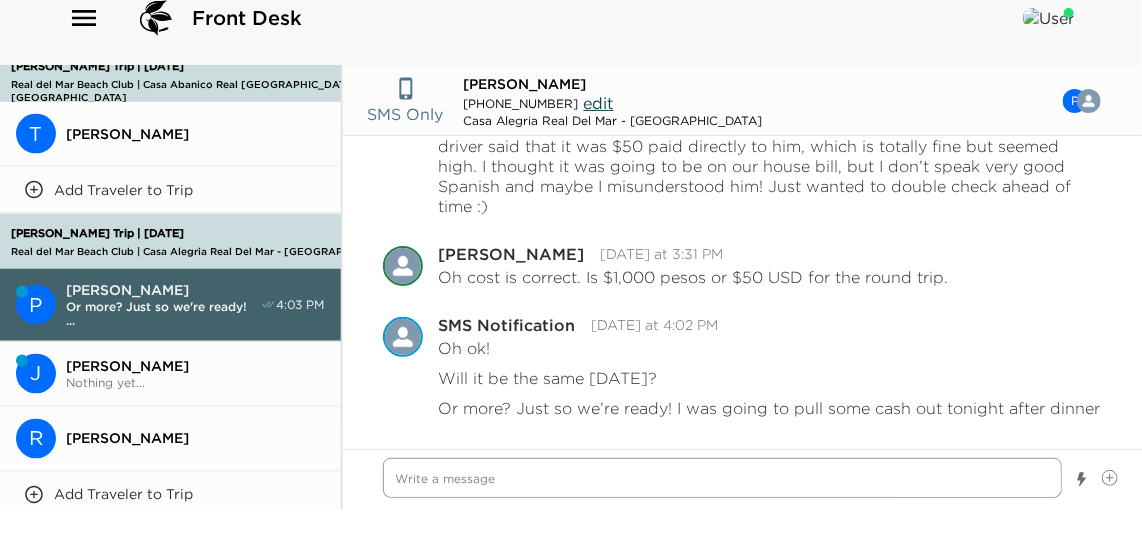 type on "t" 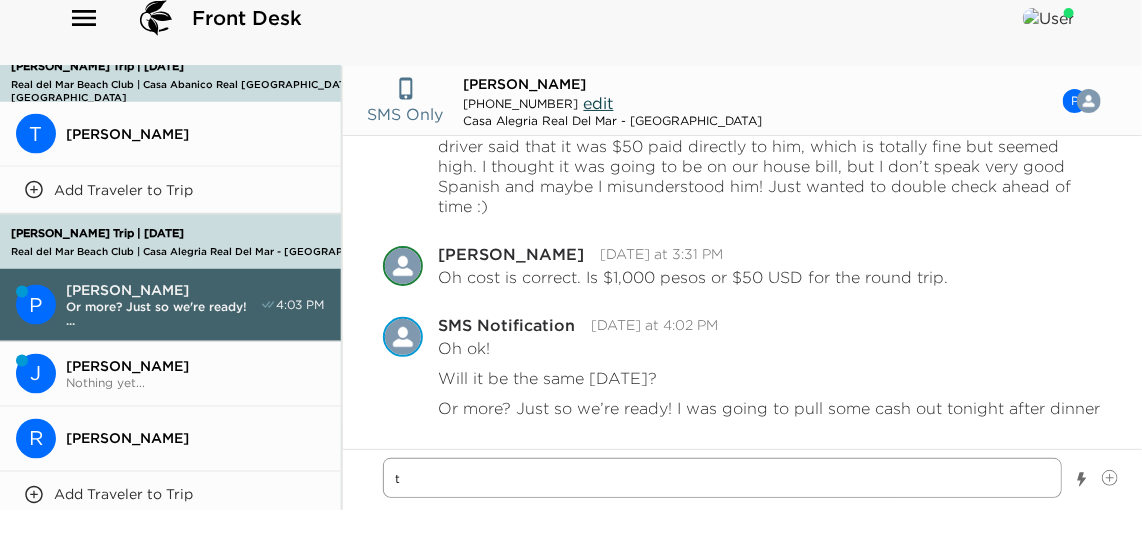 type on "th" 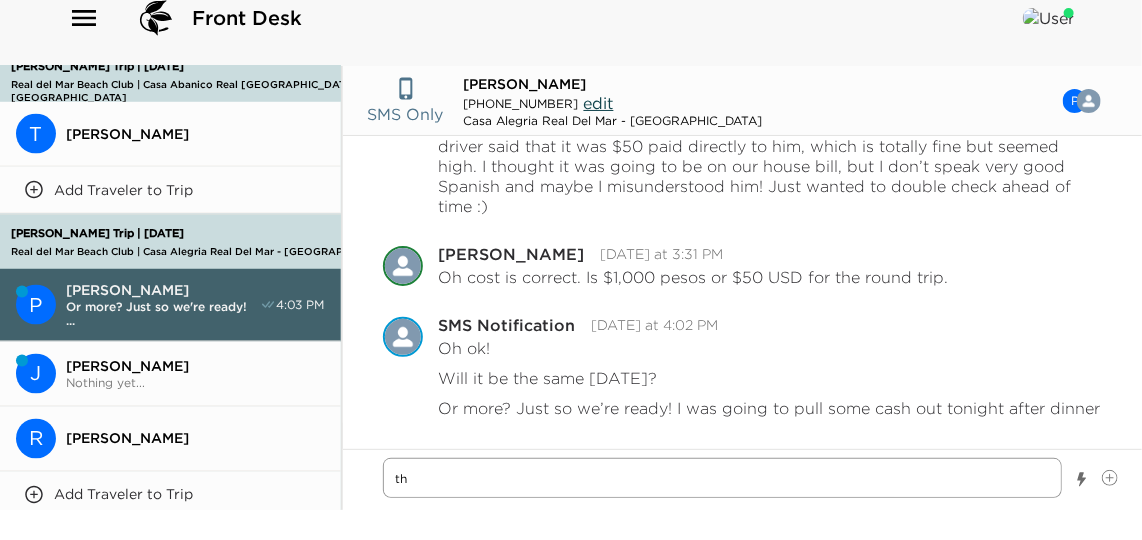 type on "tha" 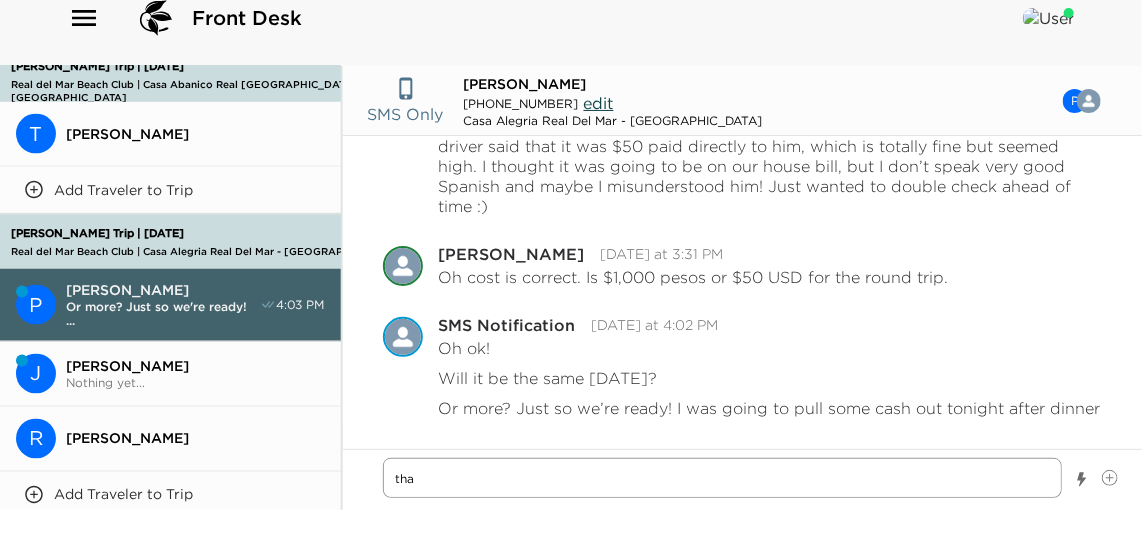 type on "than" 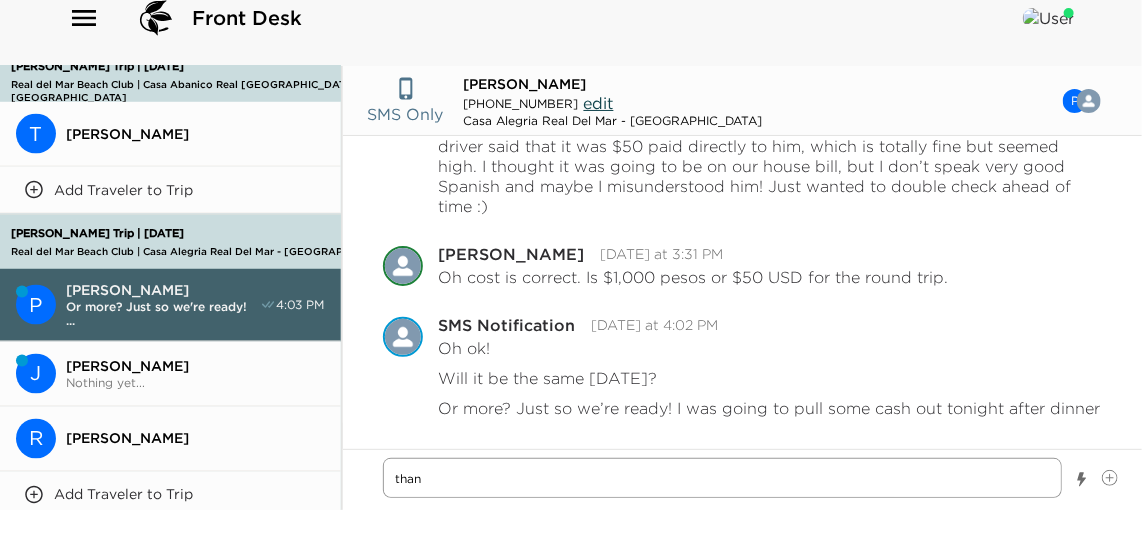type on "x" 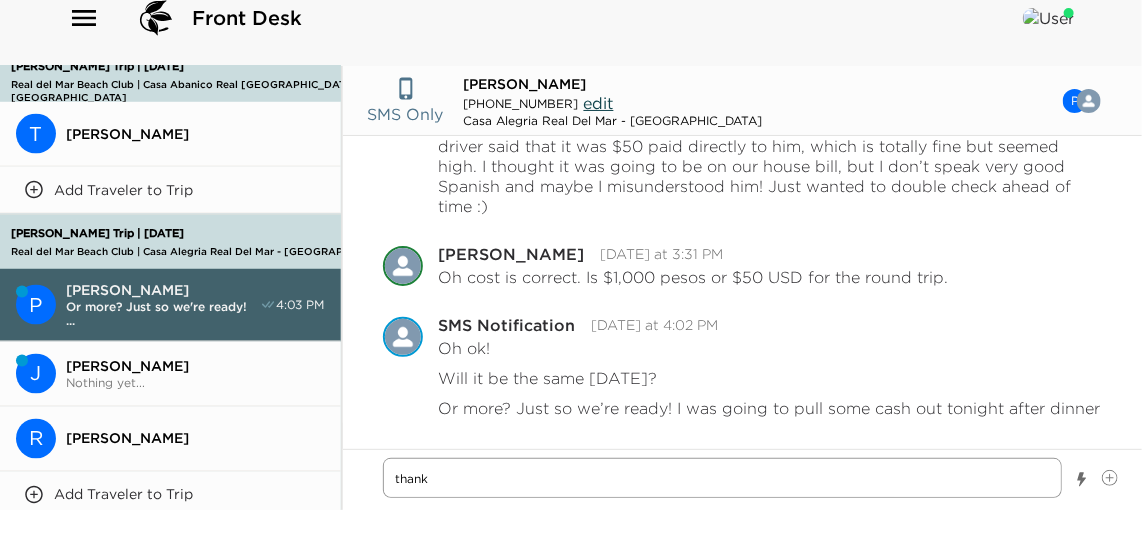 type on "thank" 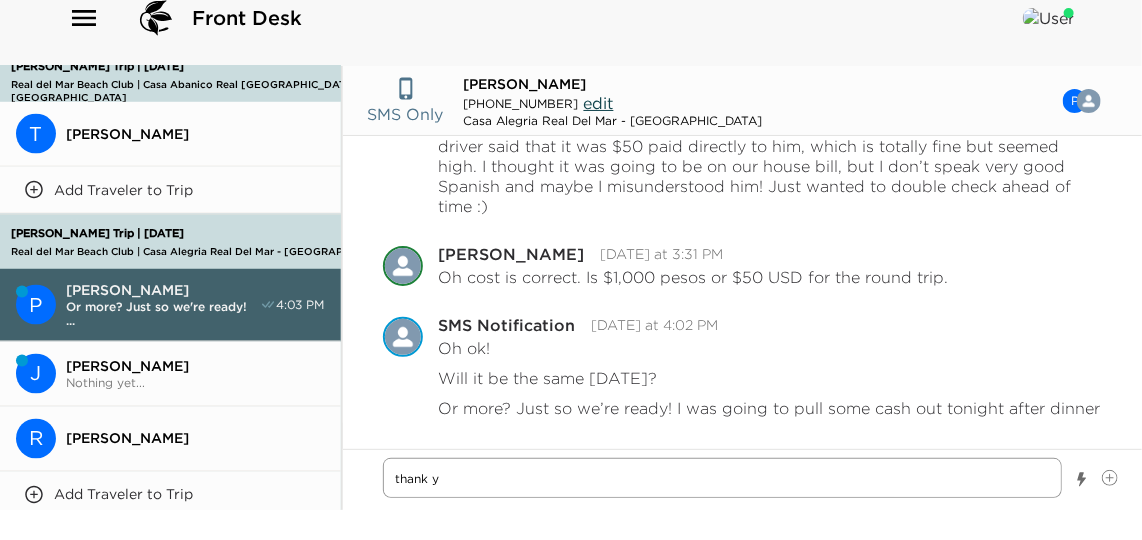 type on "thank yo" 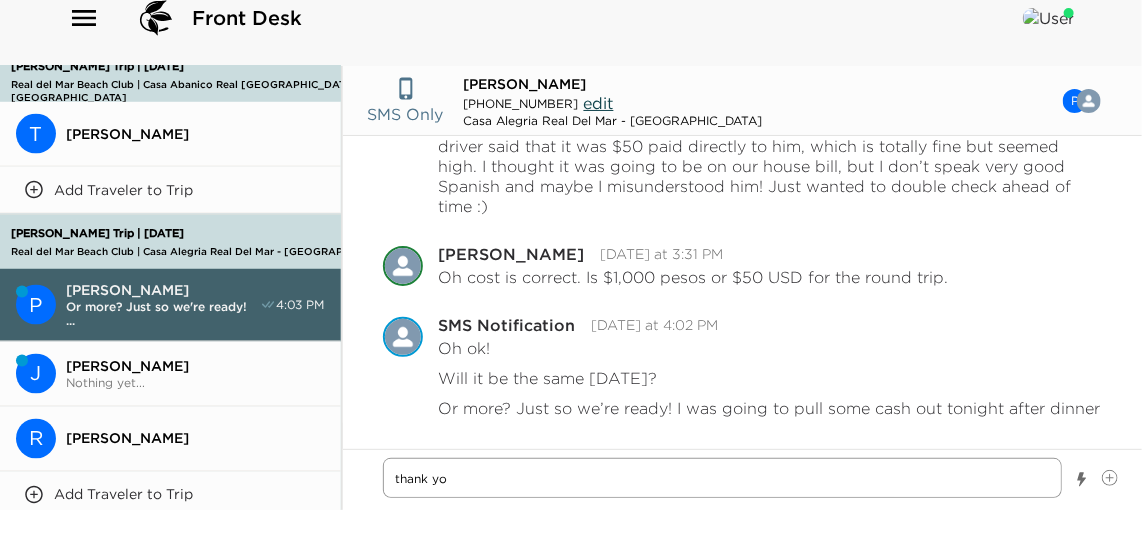 type on "x" 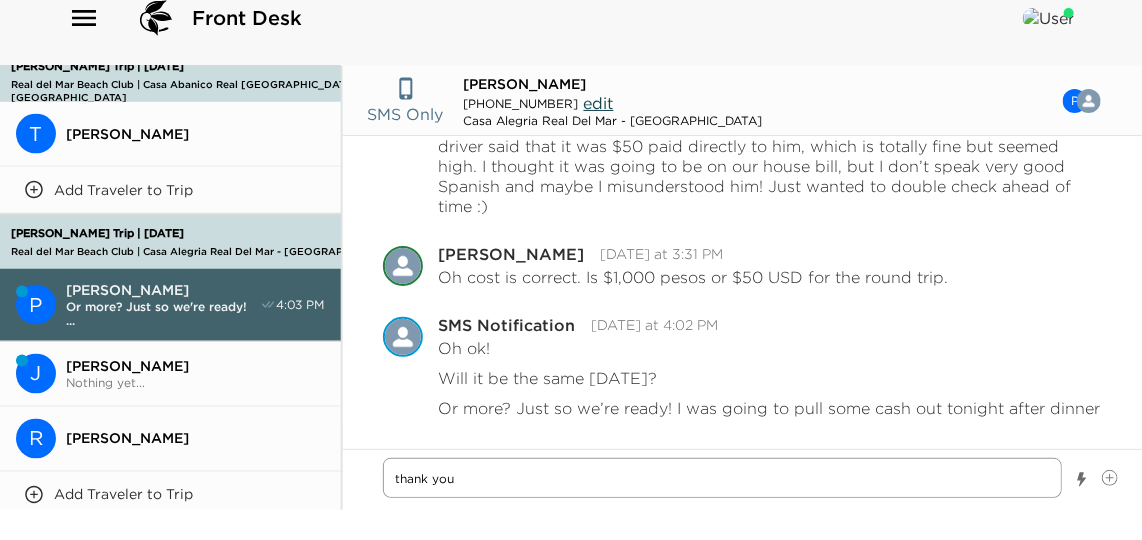 type on "thank you!" 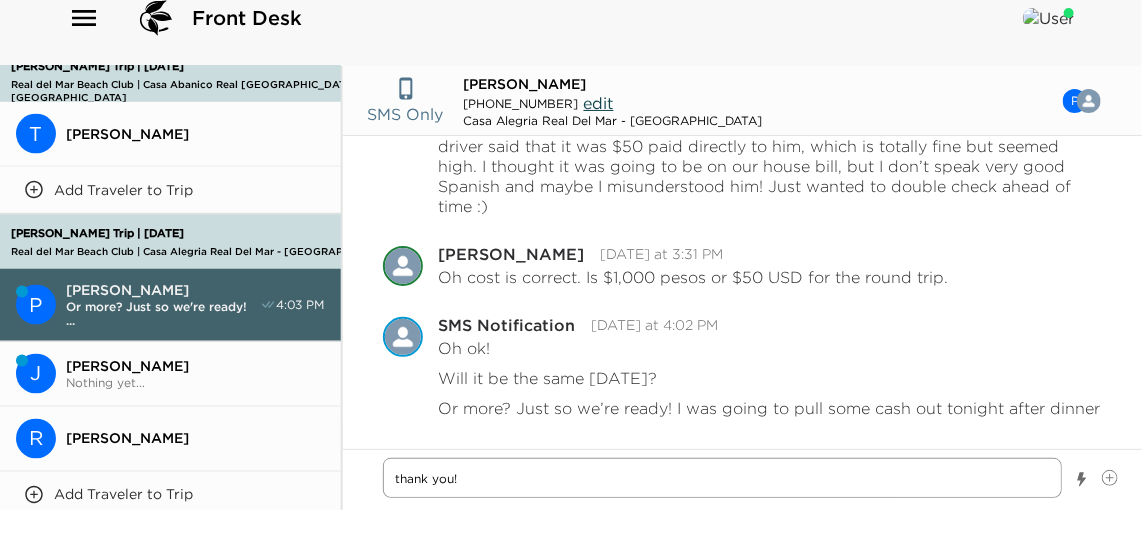 type on "thank you!" 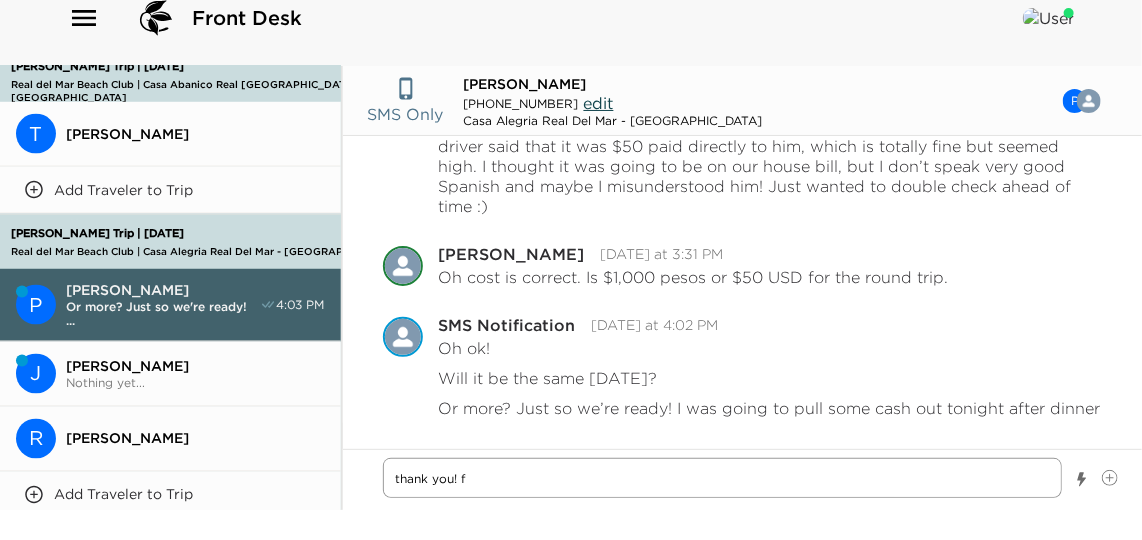 type on "thank you! fo" 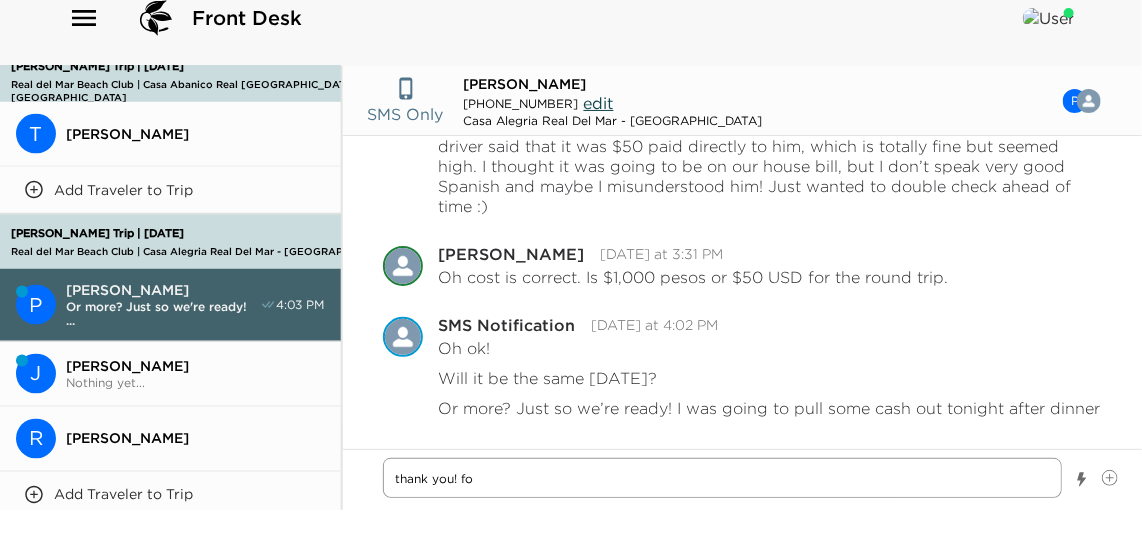 type on "x" 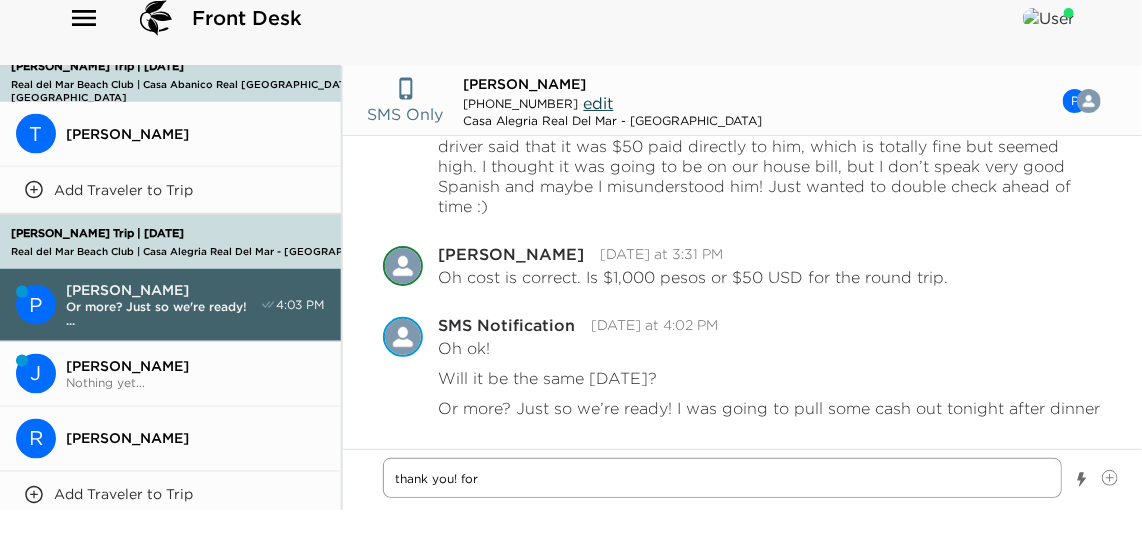 type on "thank you! for" 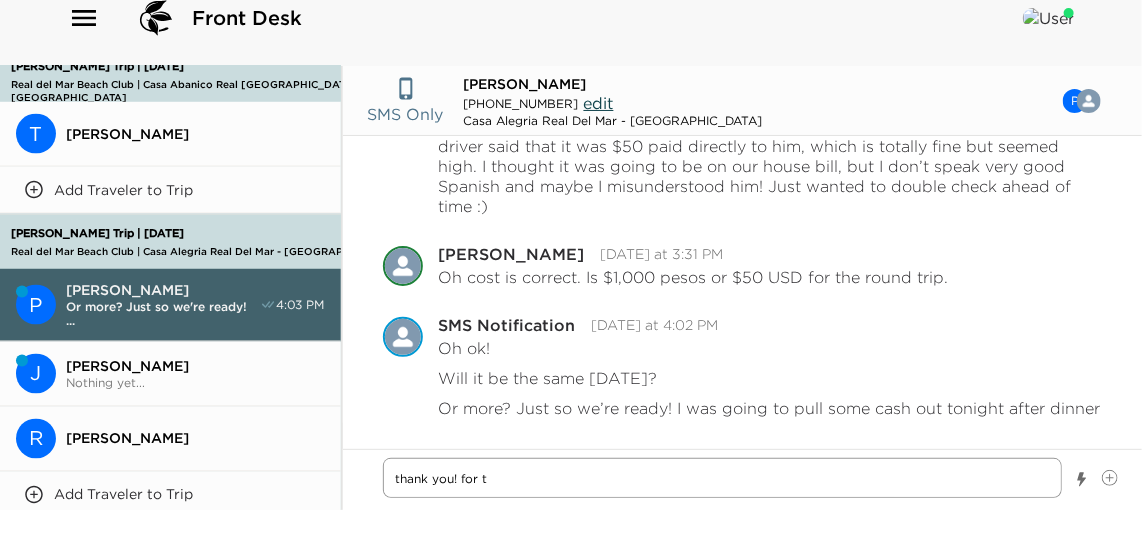 type on "thank you! for to" 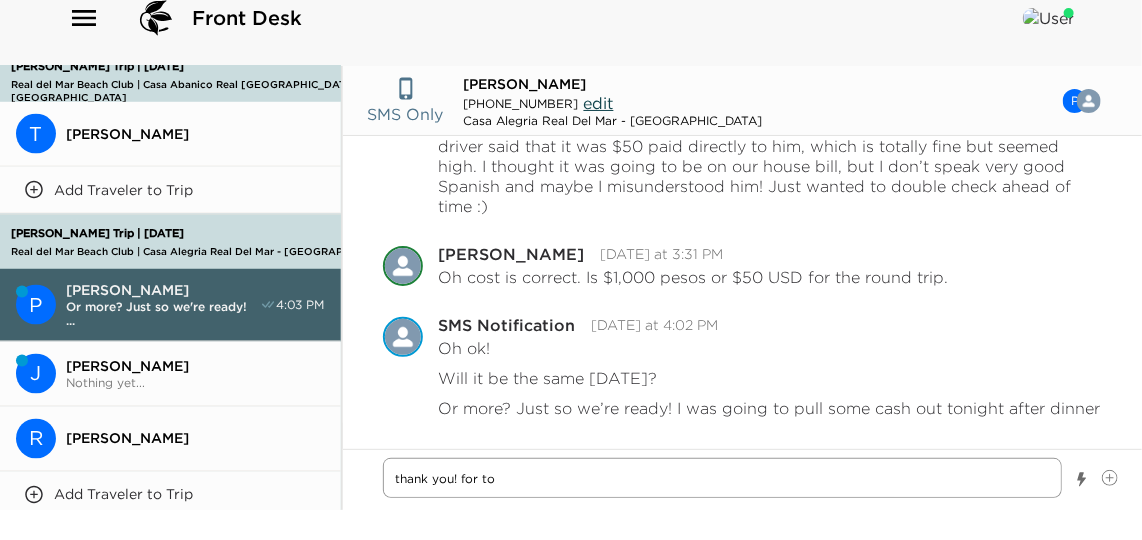 type on "thank you! for tom" 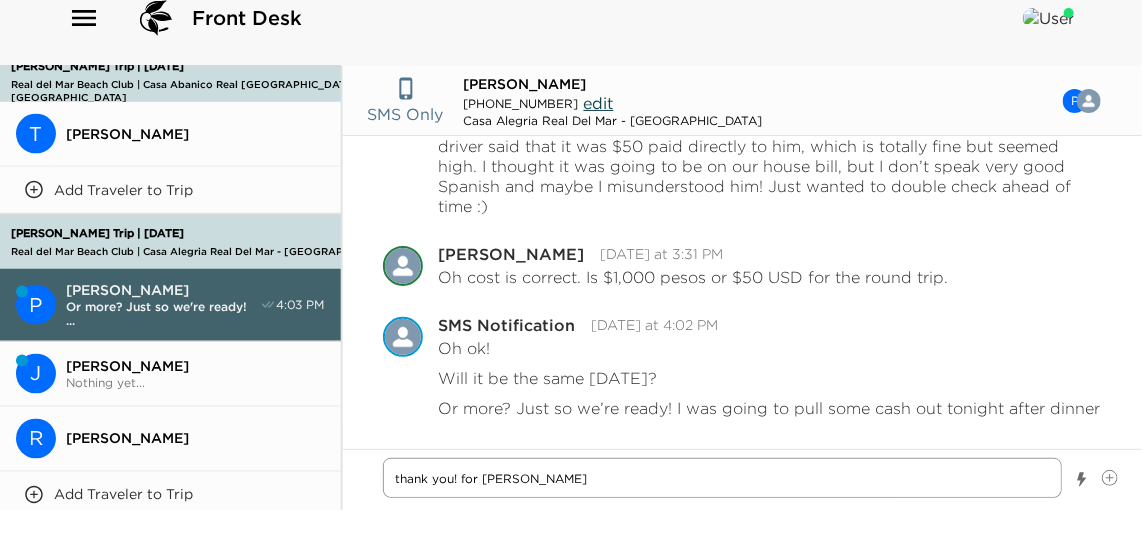 type on "thank you! for tomo" 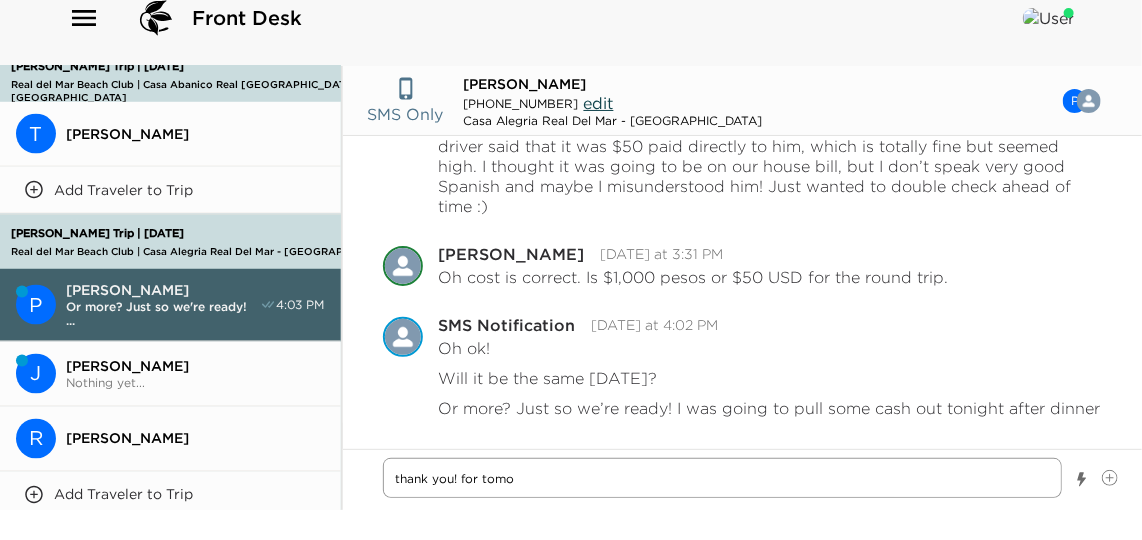 type on "thank you! for tomor" 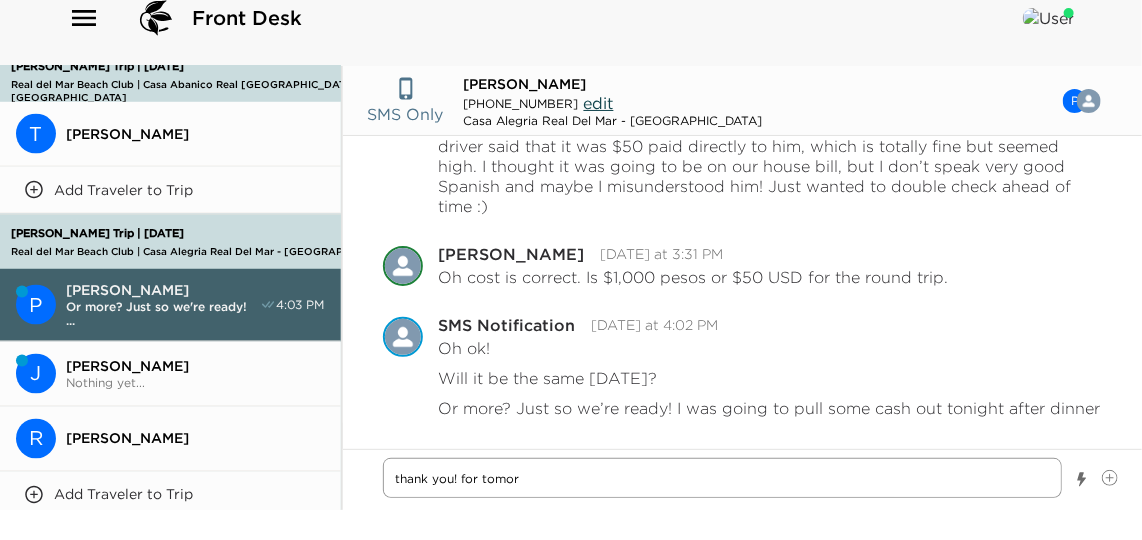 type on "thank you! for tomorr" 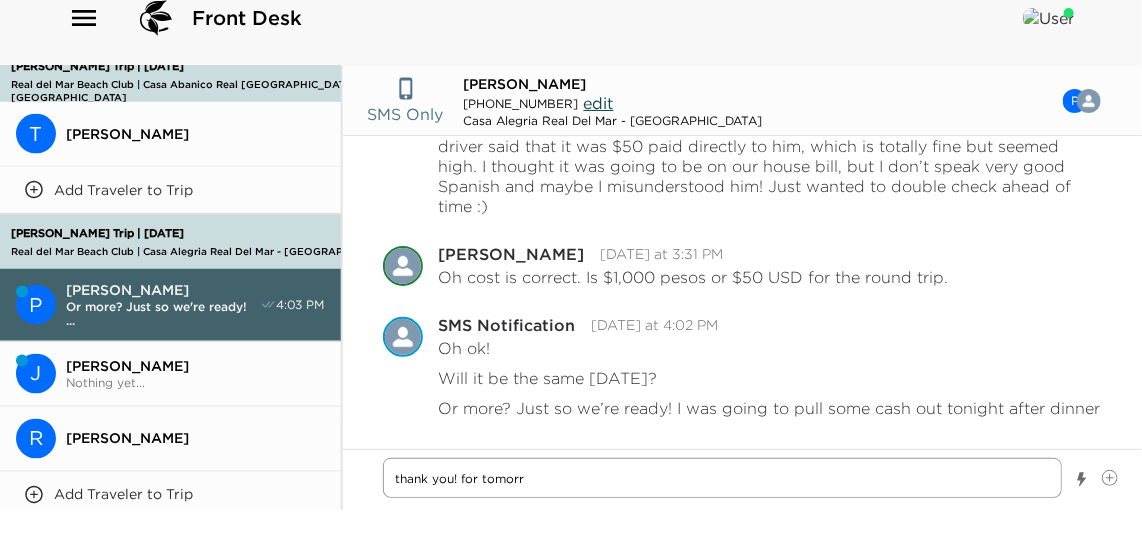 type on "thank you! for tomorro" 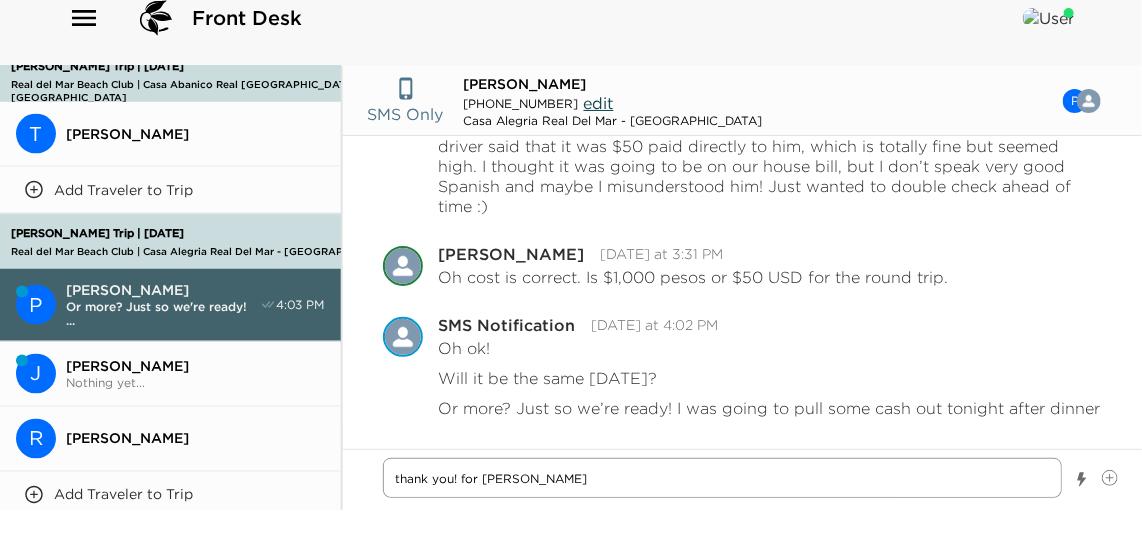 type on "thank you! for tomorrow" 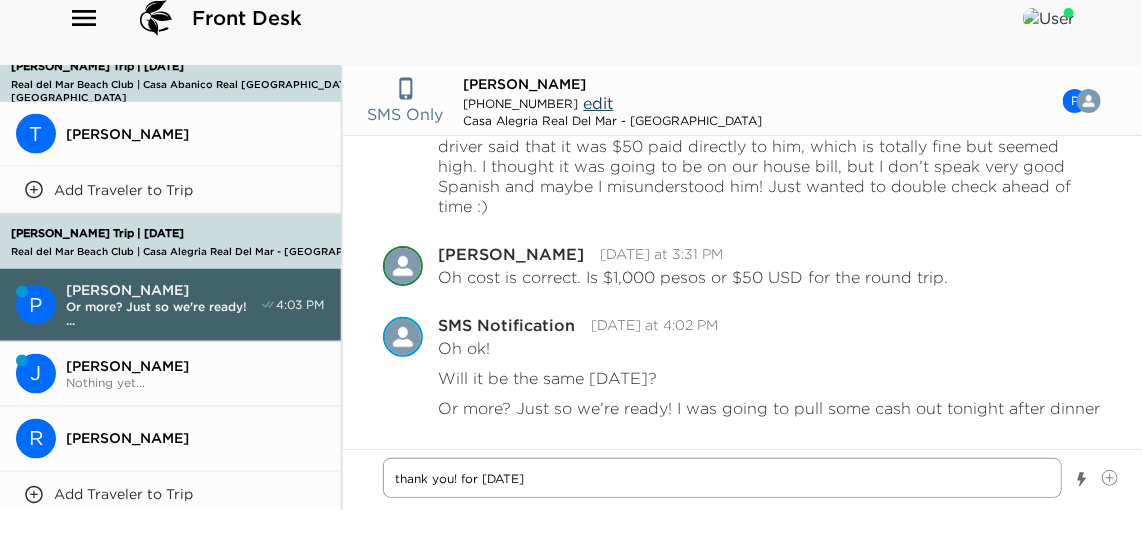type on "thank you! for tomorrow" 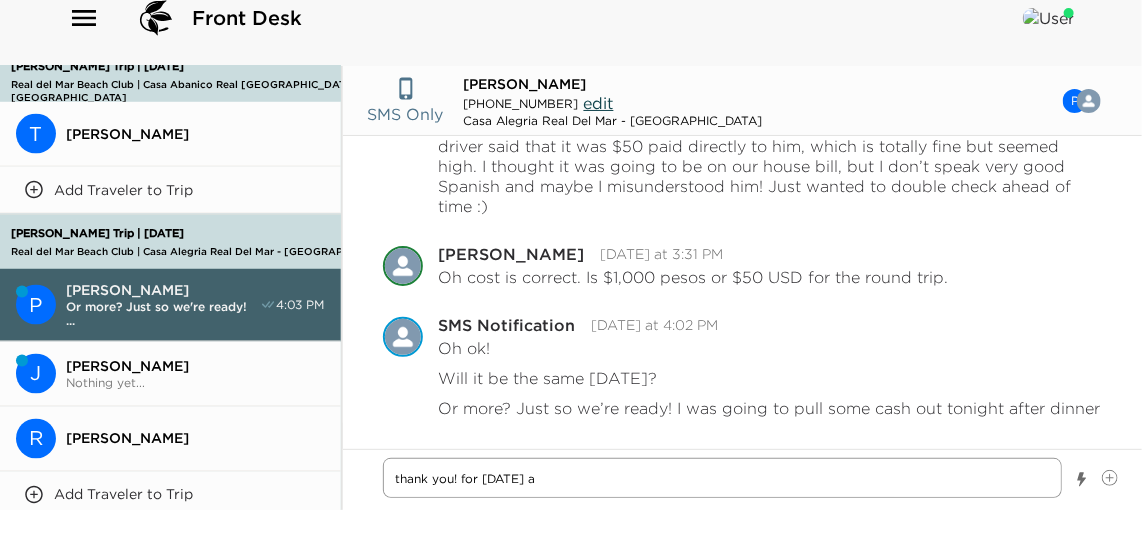 type on "x" 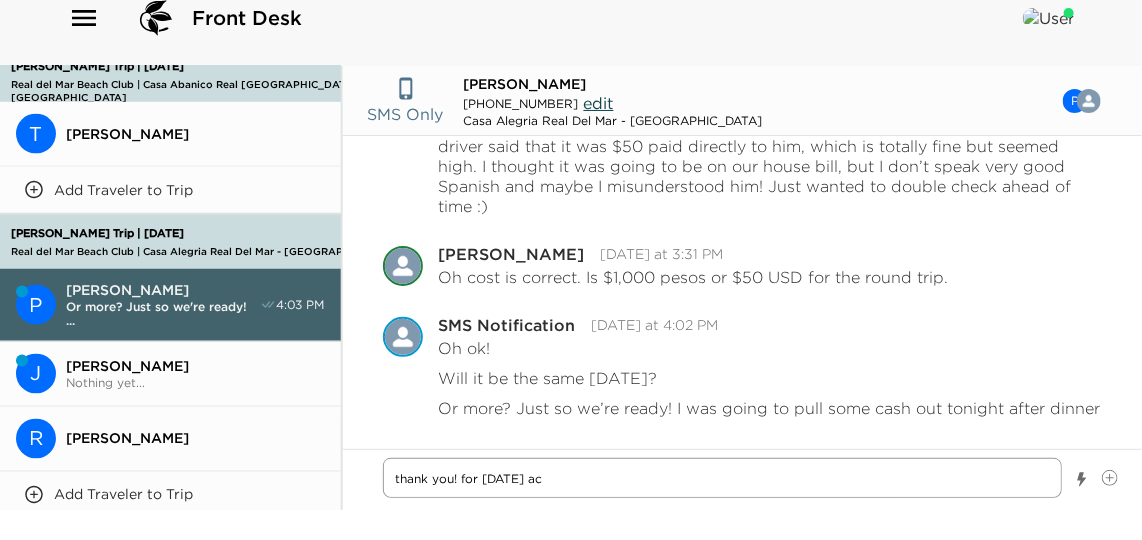 type on "thank you! for tomorrow act" 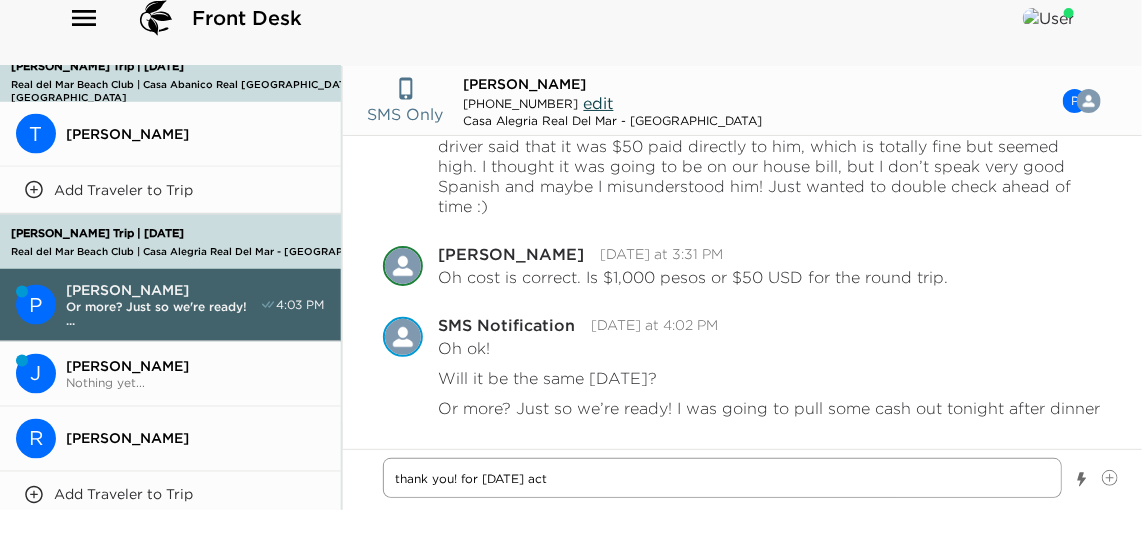 type on "thank you! for tomorrow acta" 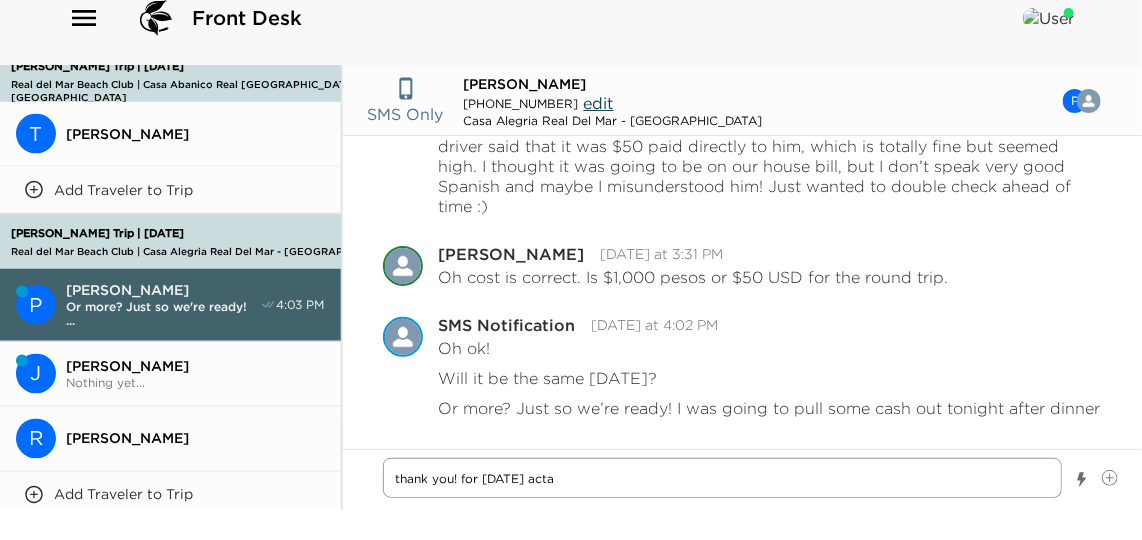 type on "thank you! for tomorrow actal" 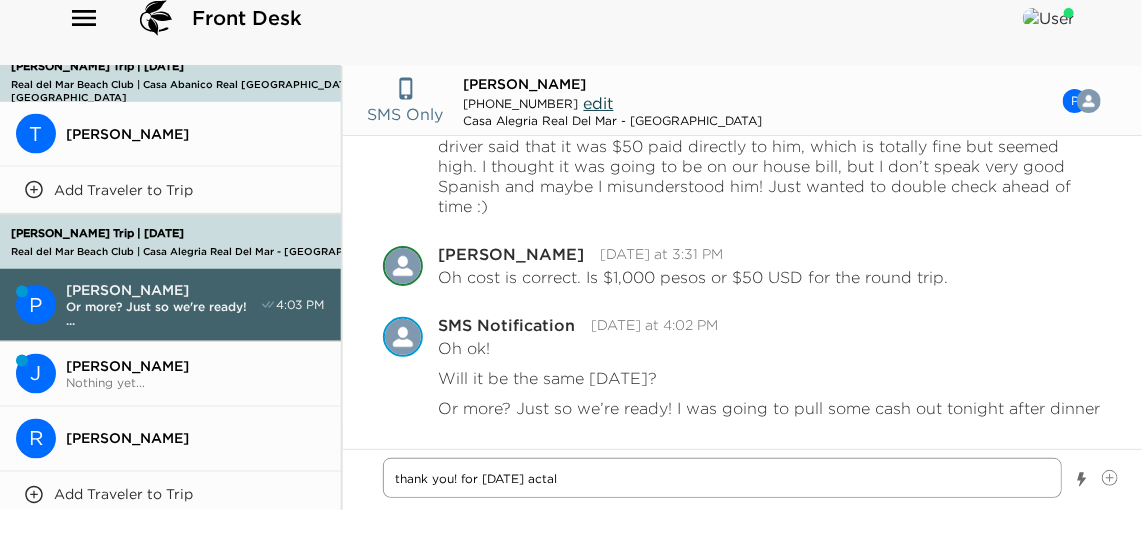 type on "thank you! for tomorrow actall" 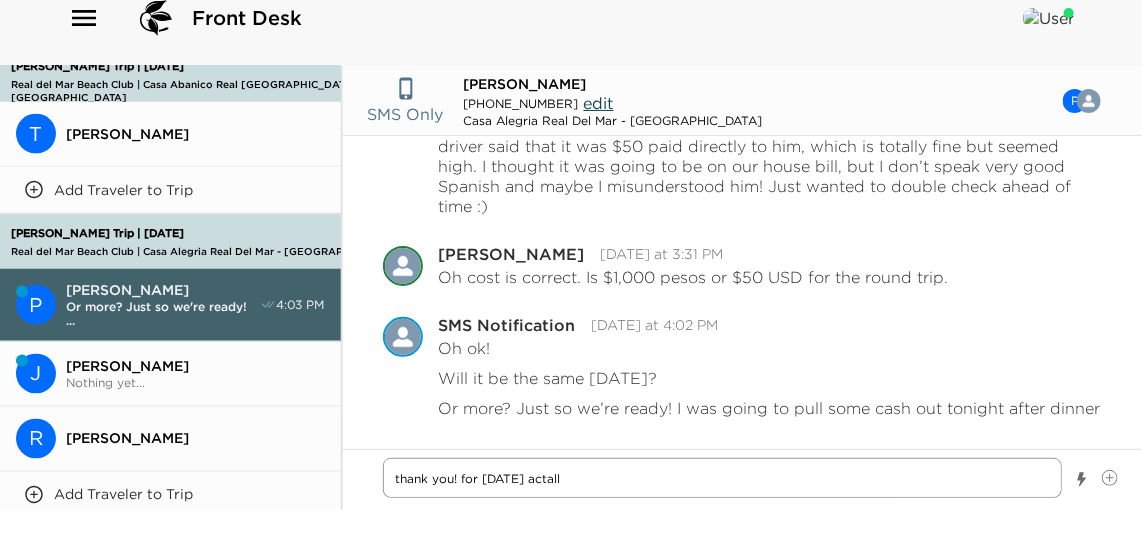 type on "thank you! for tomorrow actally" 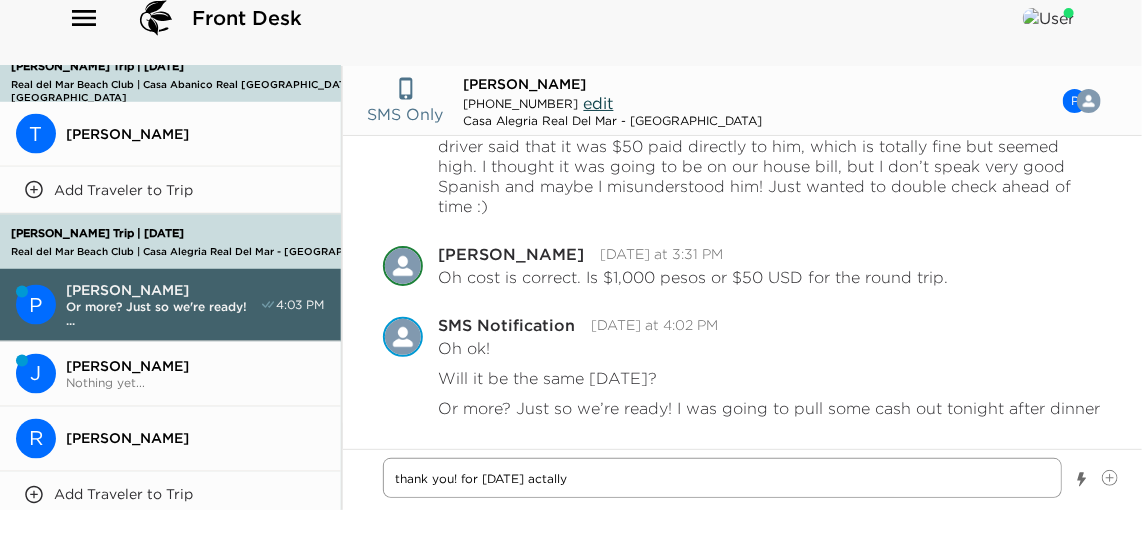 type on "thank you! for tomorrow actally" 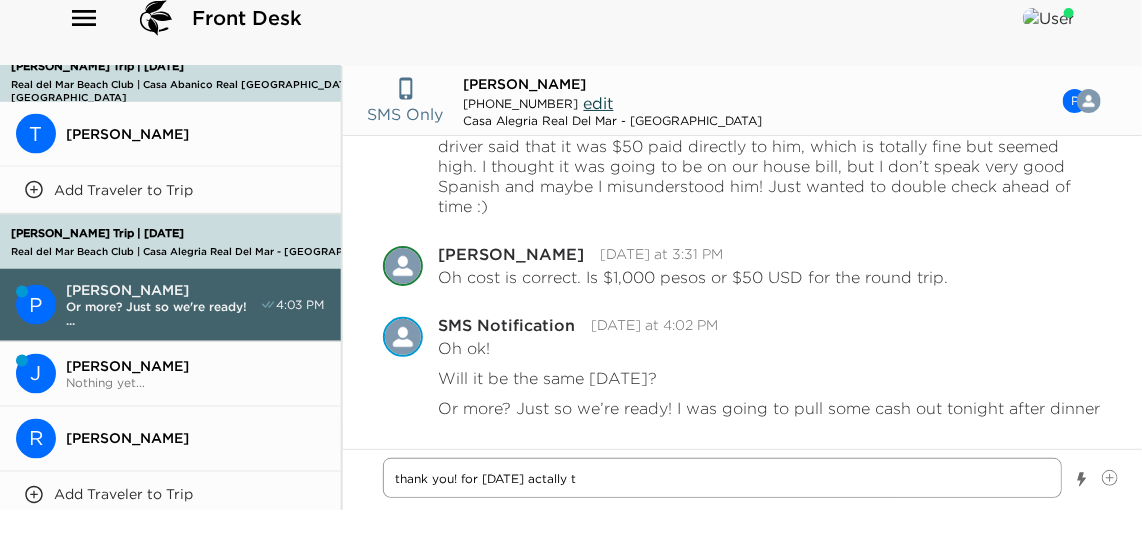 type on "thank you! for tomorrow actally th" 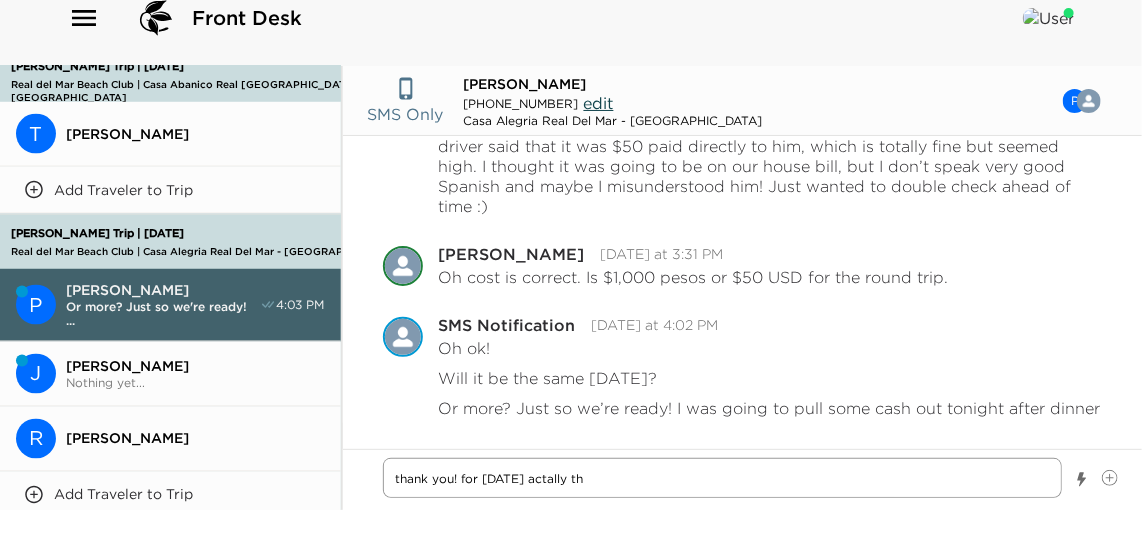 type on "thank you! for tomorrow actally the" 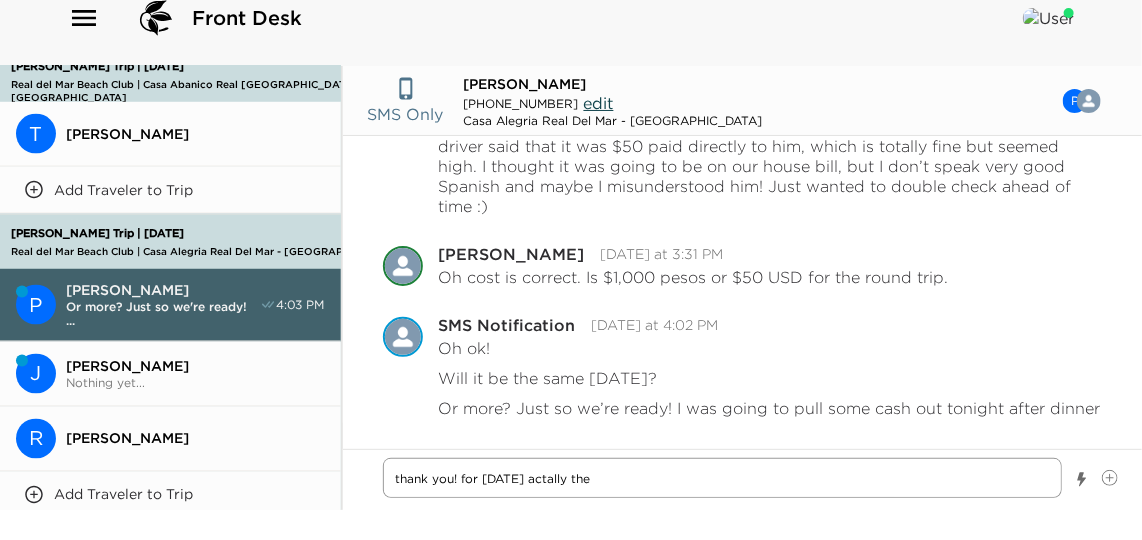 type on "x" 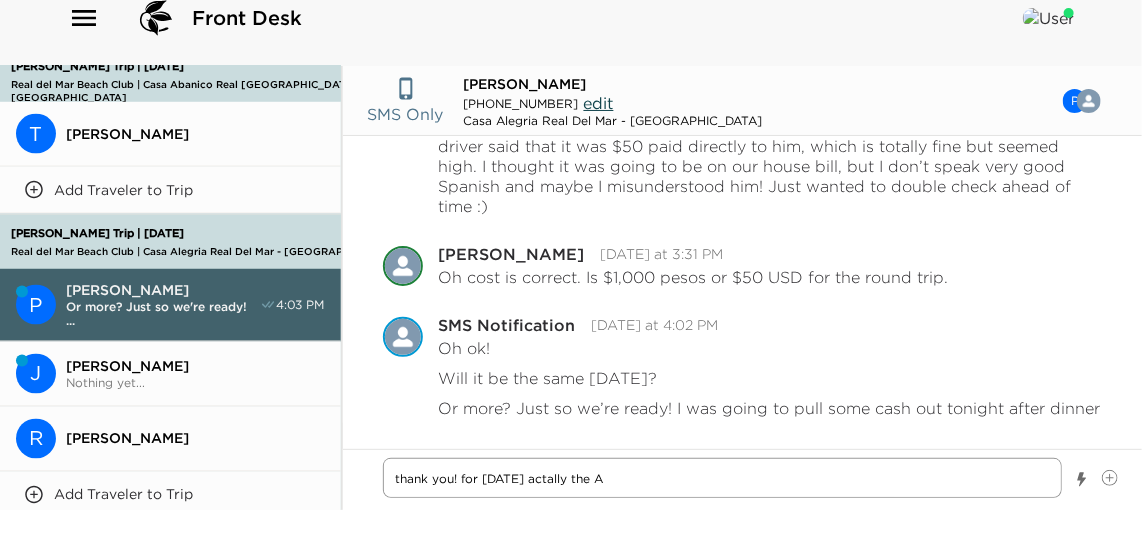 type on "thank you! for tomorrow actally the AY" 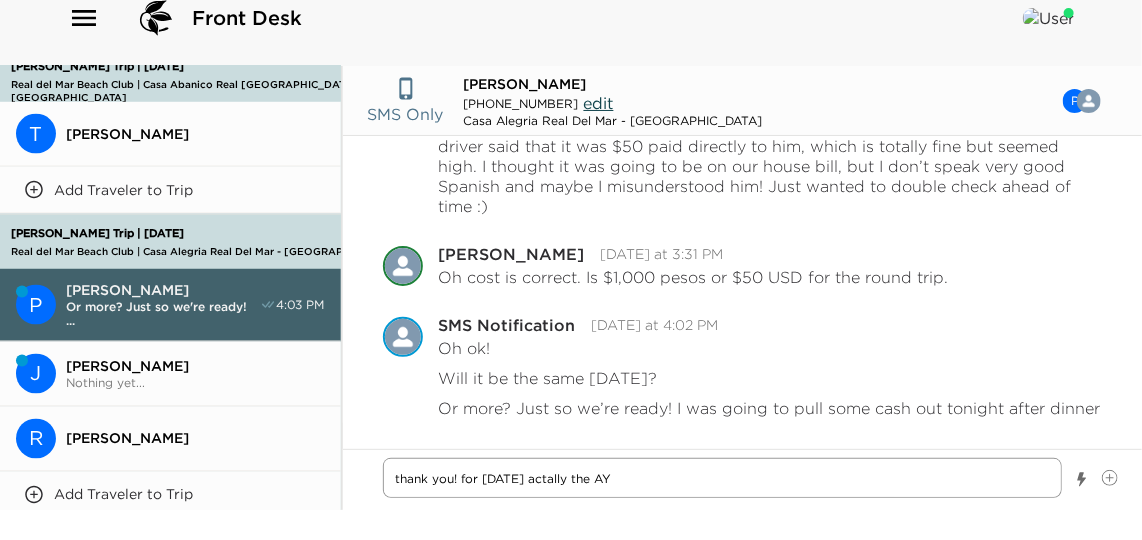 type on "thank you! for tomorrow actally the A" 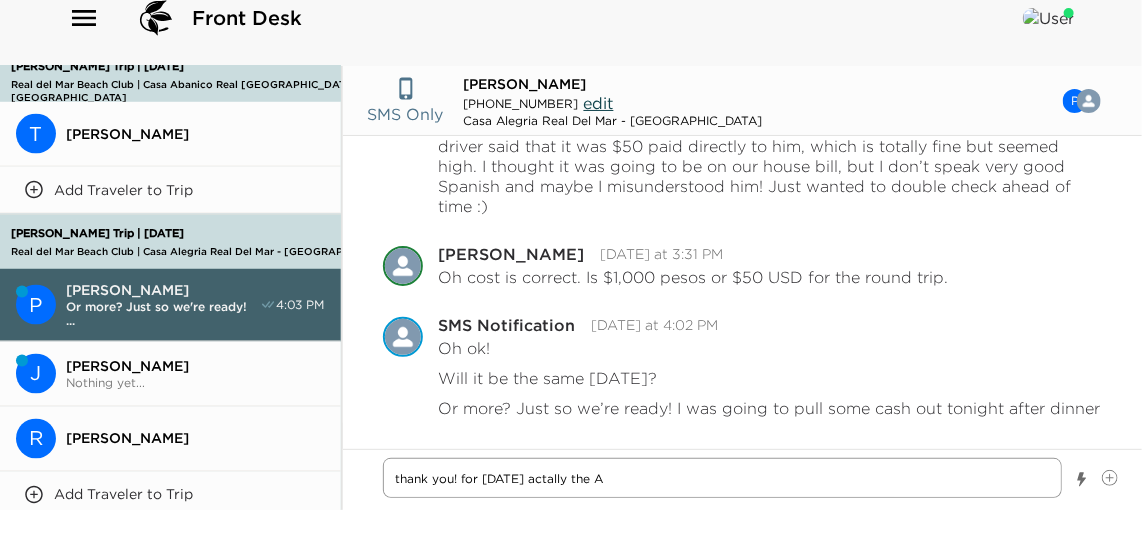 type on "thank you! for tomorrow actally the" 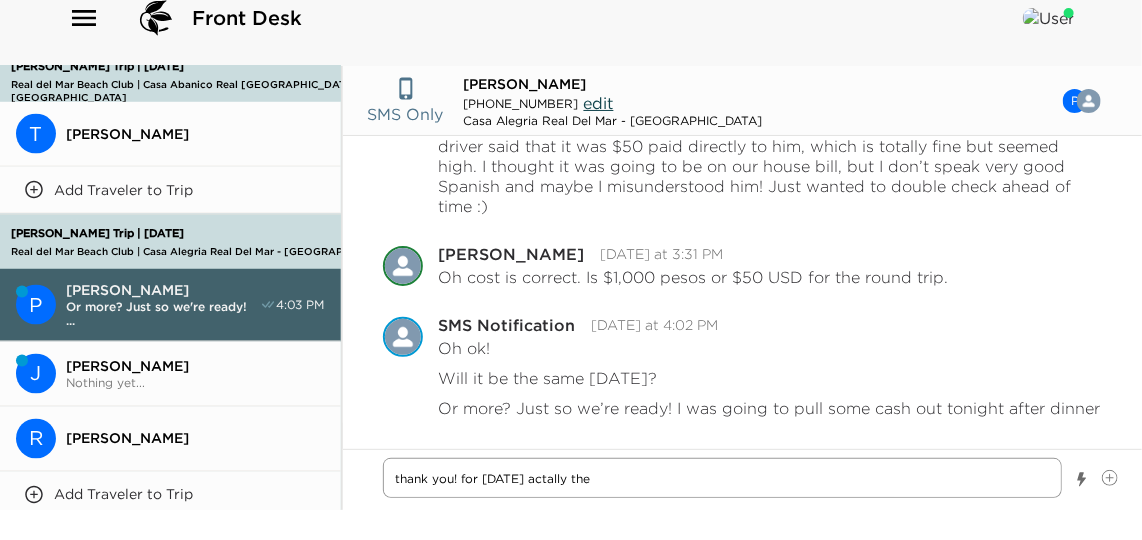 type on "thank you! for tomorrow actally the" 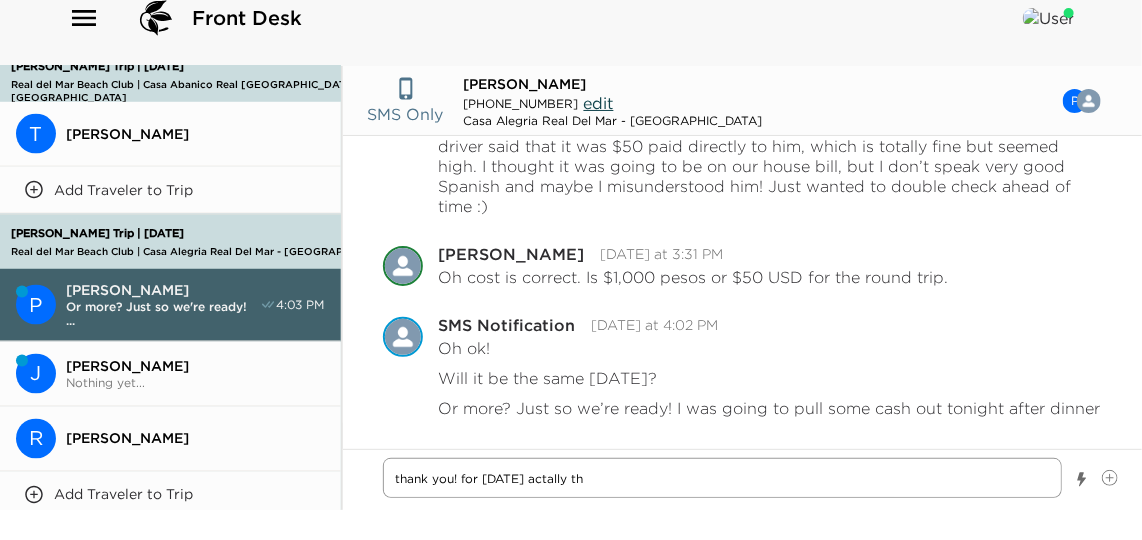 type on "thank you! for tomorrow actally t" 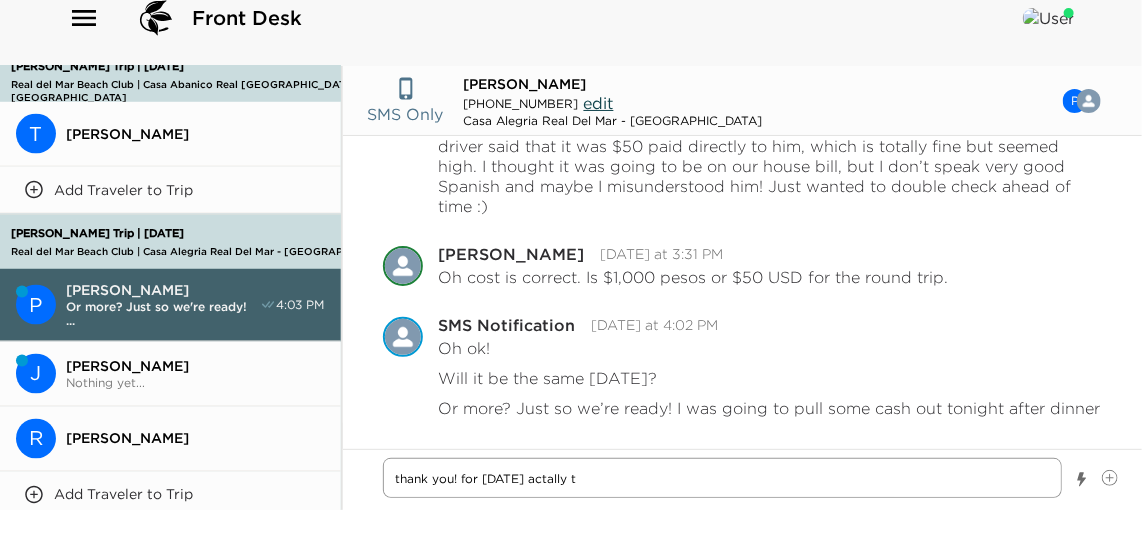 type on "thank you! for tomorrow actally" 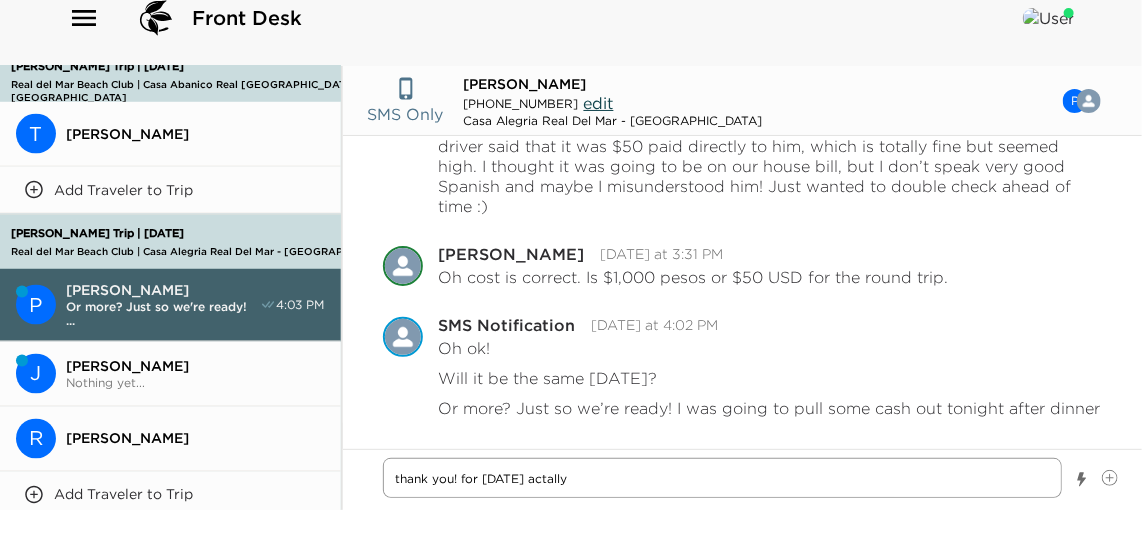 type on "thank you! for tomorrow actally" 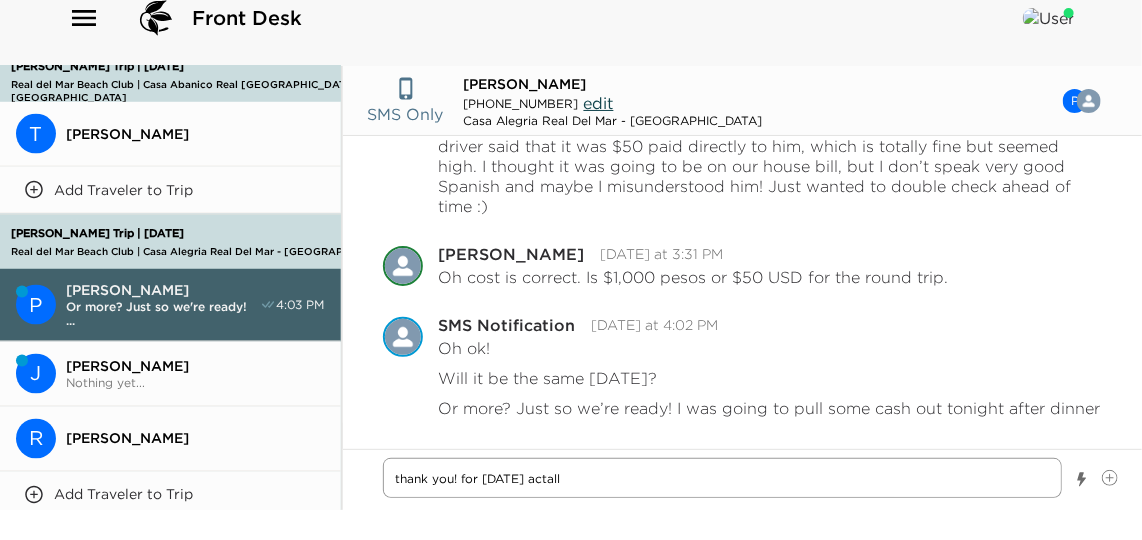 type on "thank you! for tomorrow actal" 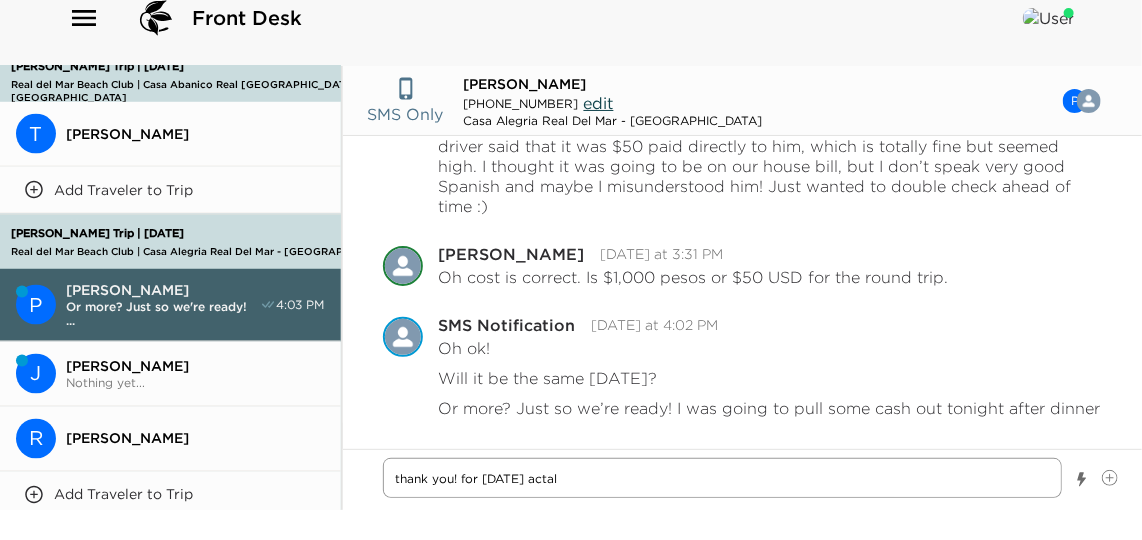 type on "thank you! for tomorrow acta" 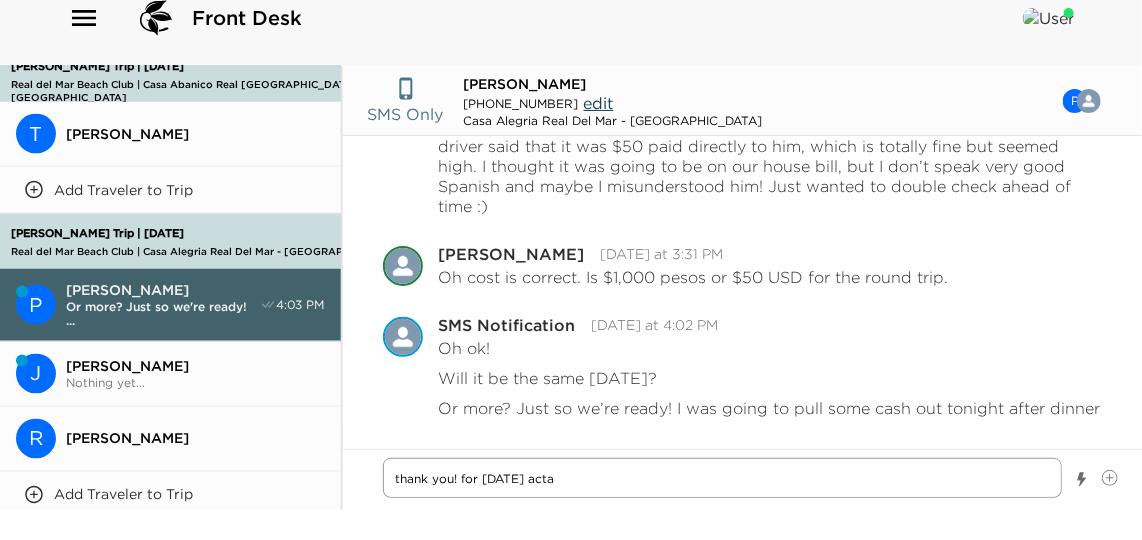 type on "thank you! for tomorrow act" 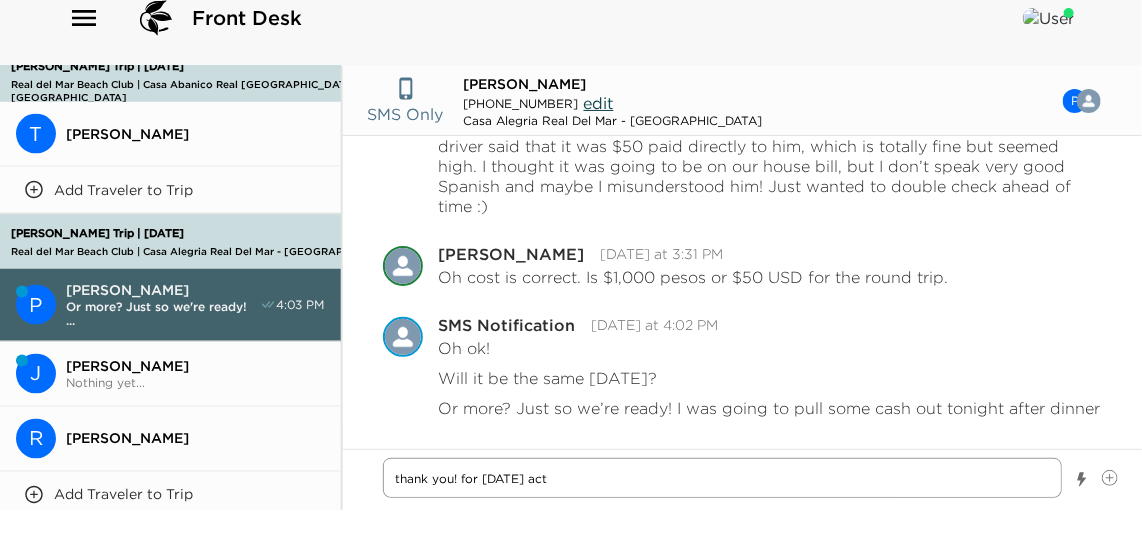 type on "thank you! for tomorrow actU" 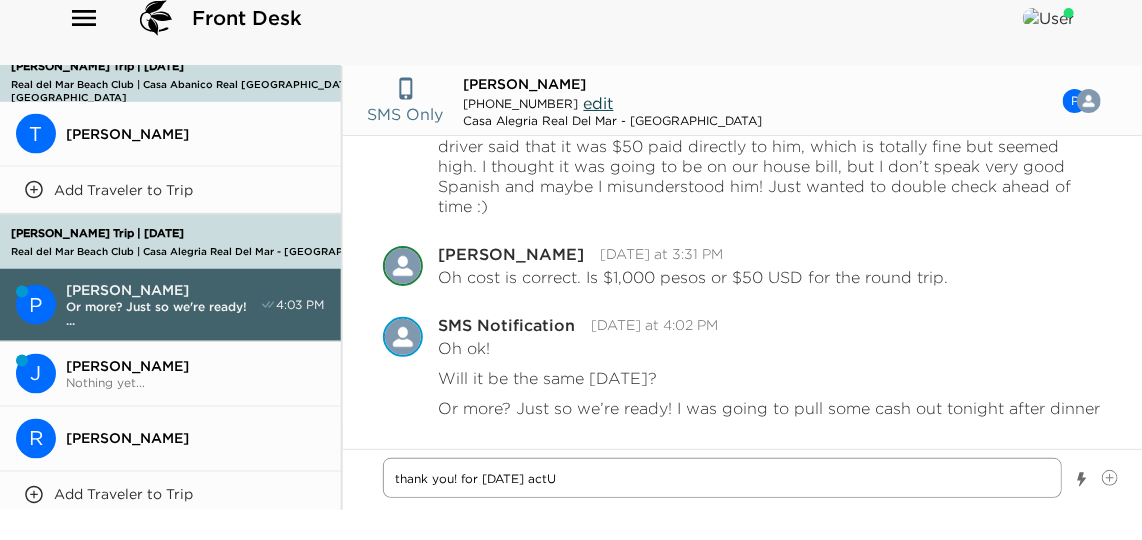 type on "thank you! for tomorrow actUA" 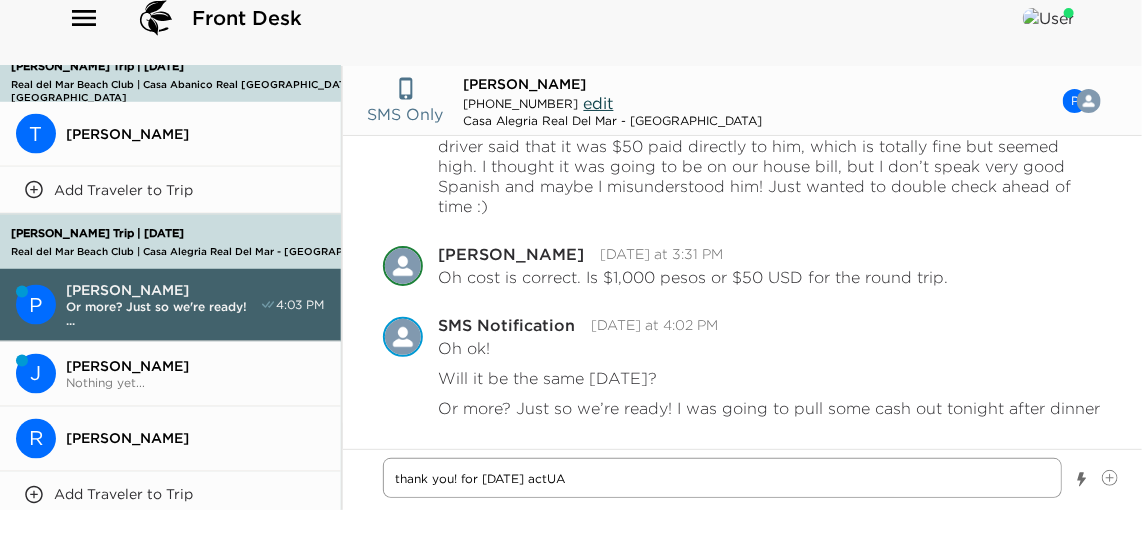 type on "thank you! for tomorrow actUAL" 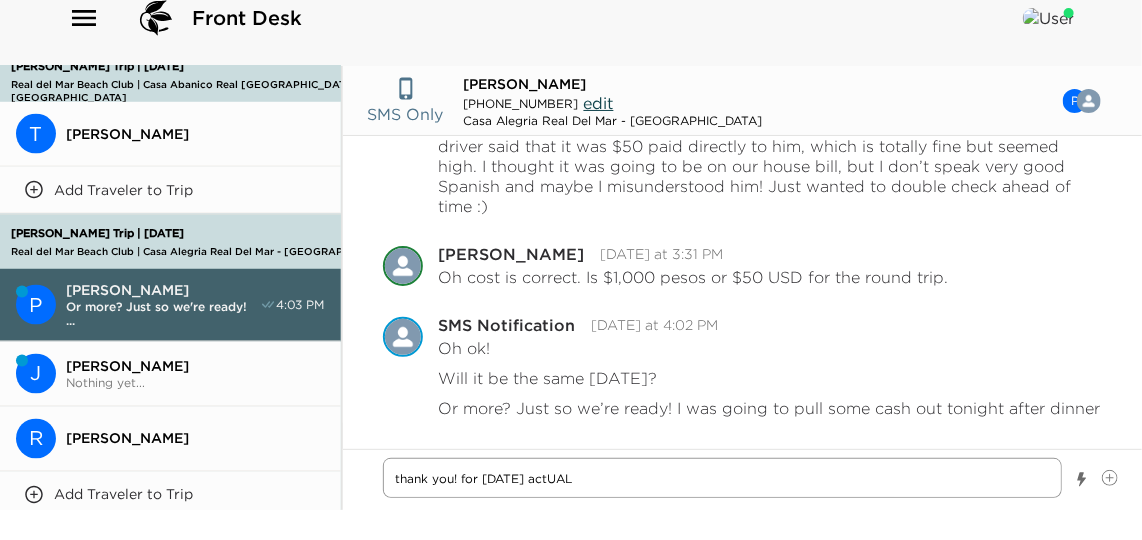 type on "thank you! for tomorrow actUALL" 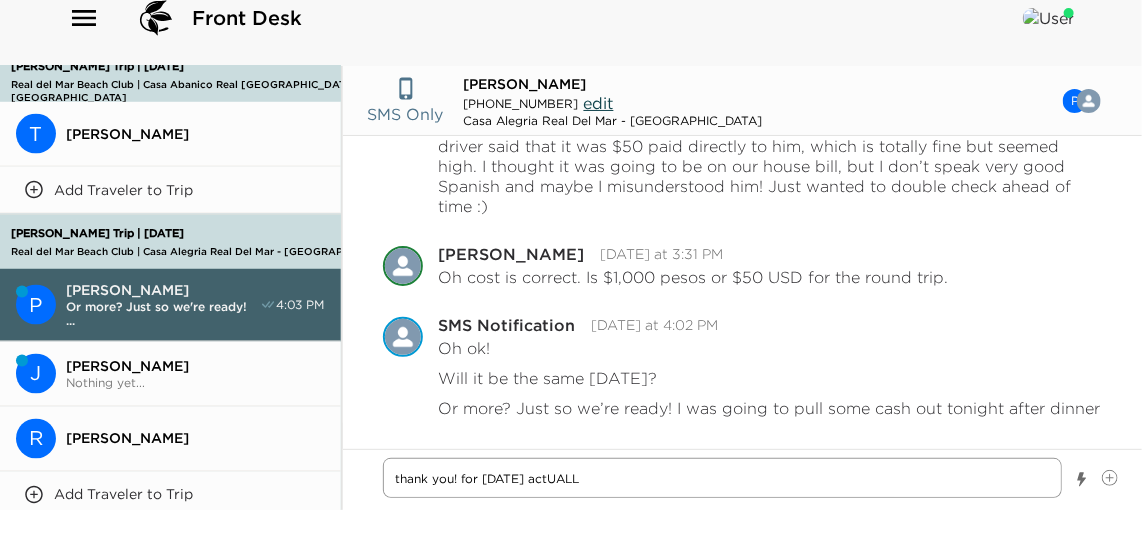type on "thank you! for tomorrow actUALLY" 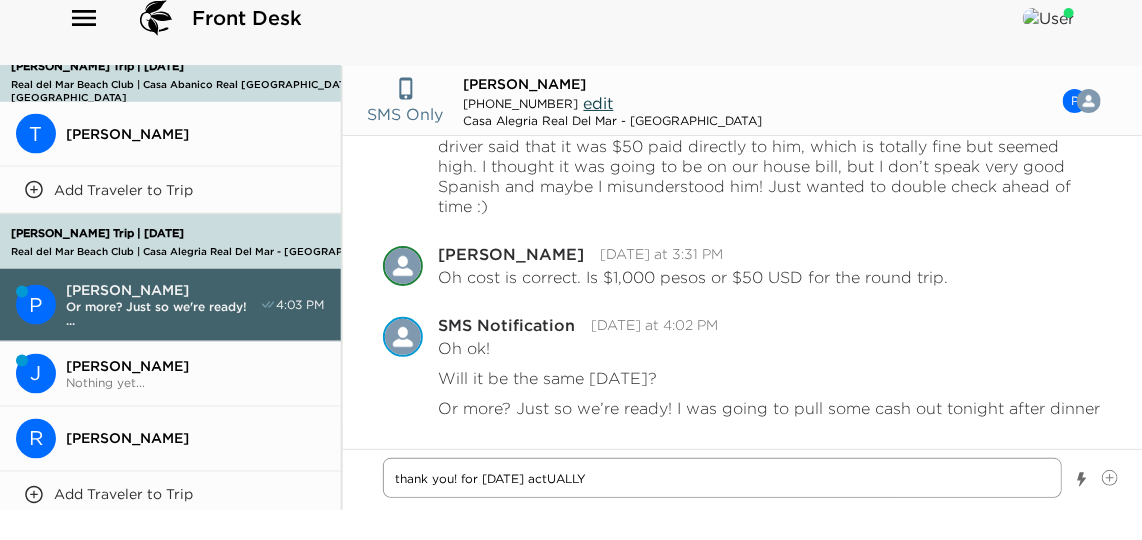 type on "x" 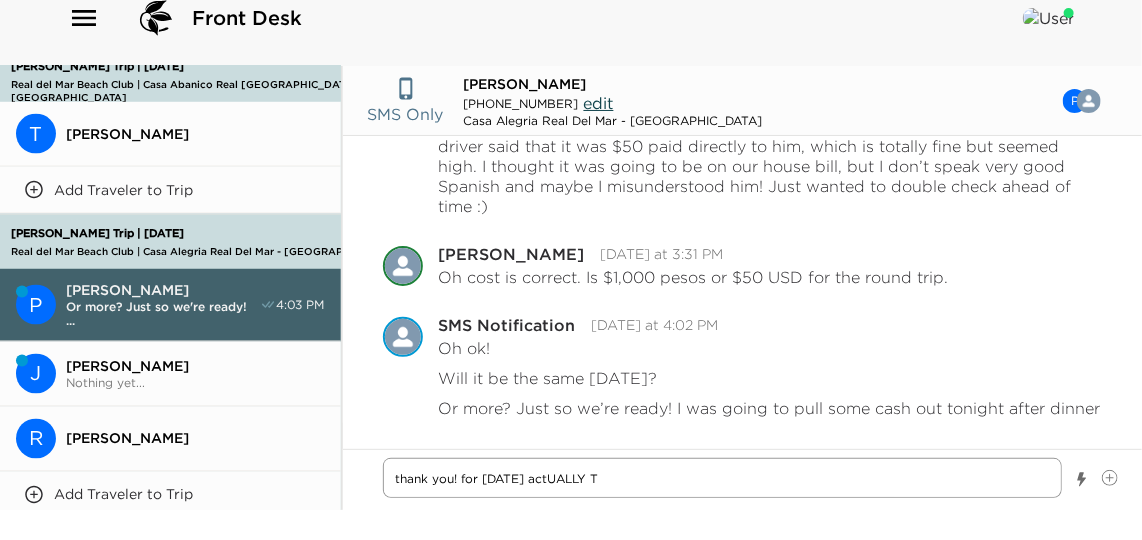 type on "thank you! for tomorrow actUALLY TH" 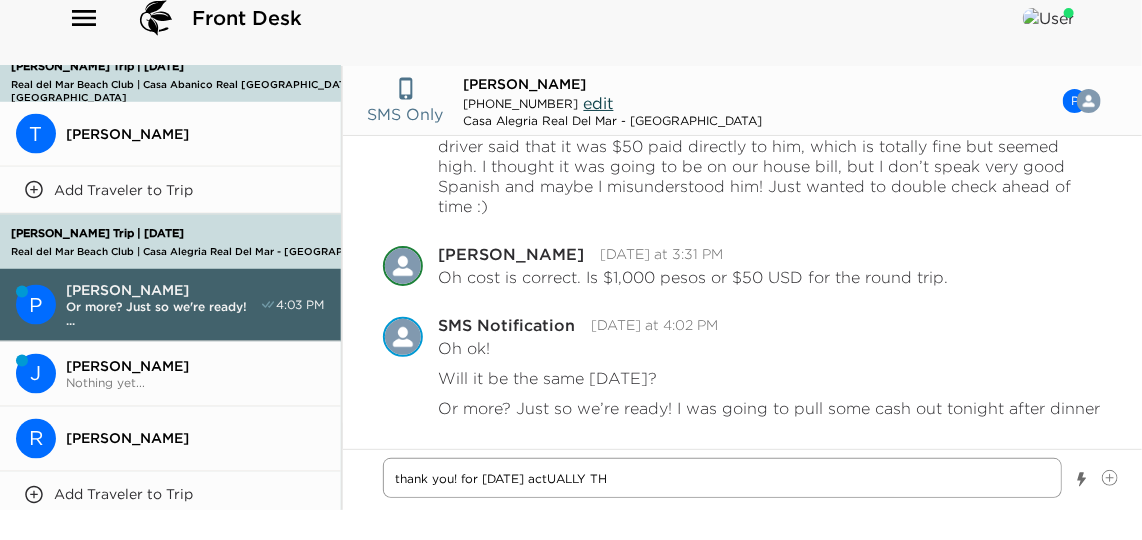 type on "thank you! for tomorrow actUALLY THE" 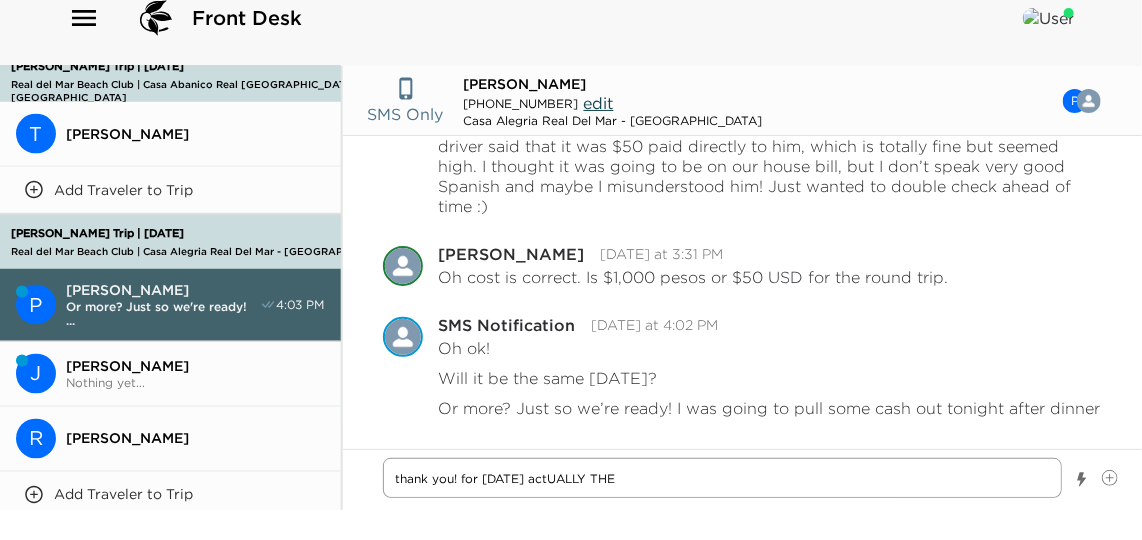 type on "x" 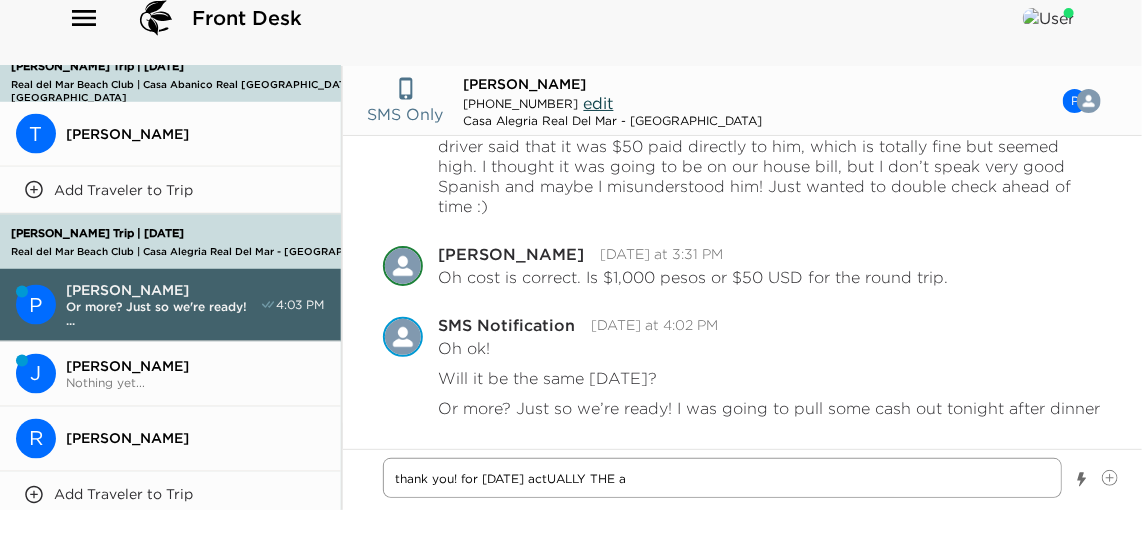 type on "thank you! for tomorrow actUALLY THE at" 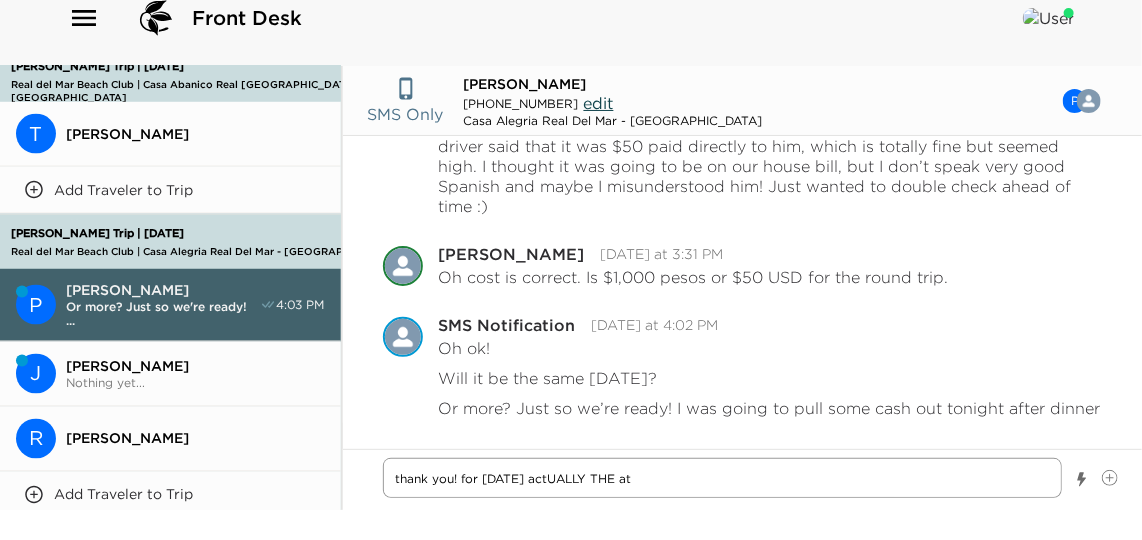 type on "thank you! for tomorrow actUALLY THE atv" 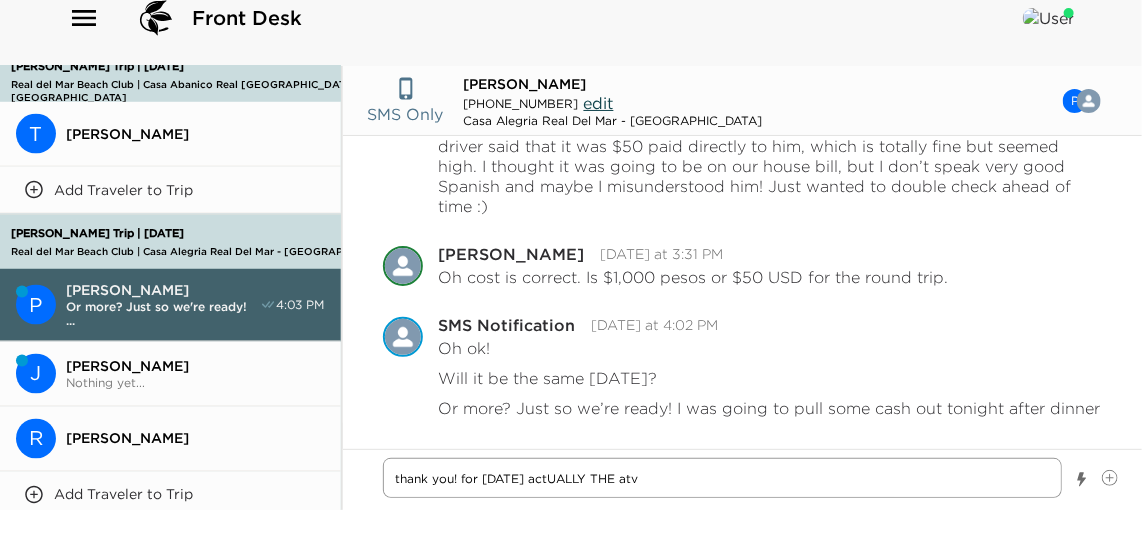 type on "thank you! for tomorrow actUALLY THE at" 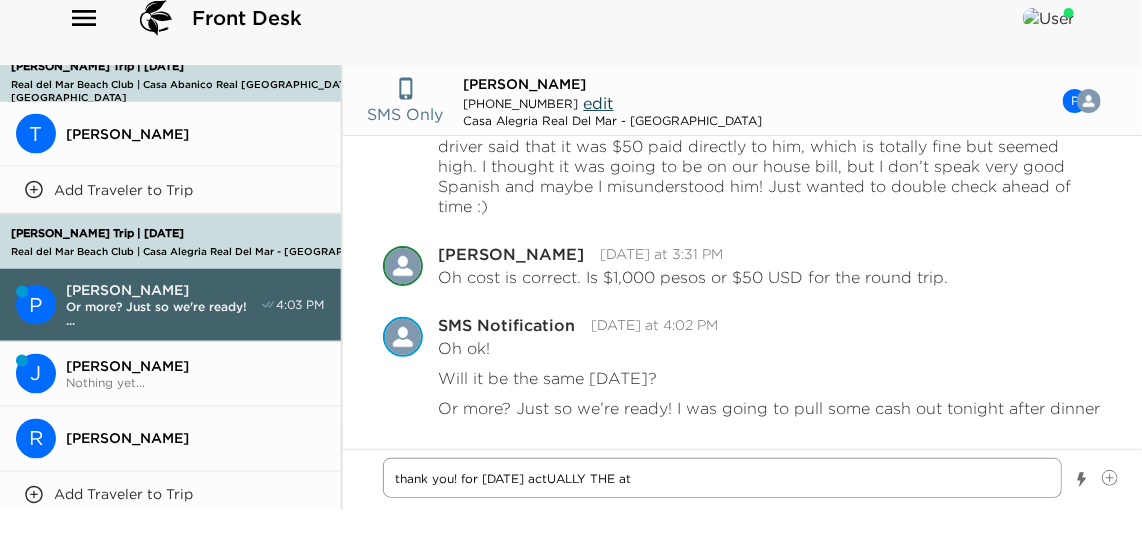 type on "x" 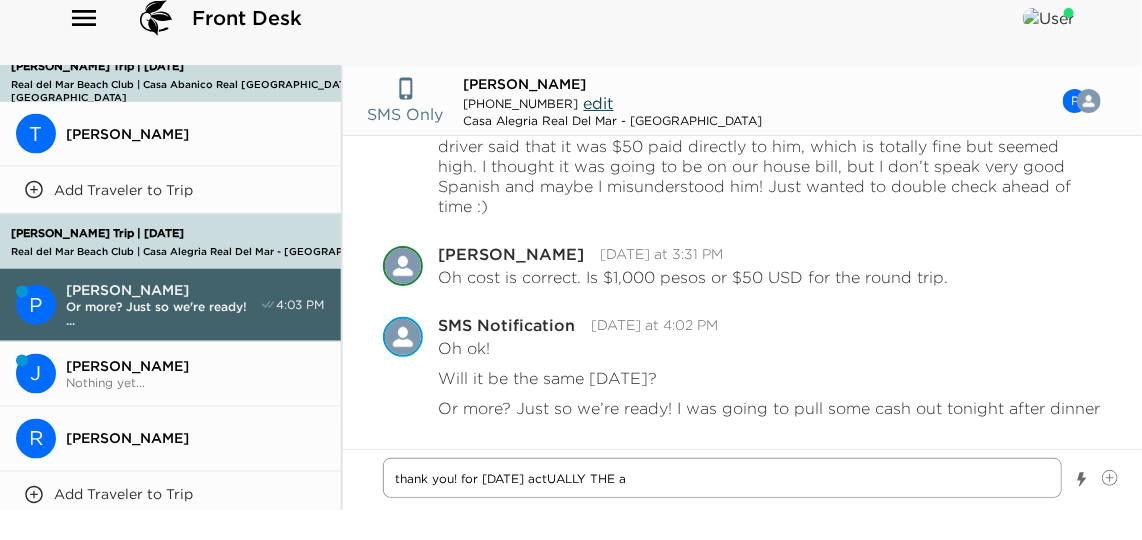 type on "thank you! for tomorrow actUALLY THE" 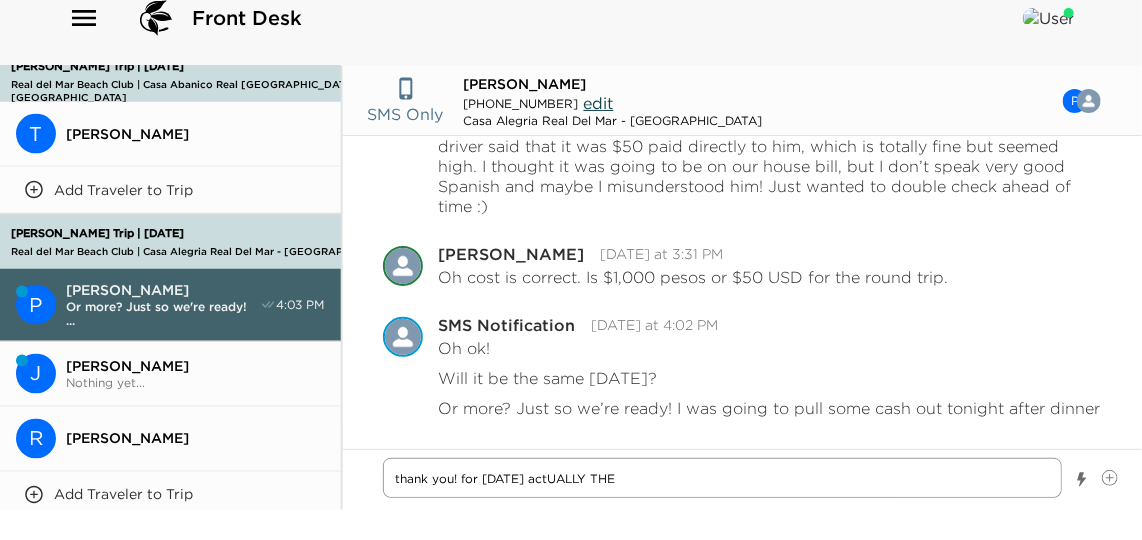type on "thank you! for tomorrow actUALLY THE" 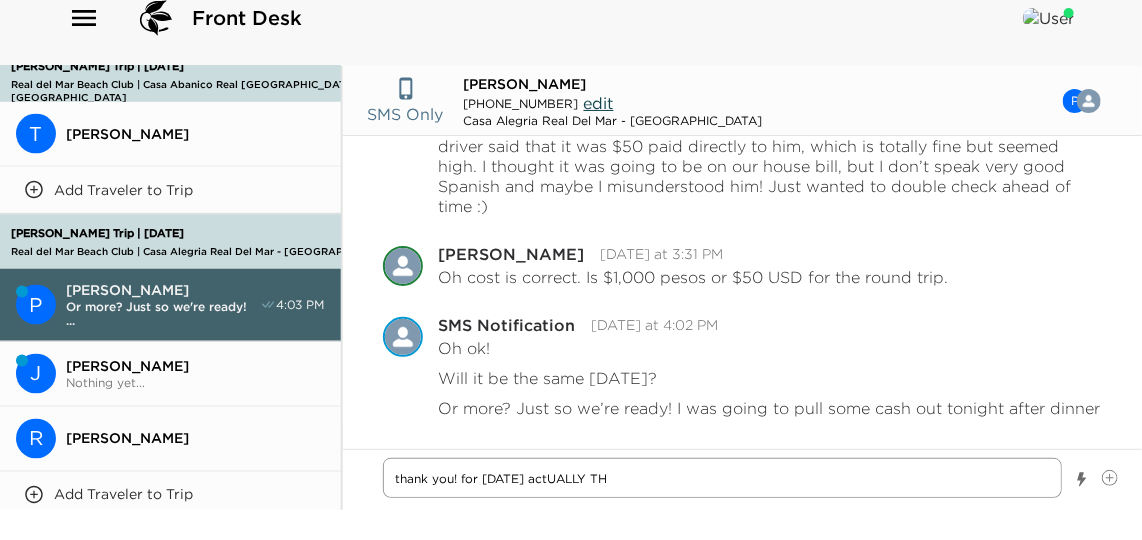 type on "thank you! for tomorrow actUALLY T" 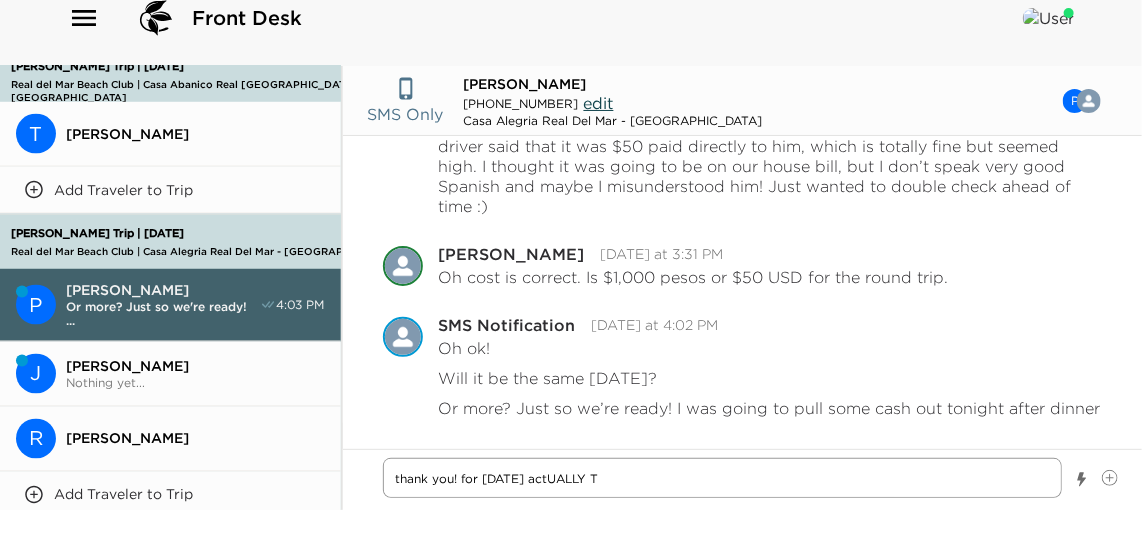 type on "thank you! for tomorrow actUALLY" 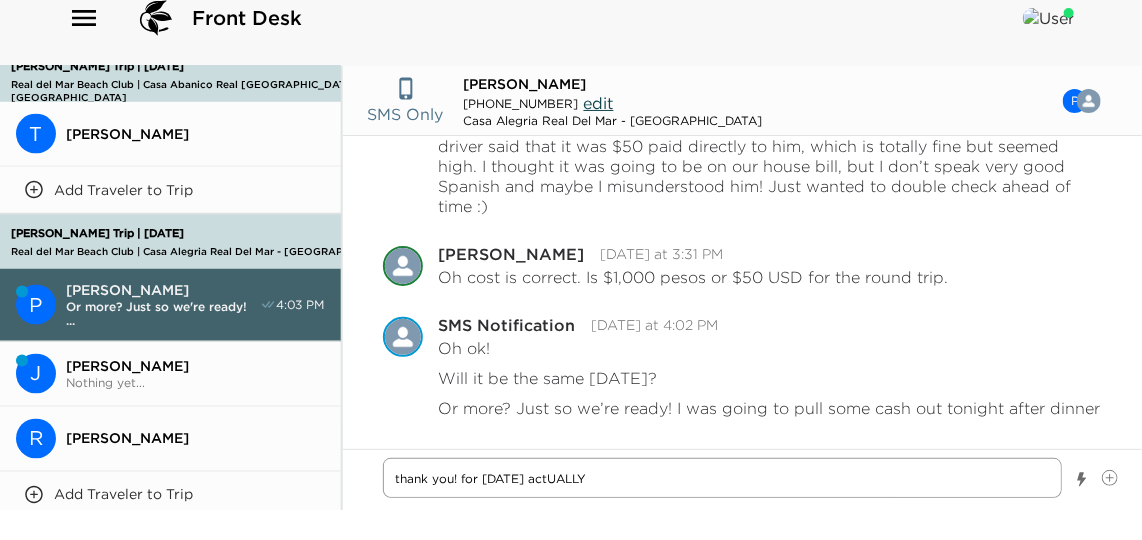 type on "thank you! for tomorrow actUALLY" 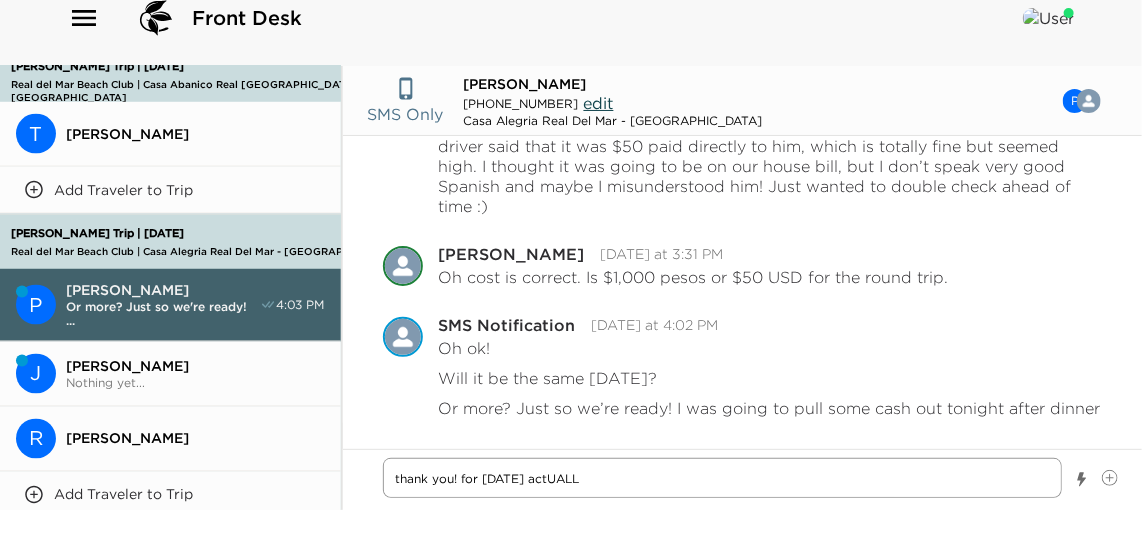 type on "thank you! for tomorrow actUAL" 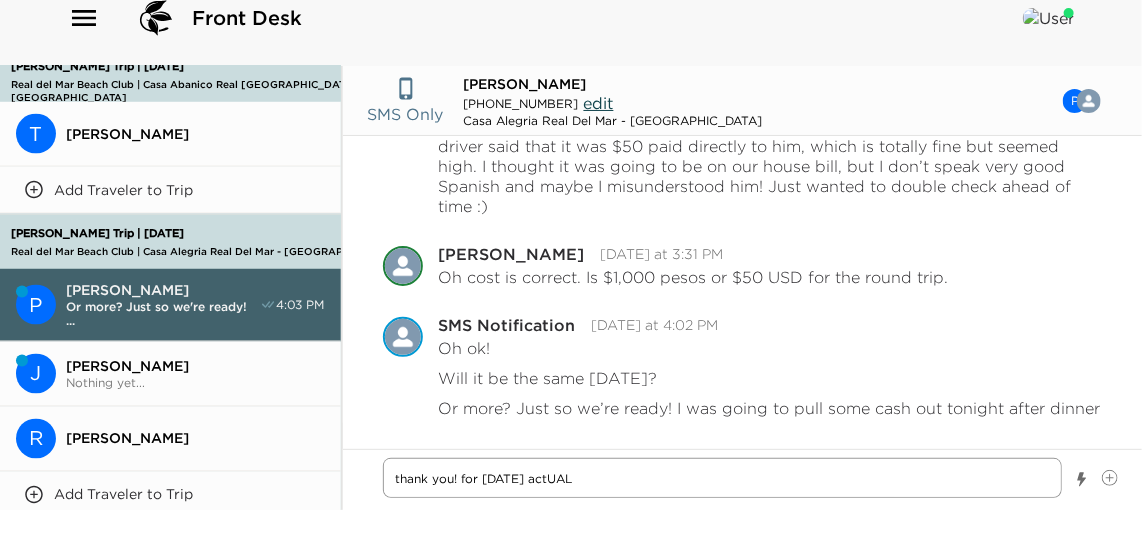 type on "thank you! for tomorrow actUA" 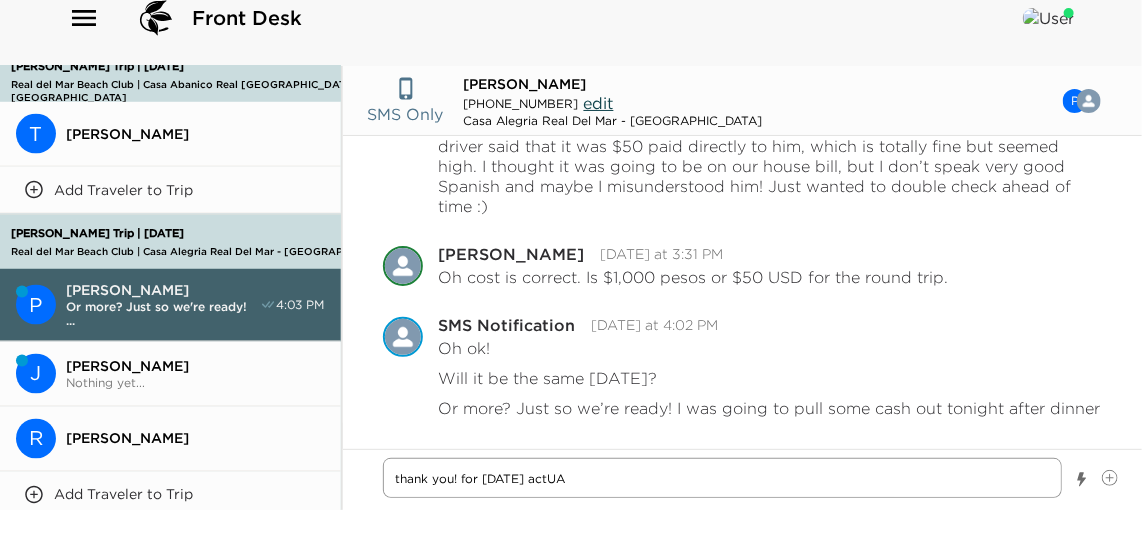 type on "x" 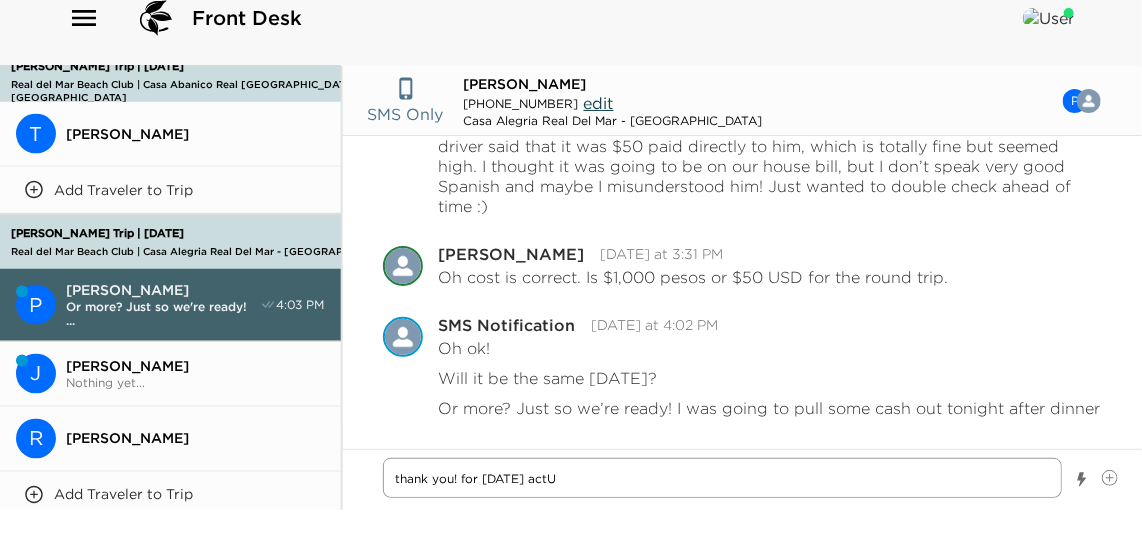 type on "thank you! for tomorrow act" 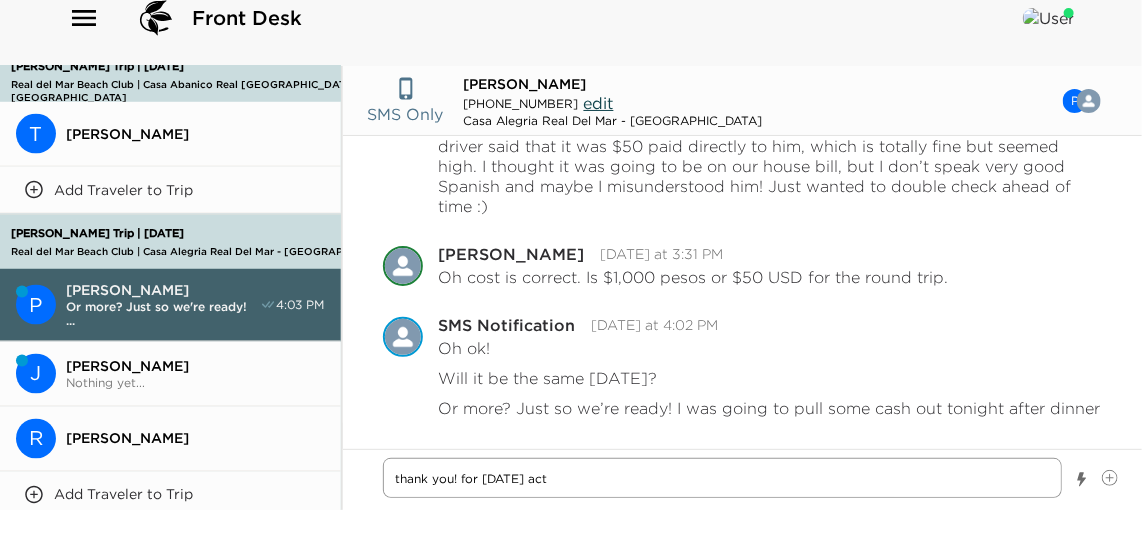 type on "thank you! for tomorrow ac" 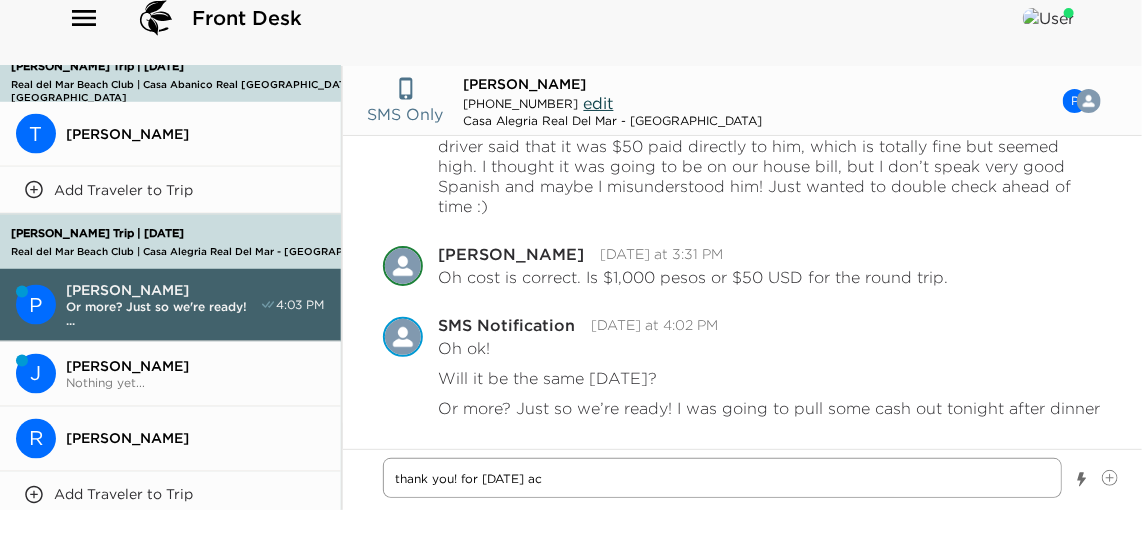 type on "thank you! for tomorrow a" 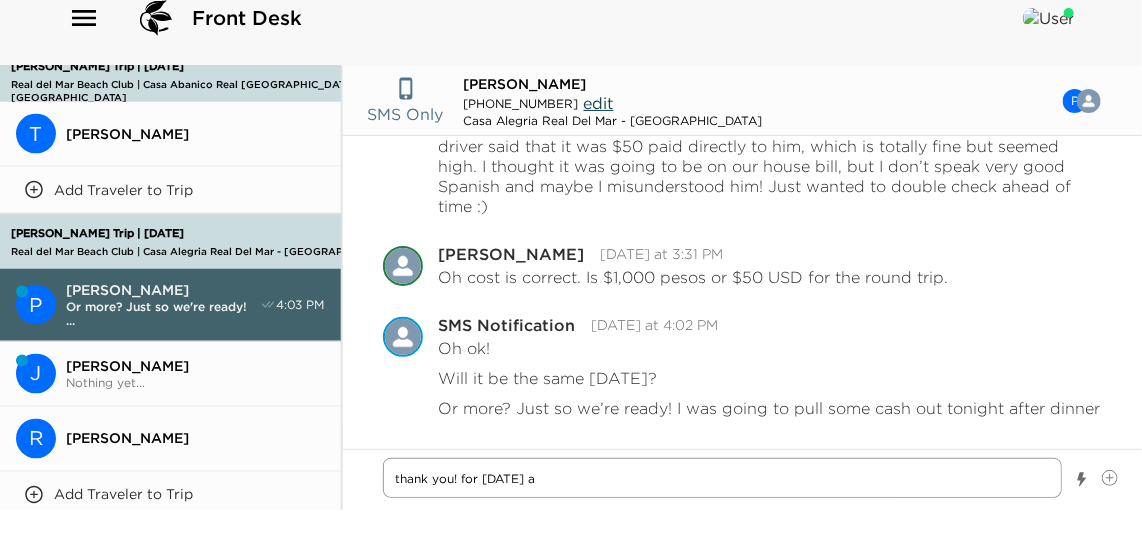 type on "thank you! for tomorrow" 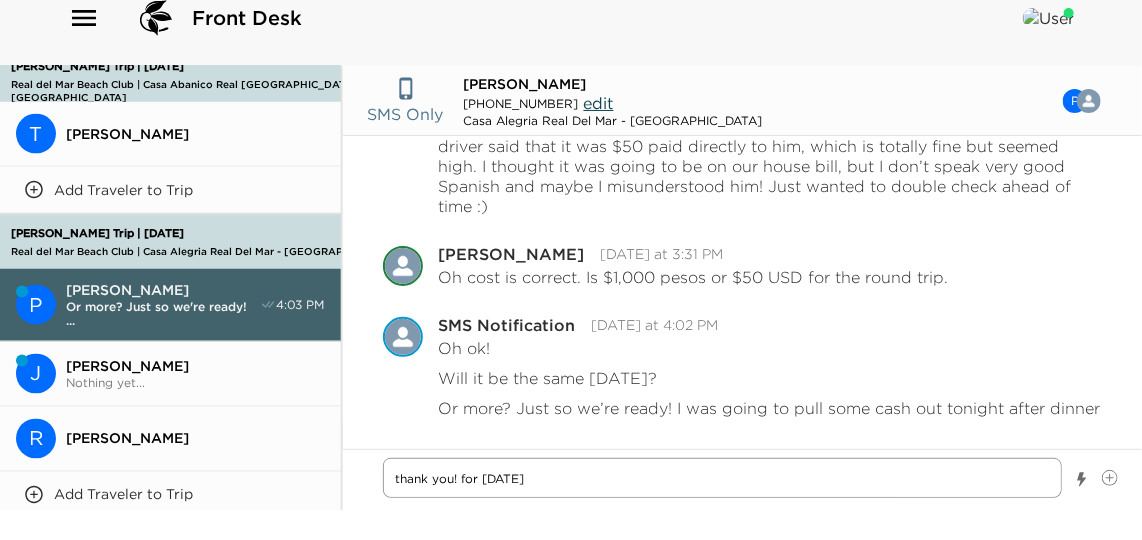 type on "thank you! for tomorrow A" 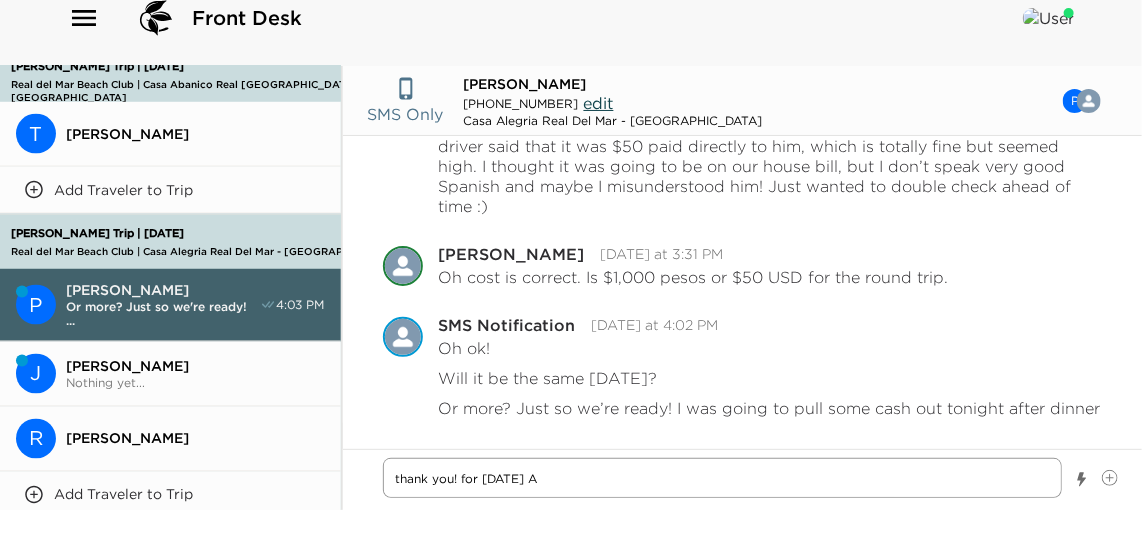 type on "x" 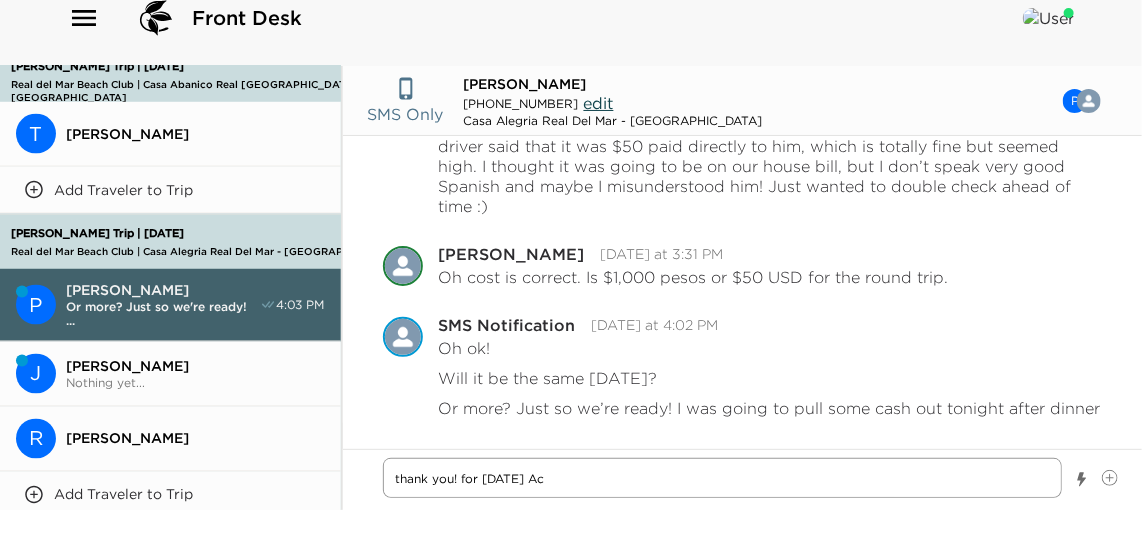 type on "thank you! for tomorrow Act" 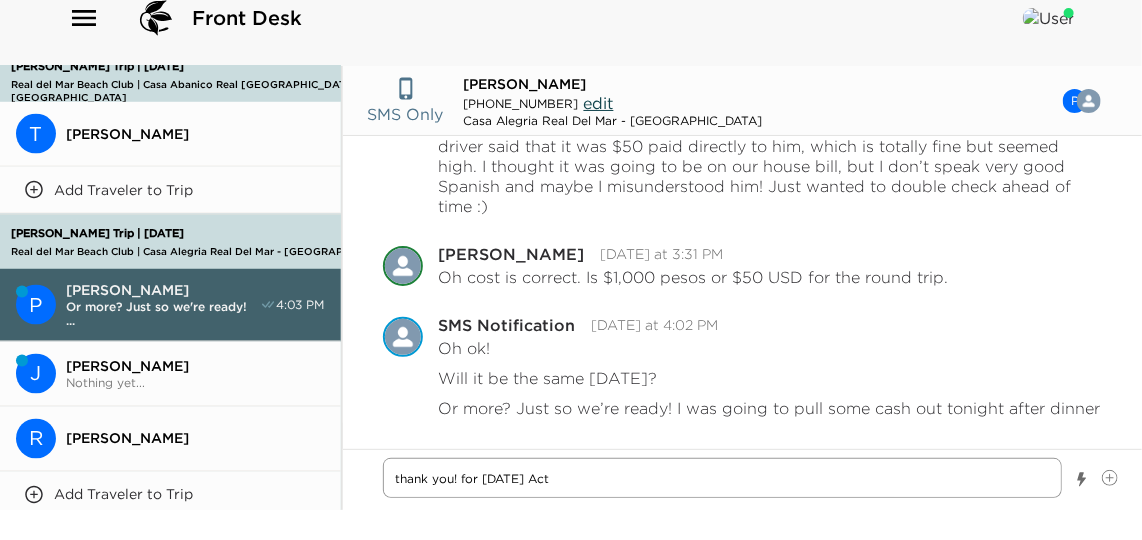 type on "thank you! for tomorrow Actu" 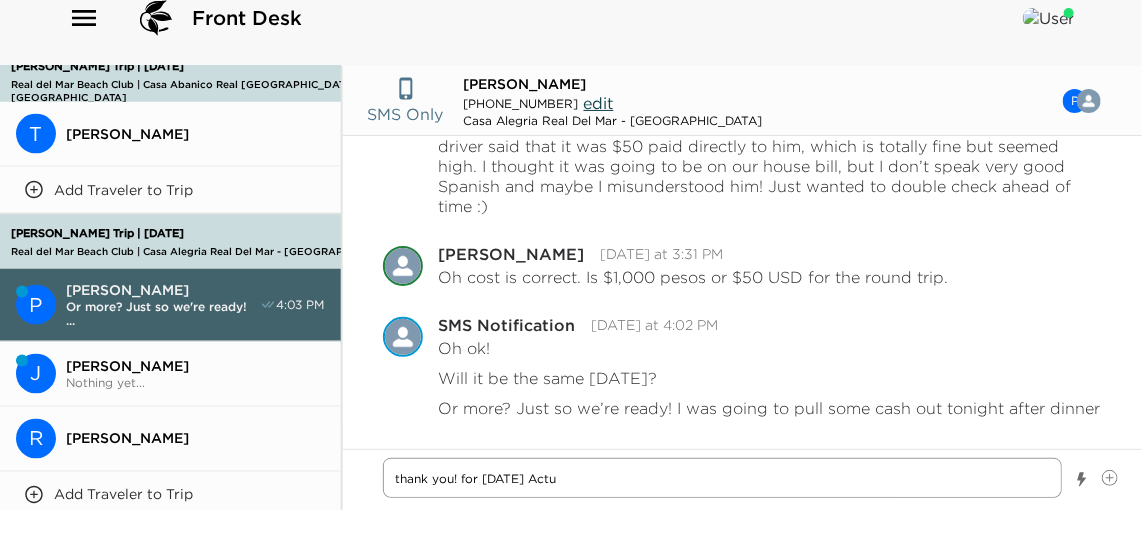 type on "thank you! for tomorrow Actua" 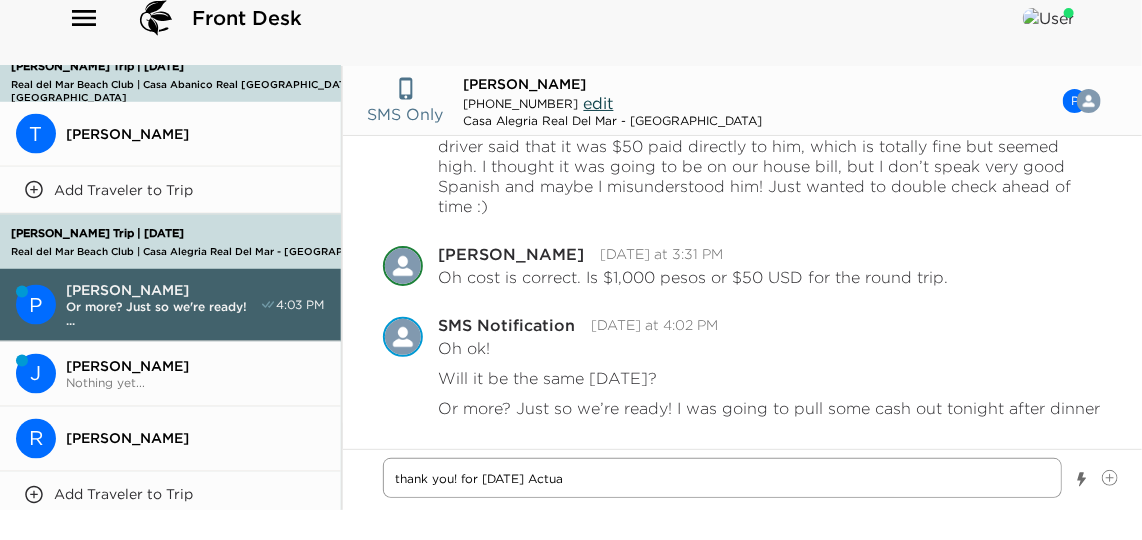 type on "thank you! for tomorrow Actual" 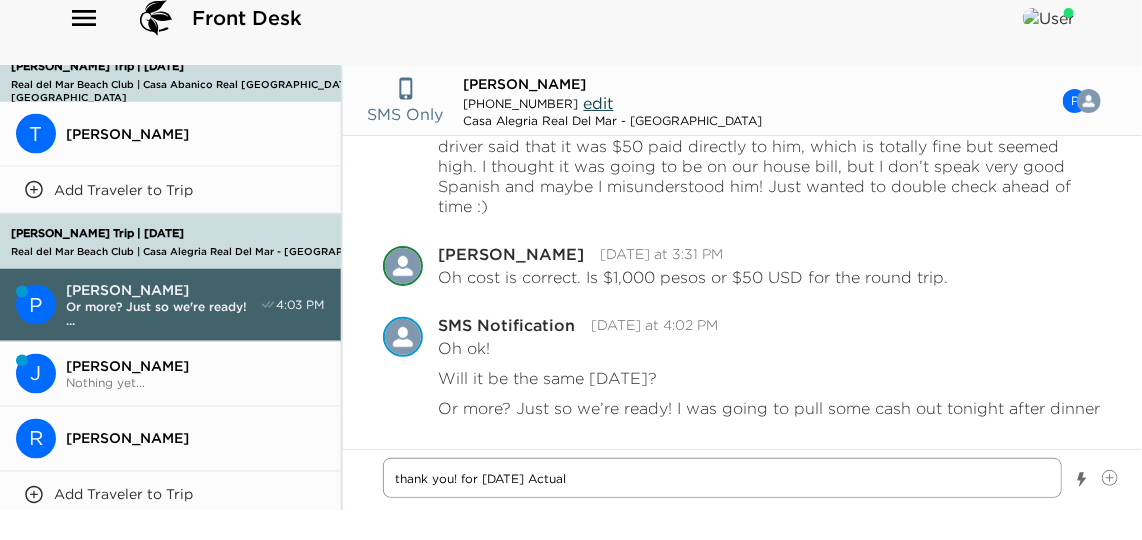 type on "thank you! for tomorrow Actuall" 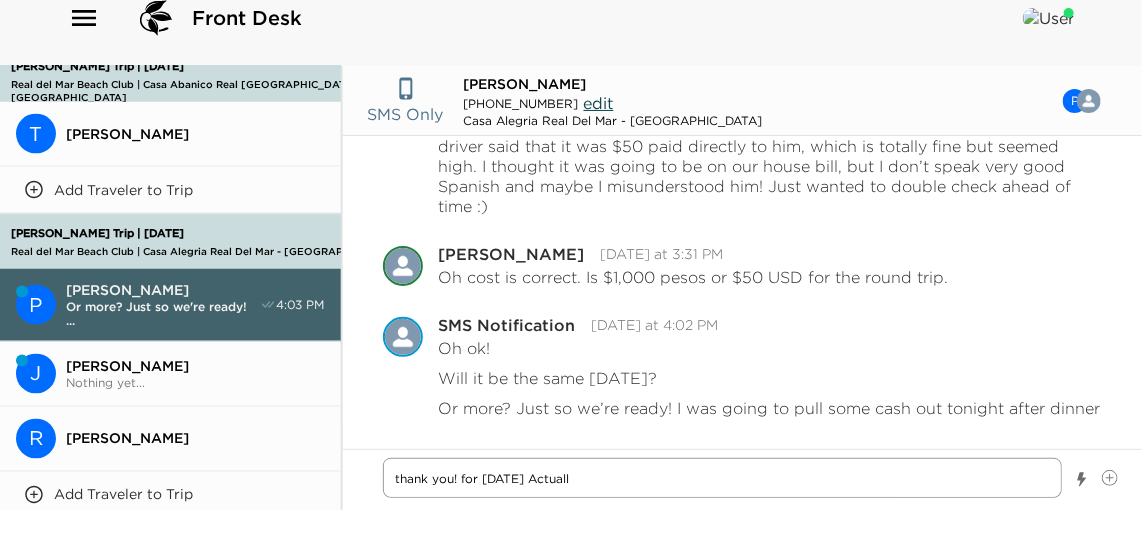 type on "thank you! for tomorrow Actually" 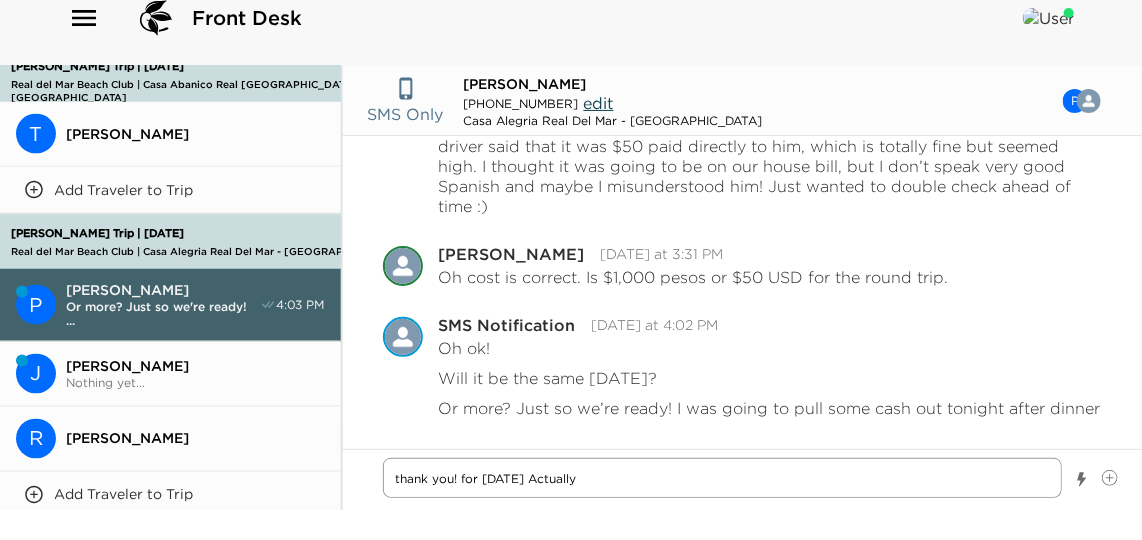 type on "thank you! for tomorrow Actually" 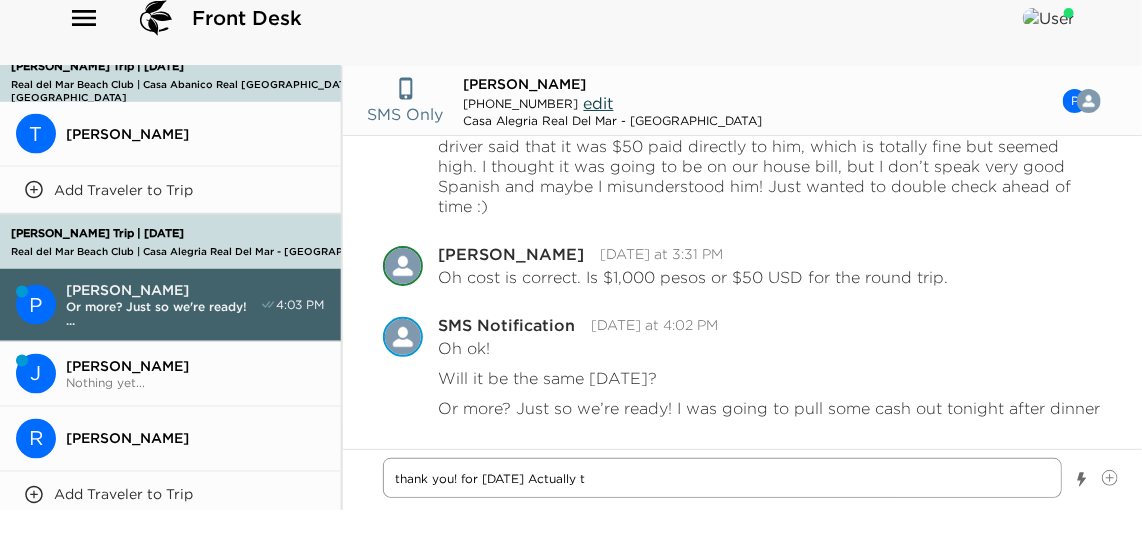 type on "thank you! for tomorrow Actually th" 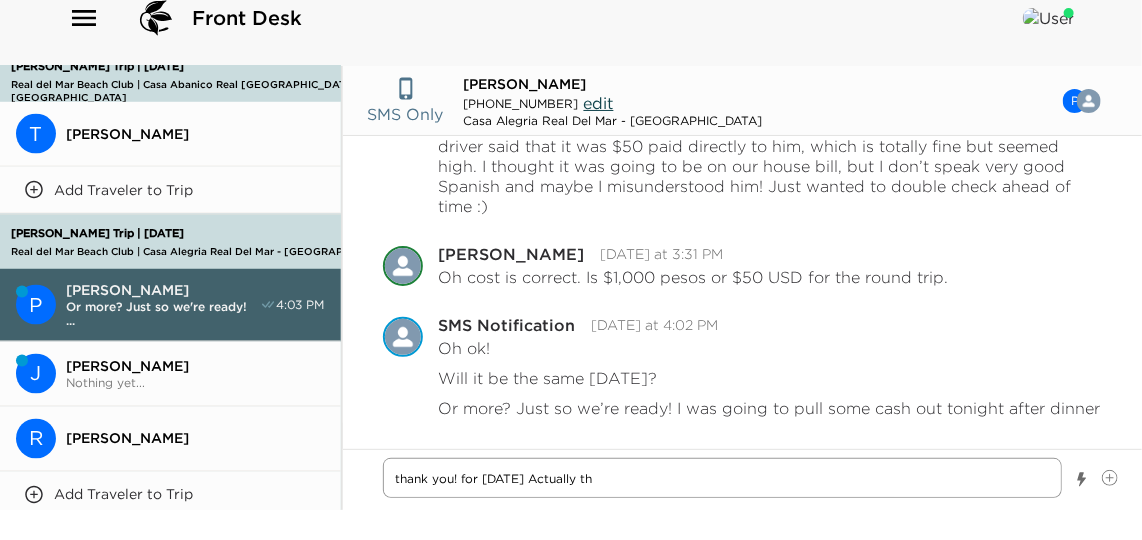 type on "thank you! for tomorrow Actually the" 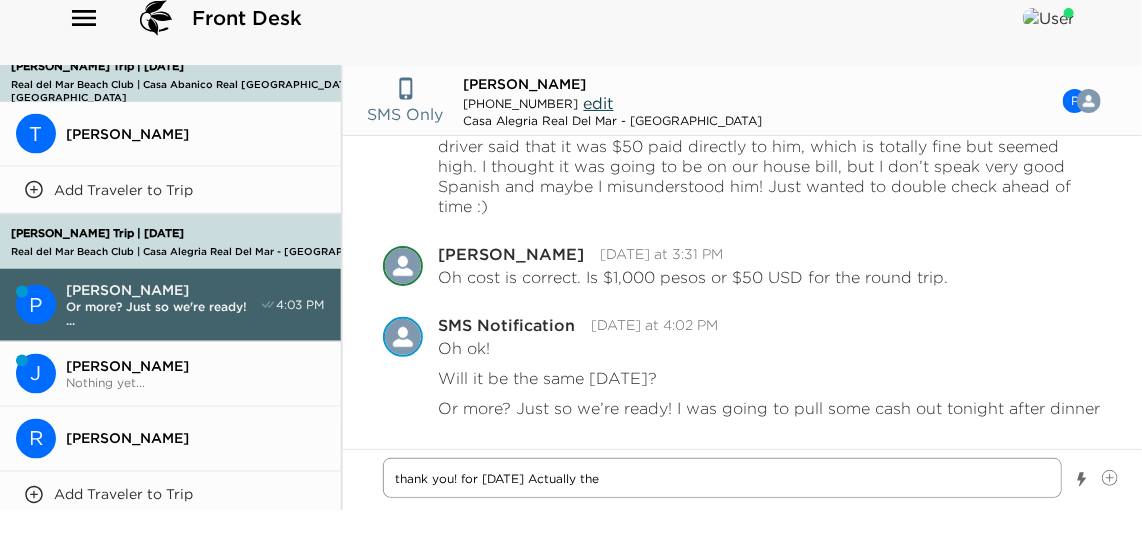 type on "x" 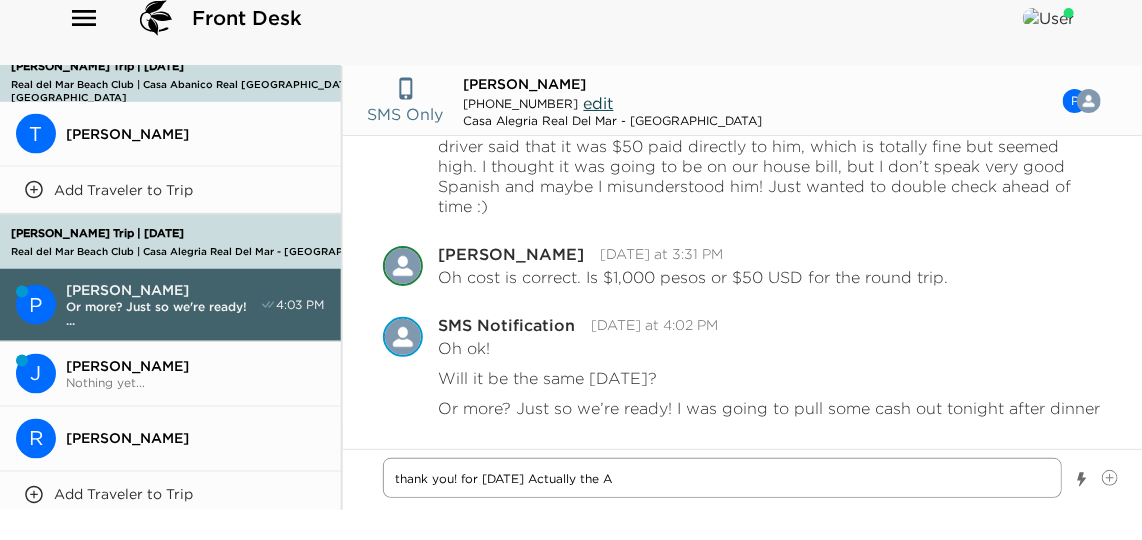 type on "thank you! for tomorrow Actually the AT" 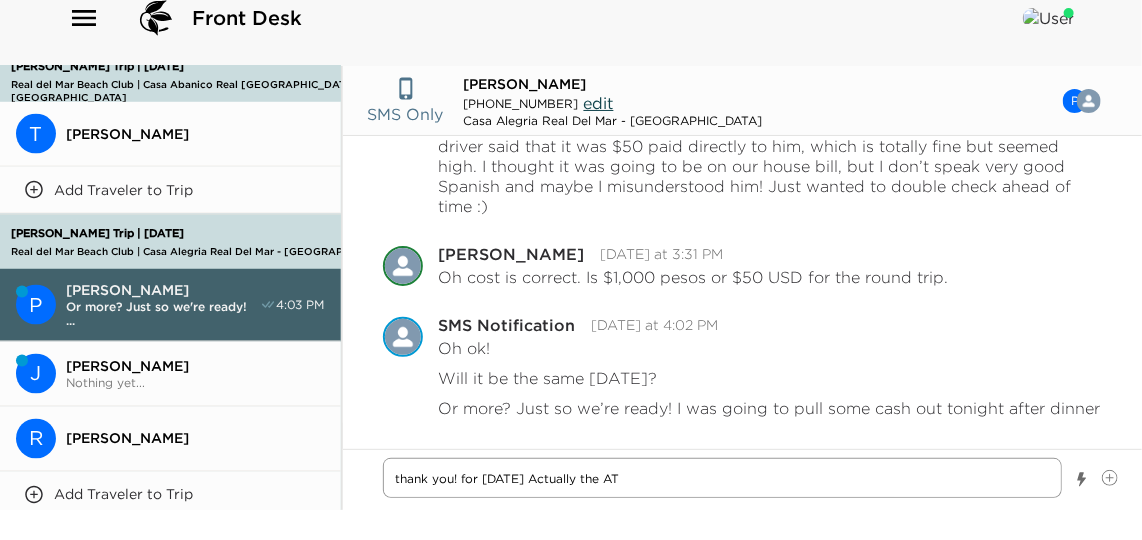 type on "x" 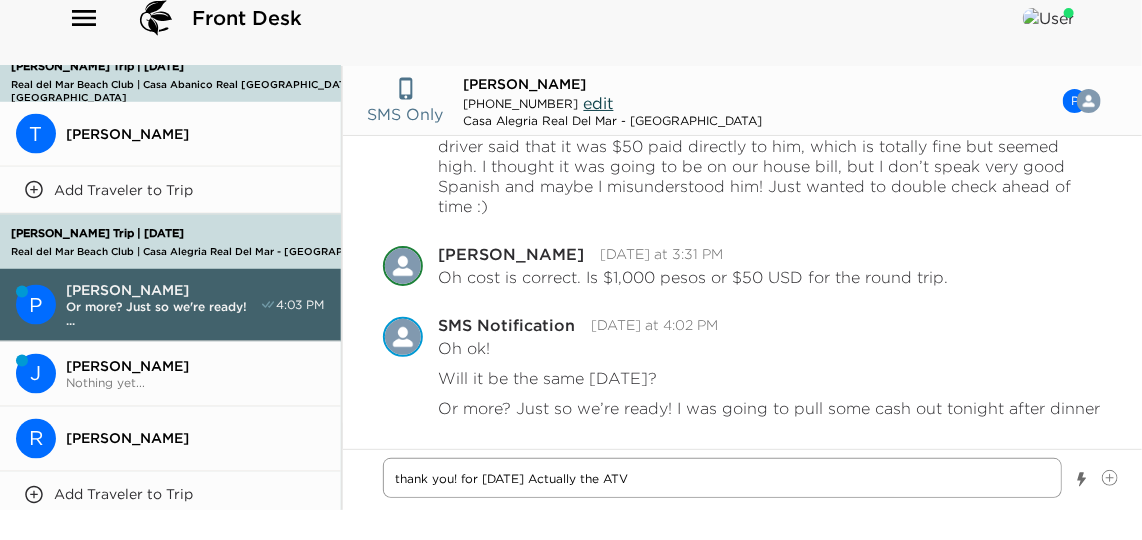 type on "thank you! for tomorrow Actually the ATV" 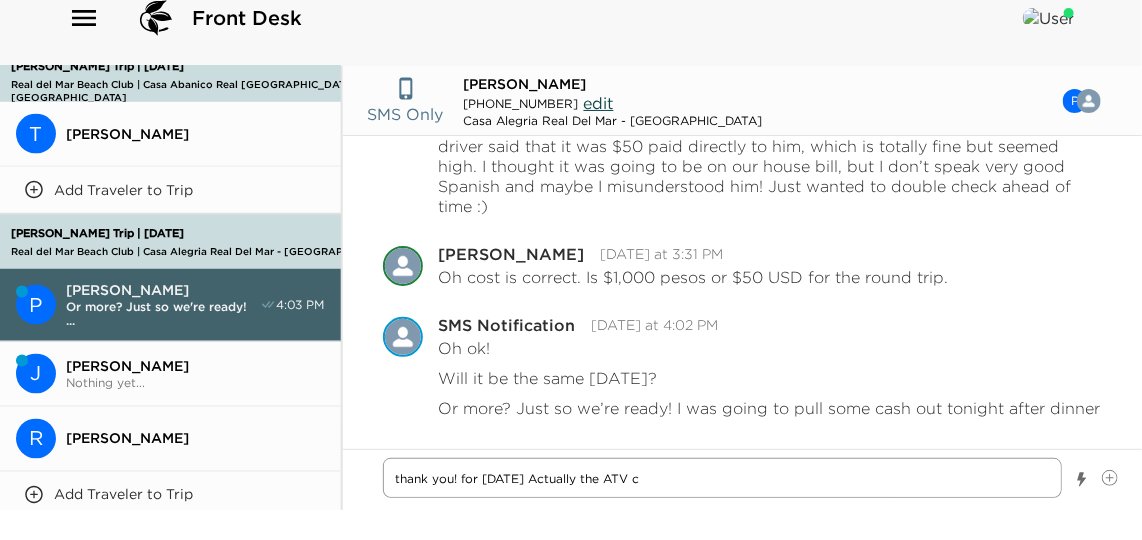 type on "thank you! for tomorrow Actually the ATV co" 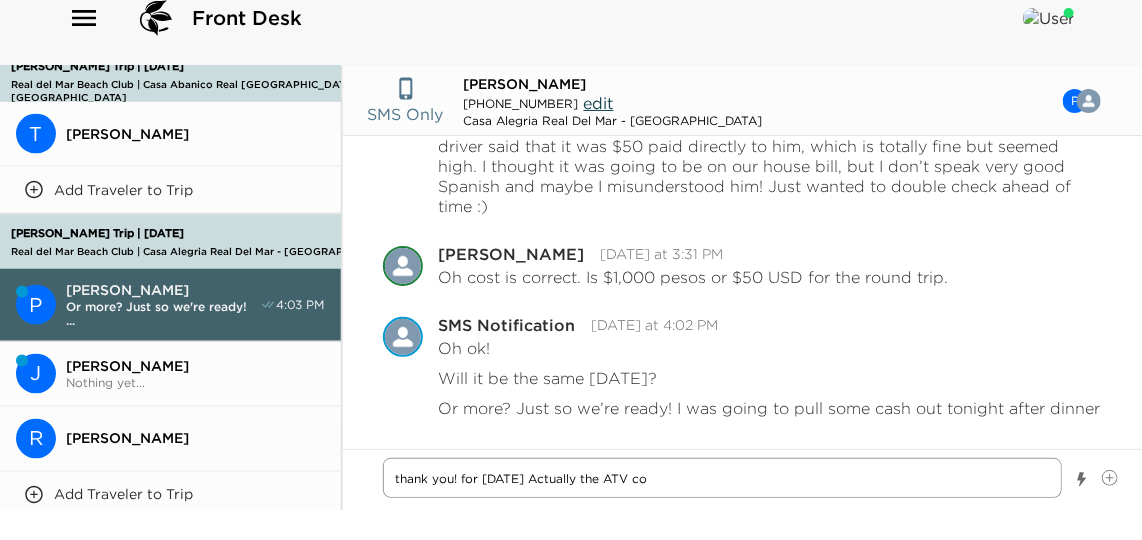 type on "x" 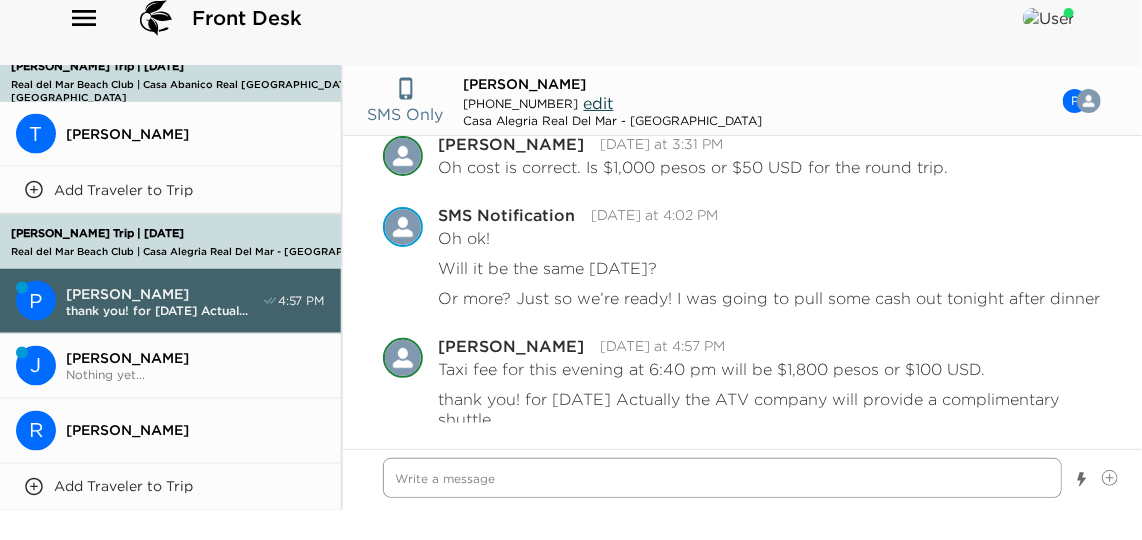 scroll, scrollTop: 2952, scrollLeft: 0, axis: vertical 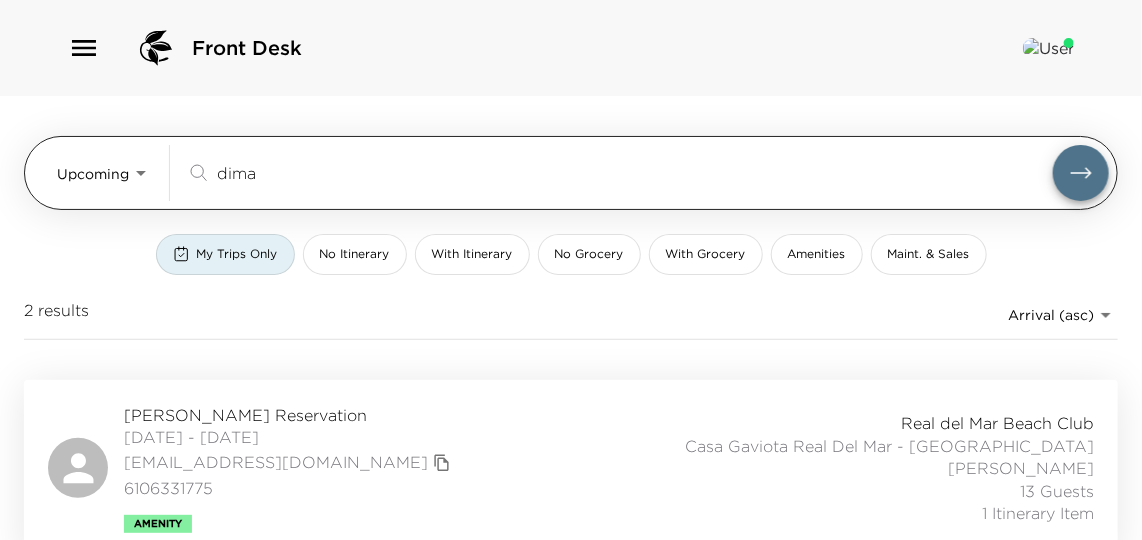 drag, startPoint x: 289, startPoint y: 173, endPoint x: 127, endPoint y: 155, distance: 162.99693 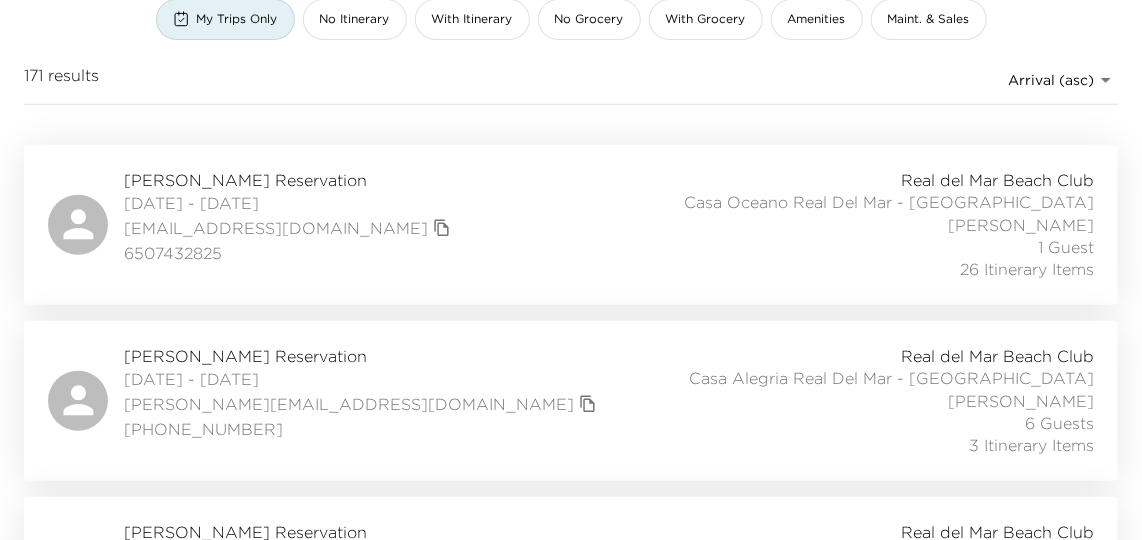 scroll, scrollTop: 272, scrollLeft: 0, axis: vertical 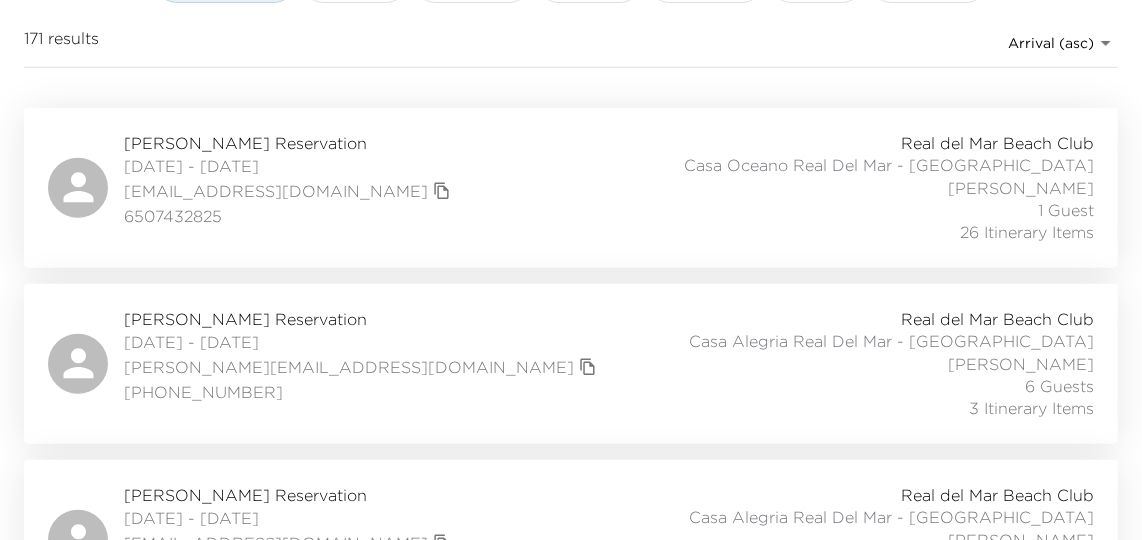type 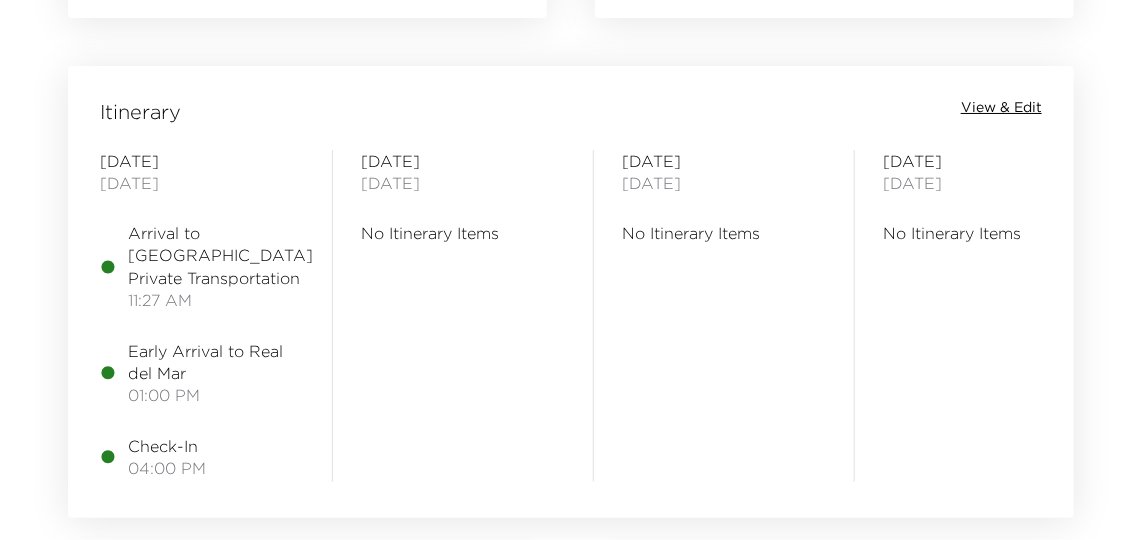 scroll, scrollTop: 2363, scrollLeft: 0, axis: vertical 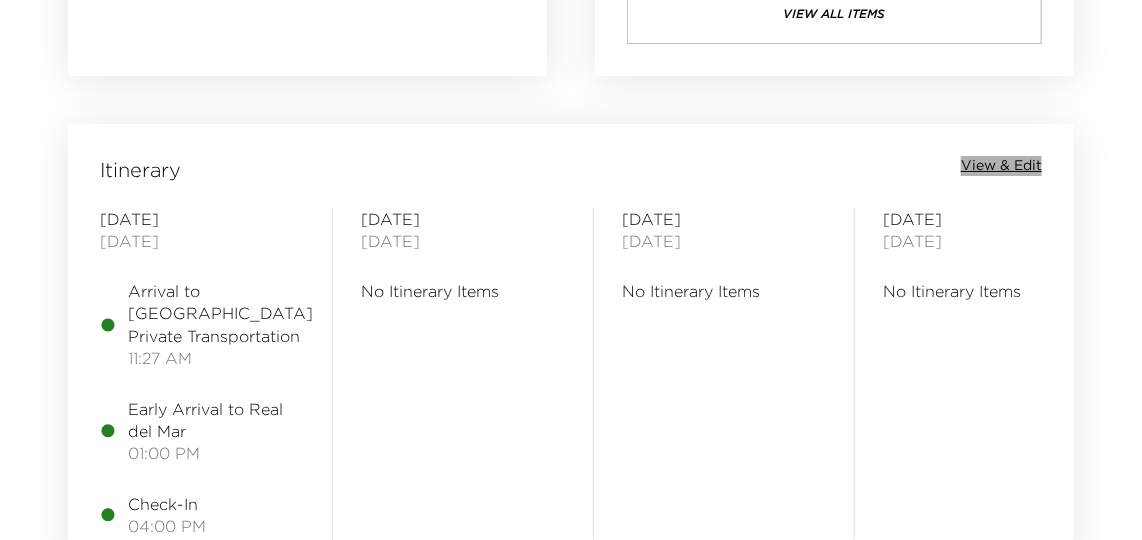click on "View & Edit" at bounding box center (1001, 166) 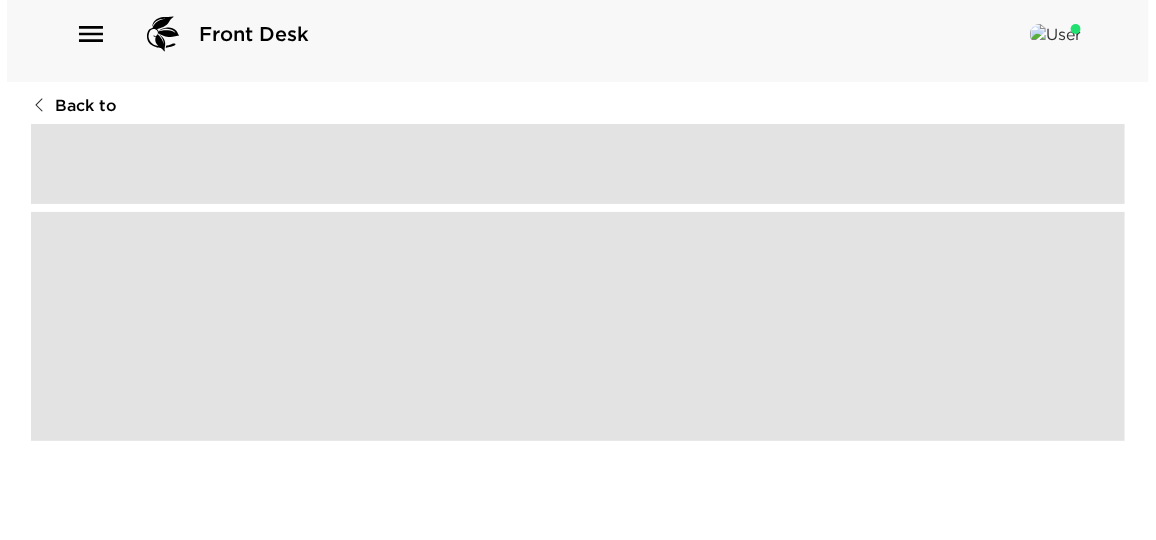 scroll, scrollTop: 0, scrollLeft: 0, axis: both 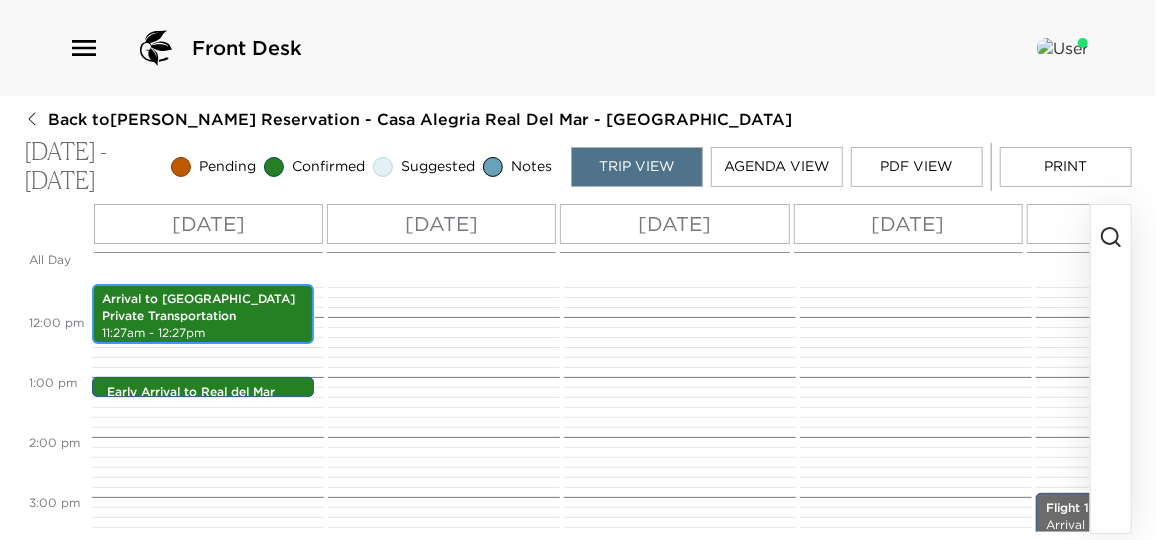 click on "Arrival to Puerto Vallarta Private Transportation" at bounding box center [203, 308] 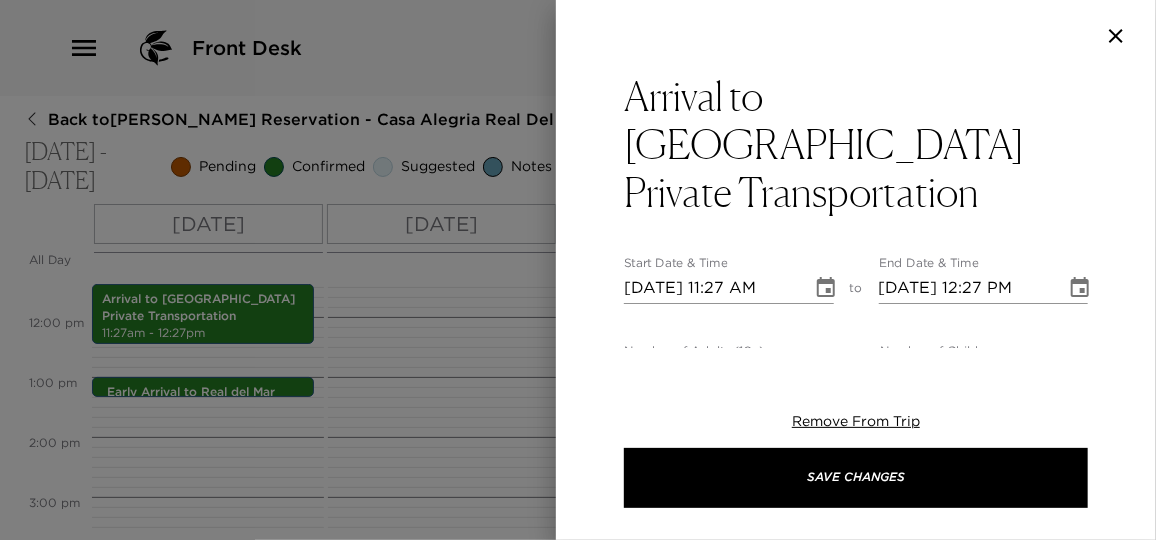 click 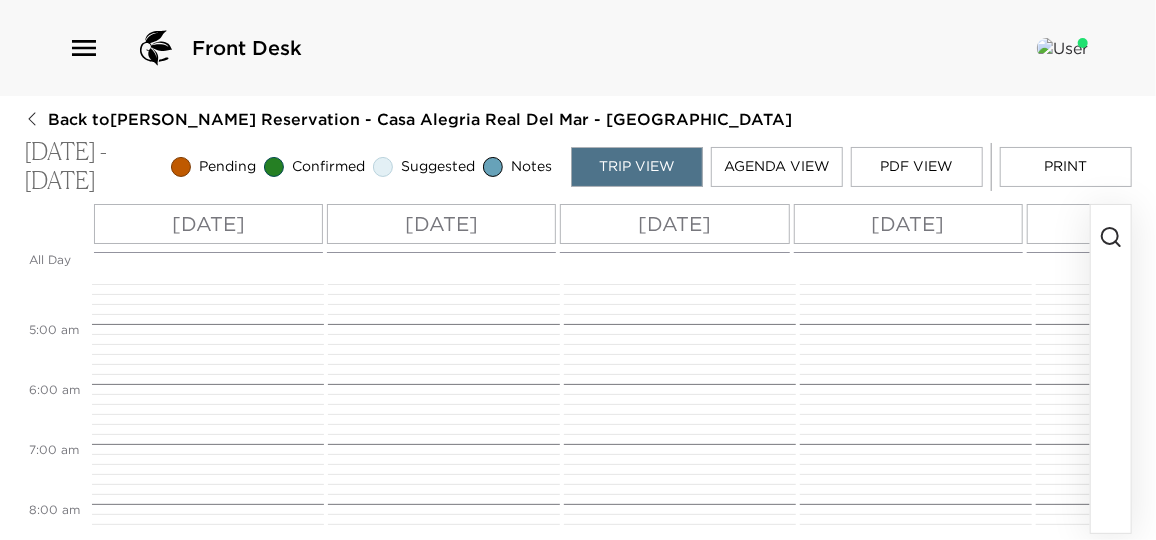 scroll, scrollTop: 232, scrollLeft: 0, axis: vertical 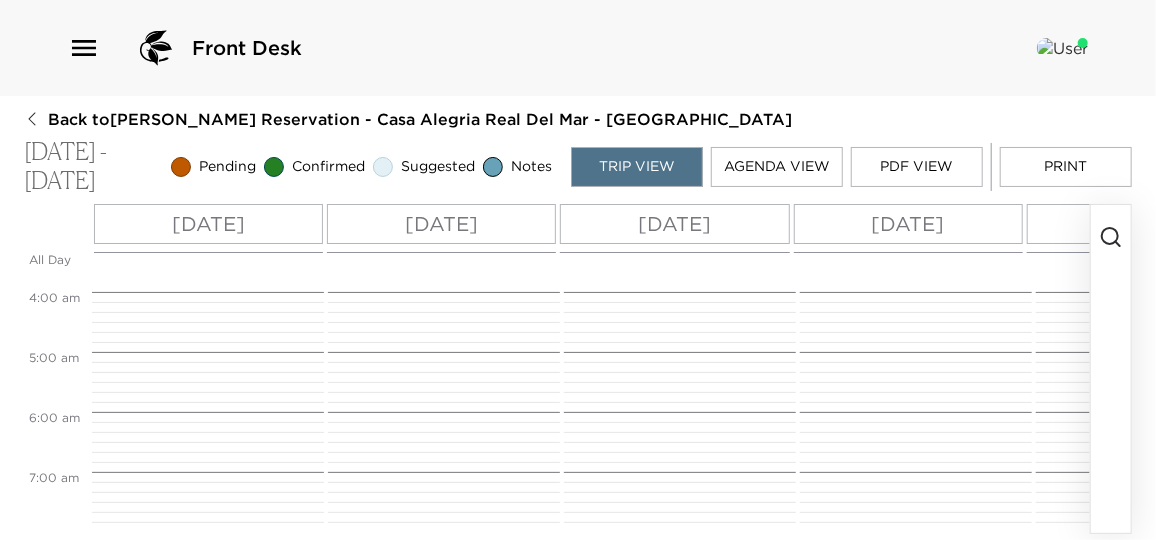 click 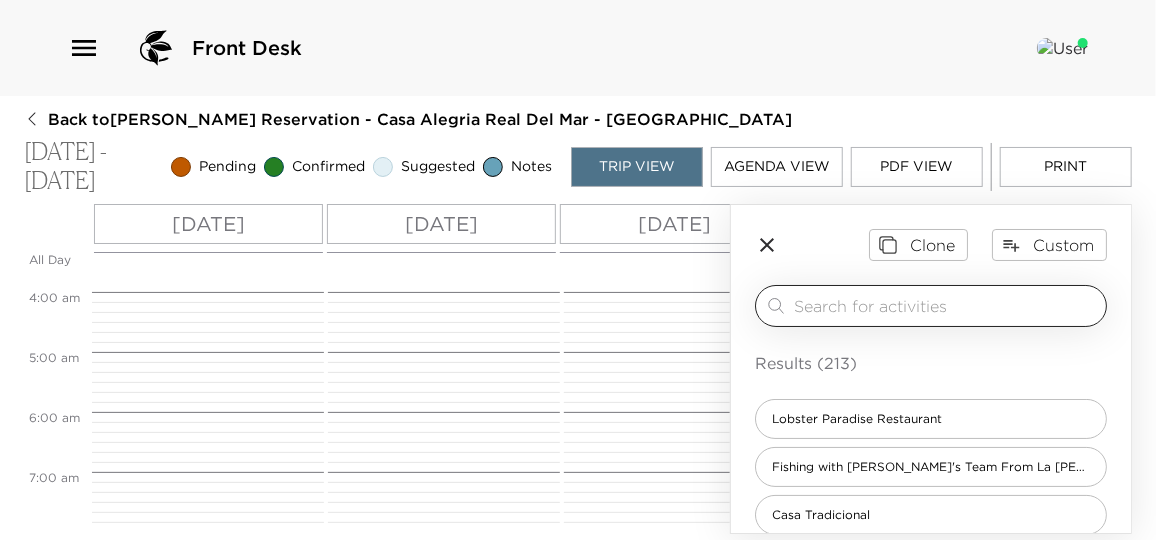 click at bounding box center [946, 305] 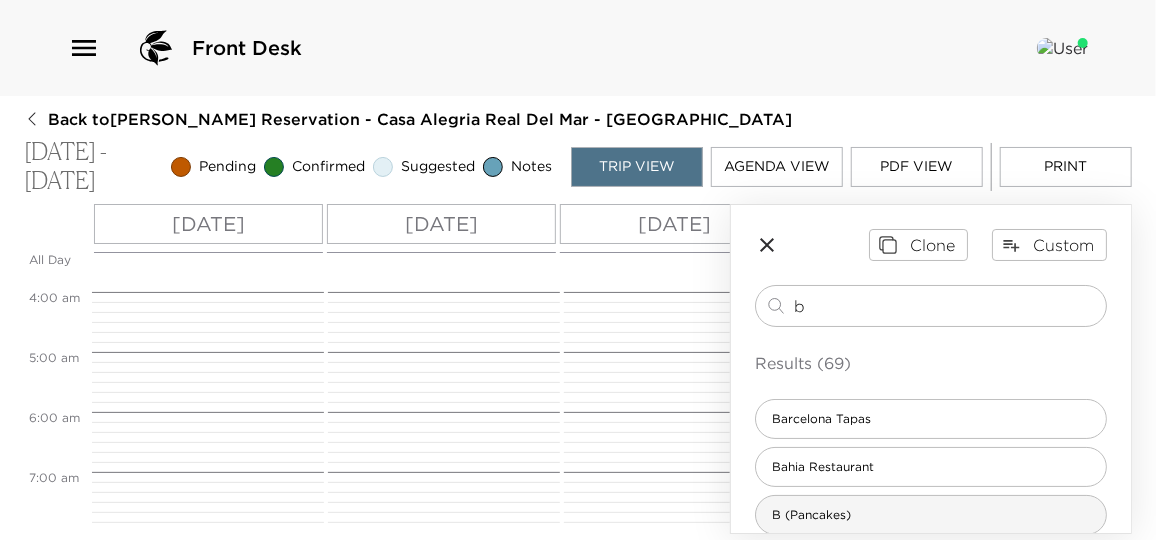 type on "b" 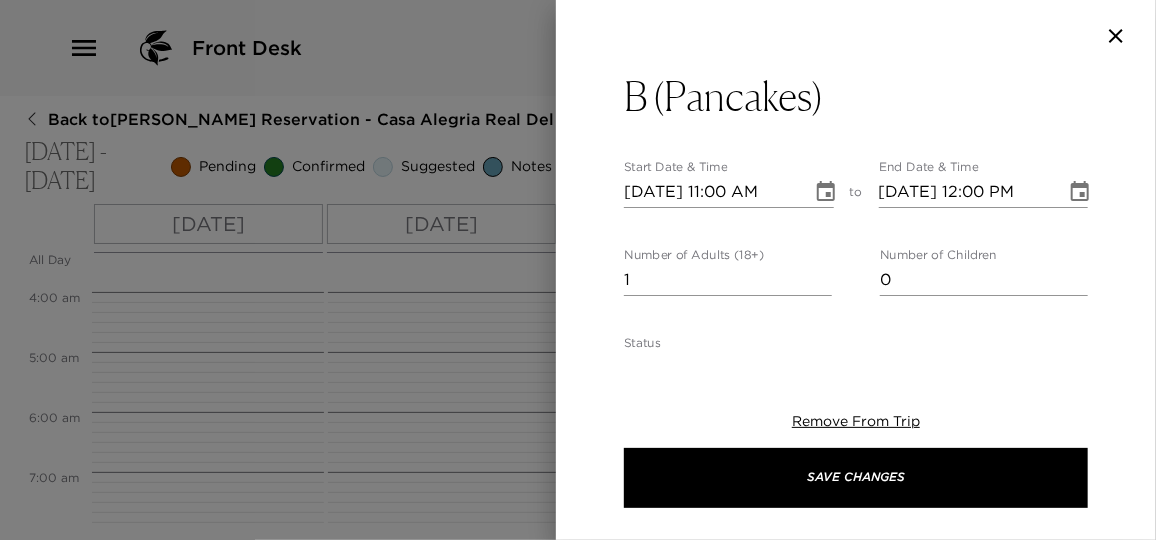 type on "Menu: B
Pancakes
Scrambled eggs
Bacon
Sliced fruit
Orange juice
Coffee or tea.
In anticipation of any special needs, please let me know if there are any food requests or allergies I should know about prior to your meal preparation." 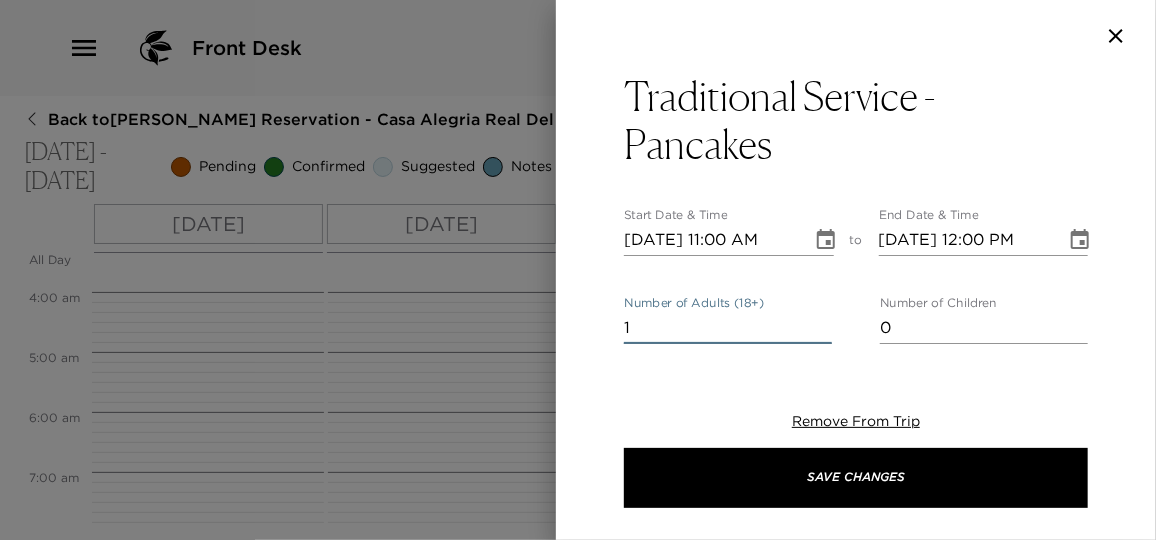 drag, startPoint x: 646, startPoint y: 328, endPoint x: 608, endPoint y: 328, distance: 38 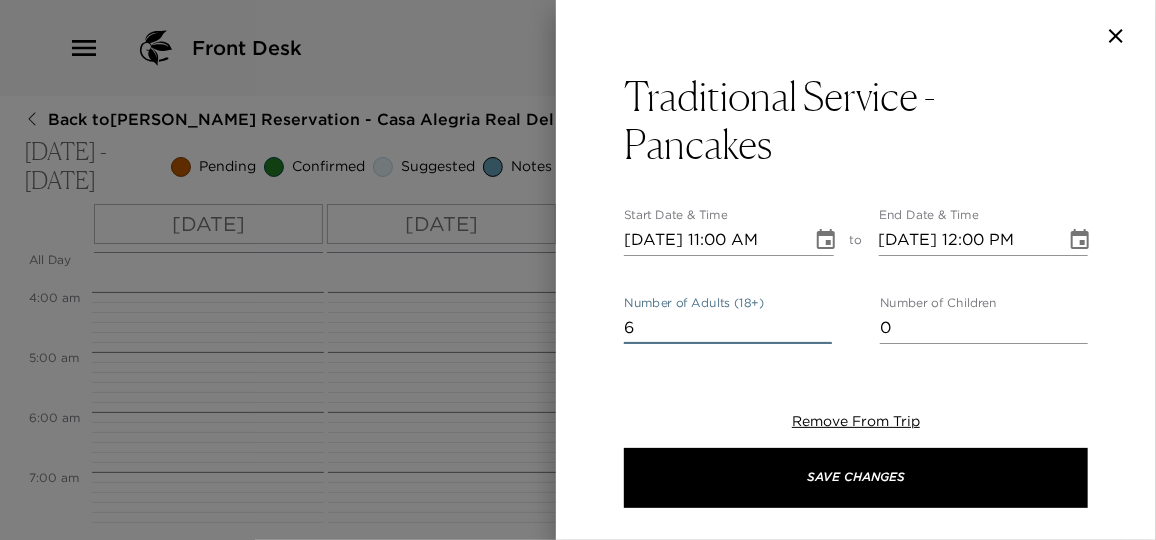type on "6" 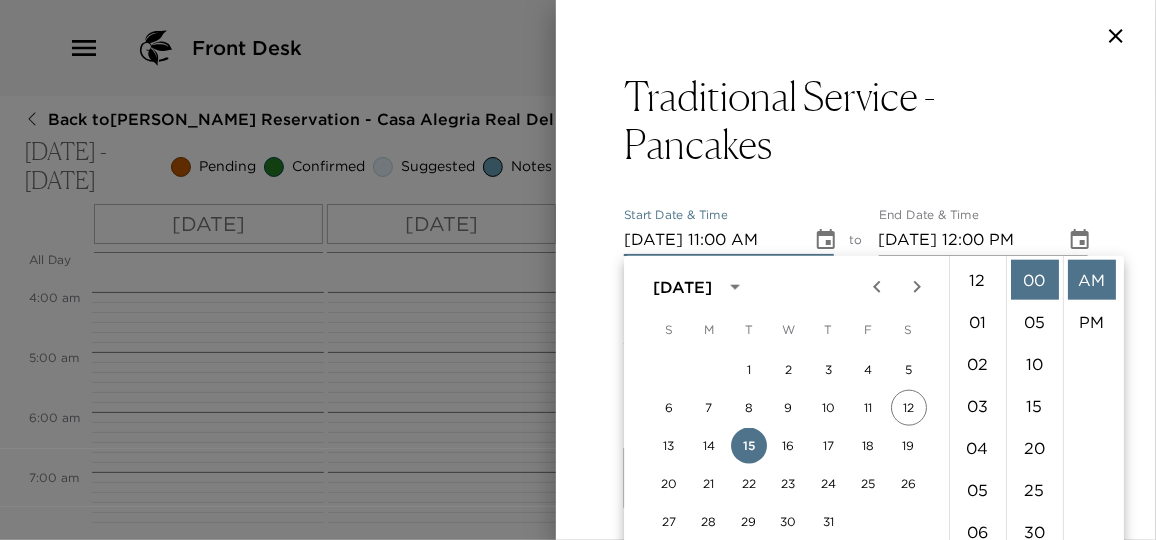 scroll, scrollTop: 461, scrollLeft: 0, axis: vertical 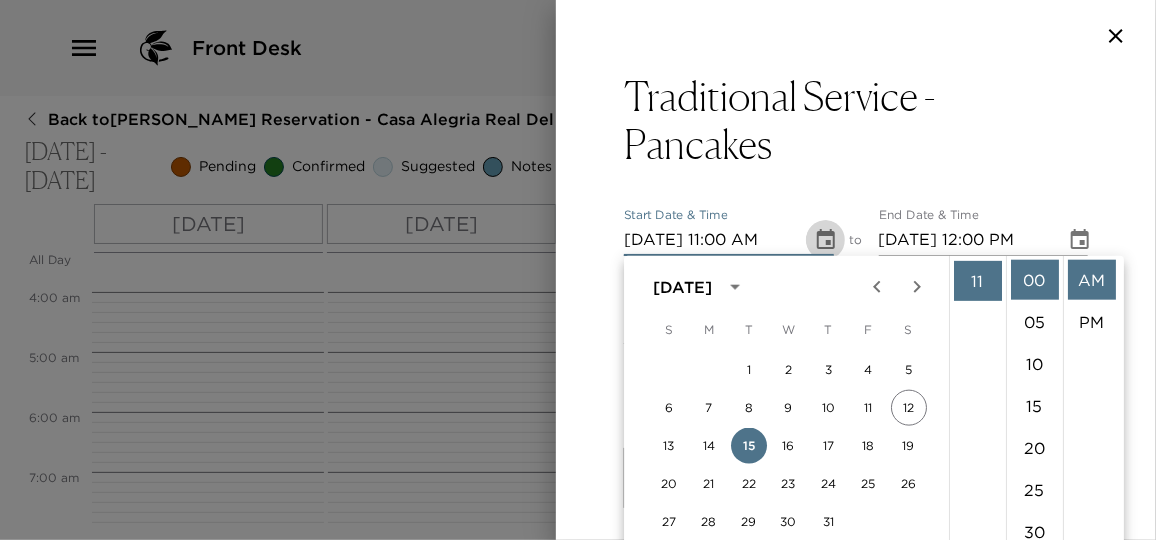 click 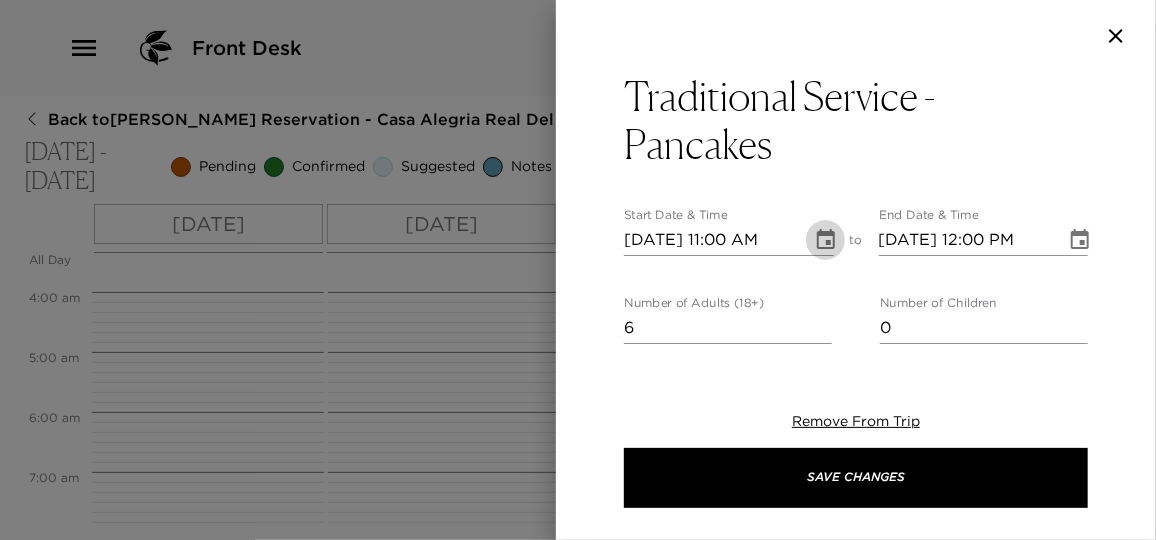 click 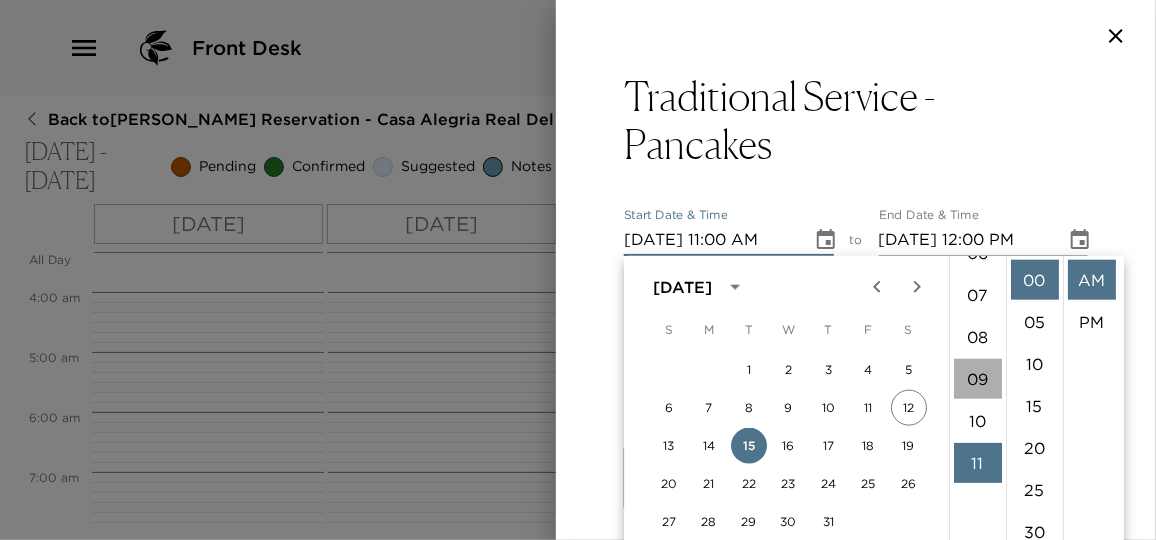 click on "09" at bounding box center (978, 379) 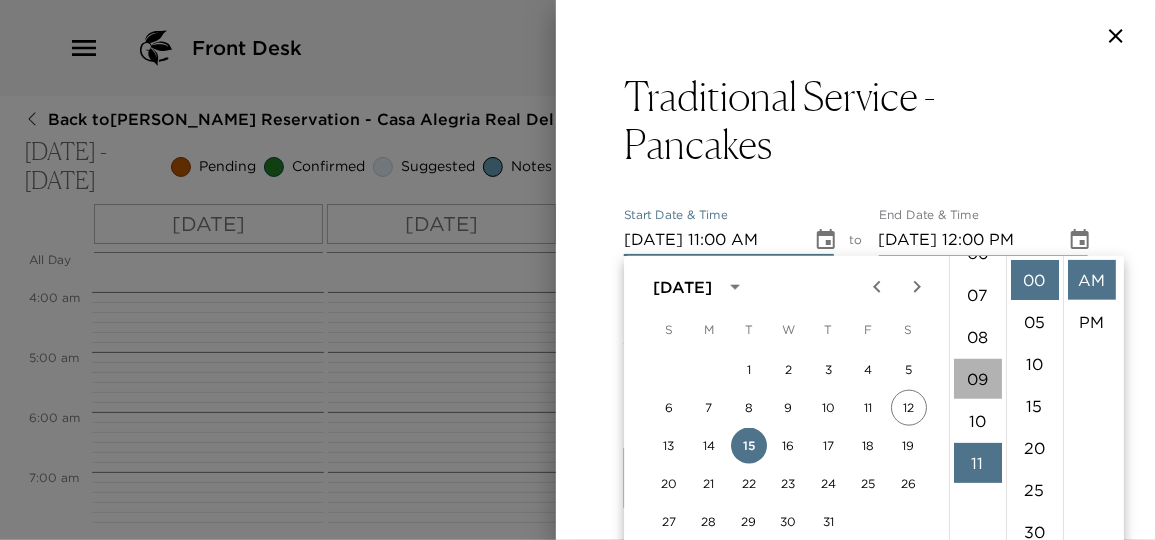 type on "07/15/2025 09:00 AM" 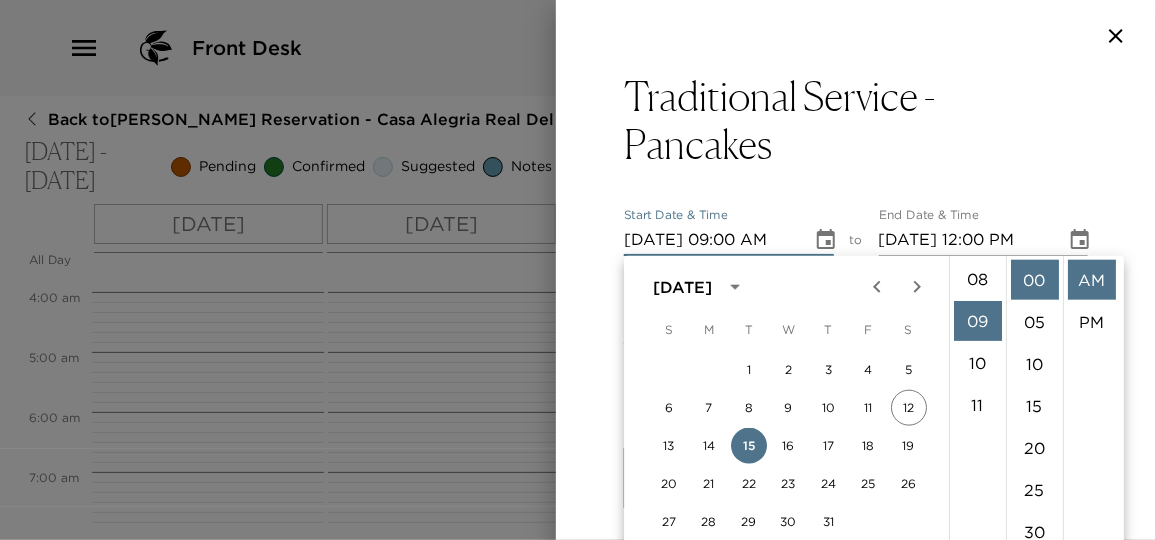 scroll, scrollTop: 378, scrollLeft: 0, axis: vertical 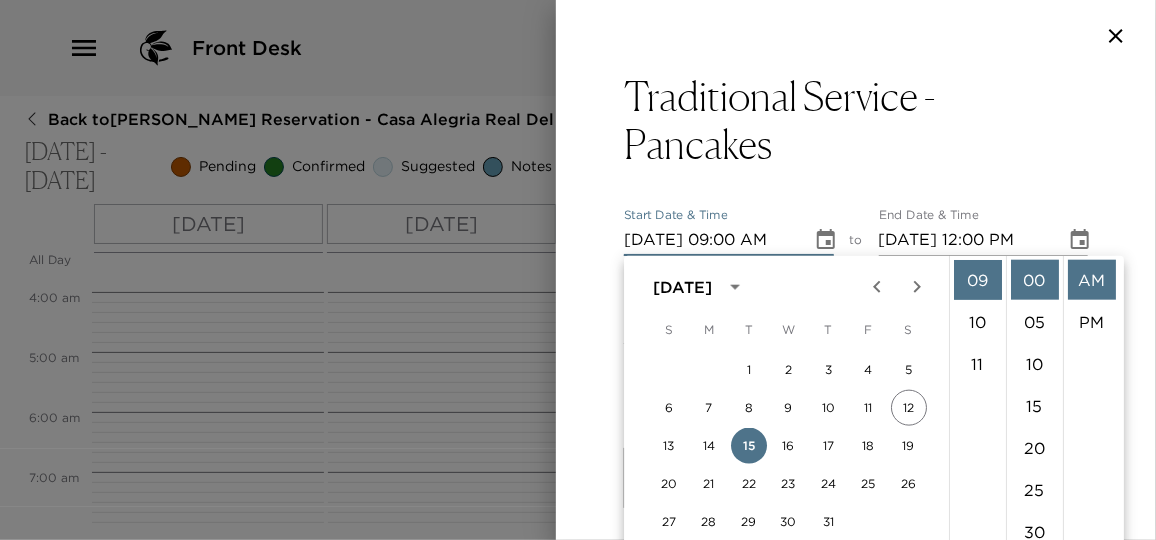 click on "AM" at bounding box center [1092, 280] 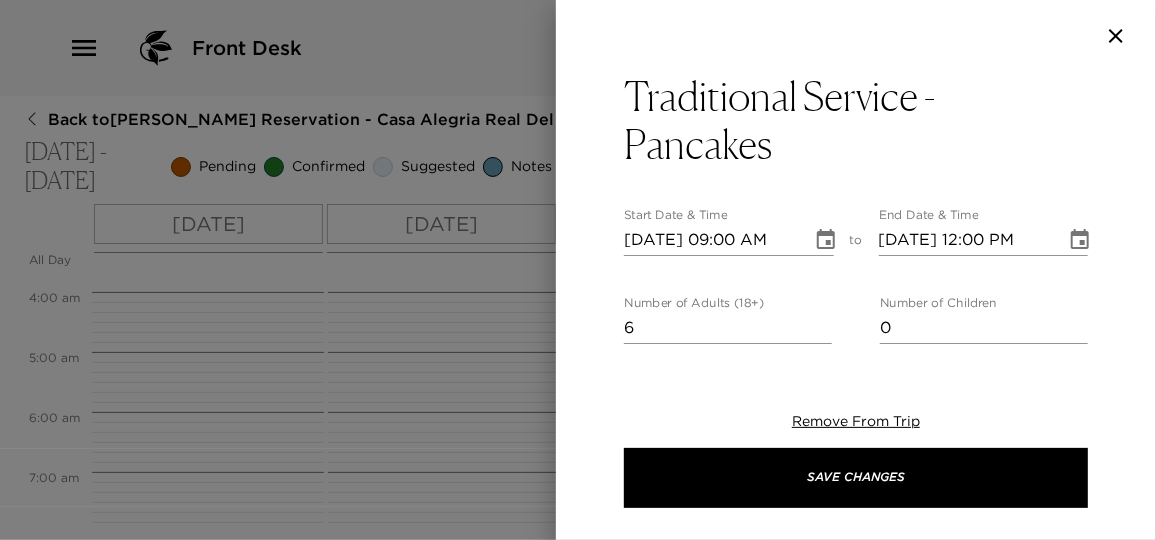 click 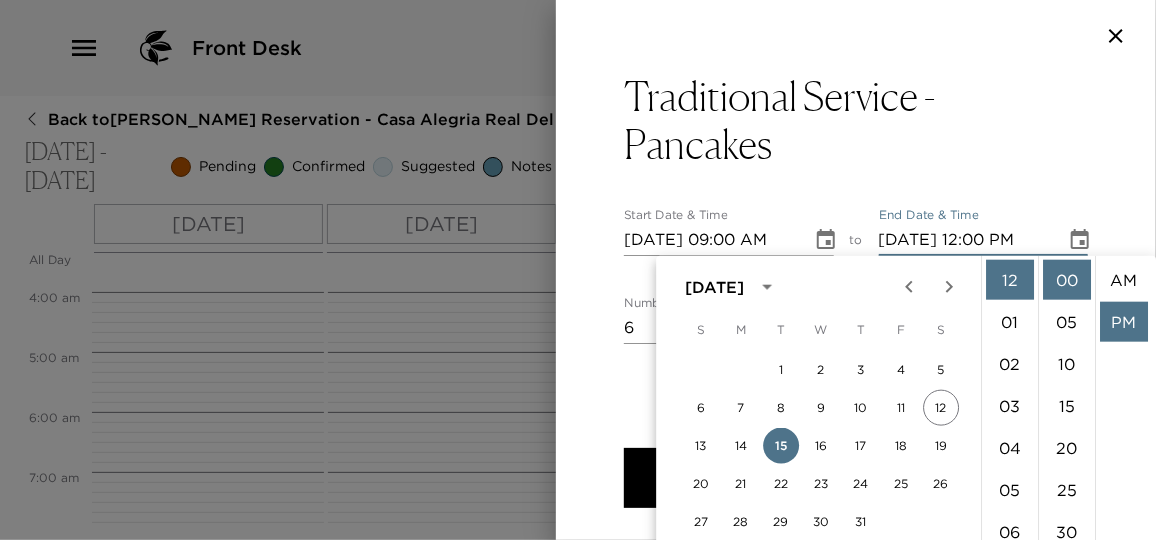 scroll, scrollTop: 41, scrollLeft: 0, axis: vertical 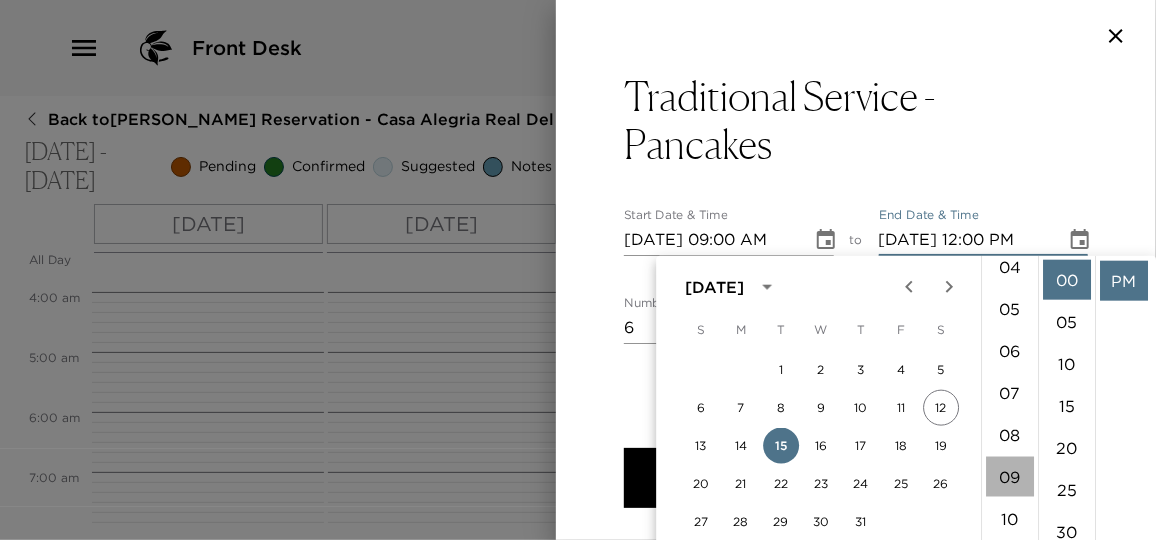 drag, startPoint x: 1013, startPoint y: 469, endPoint x: 1119, endPoint y: 307, distance: 193.59752 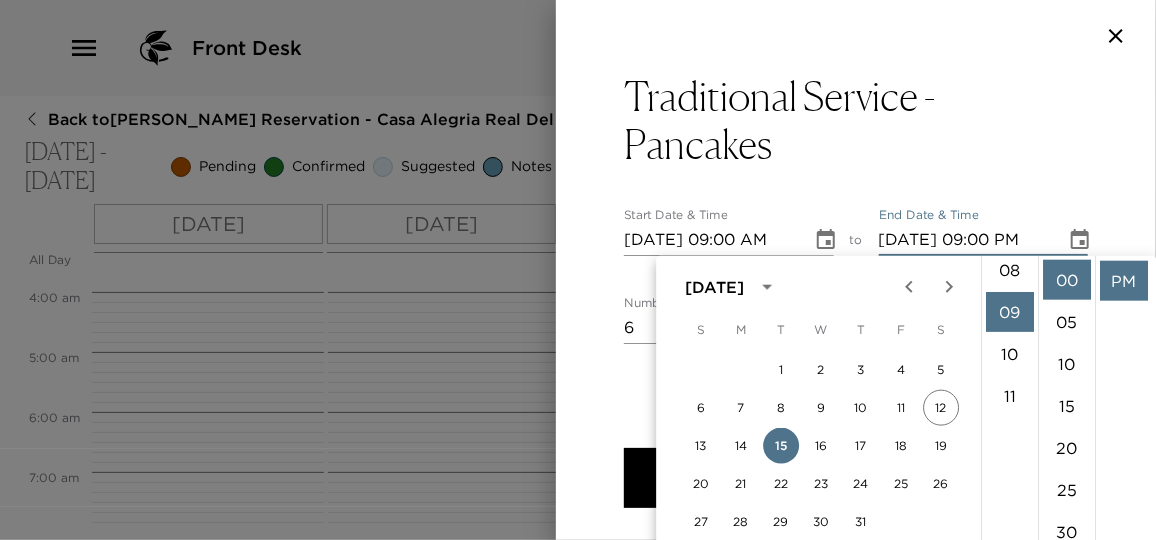 scroll, scrollTop: 378, scrollLeft: 0, axis: vertical 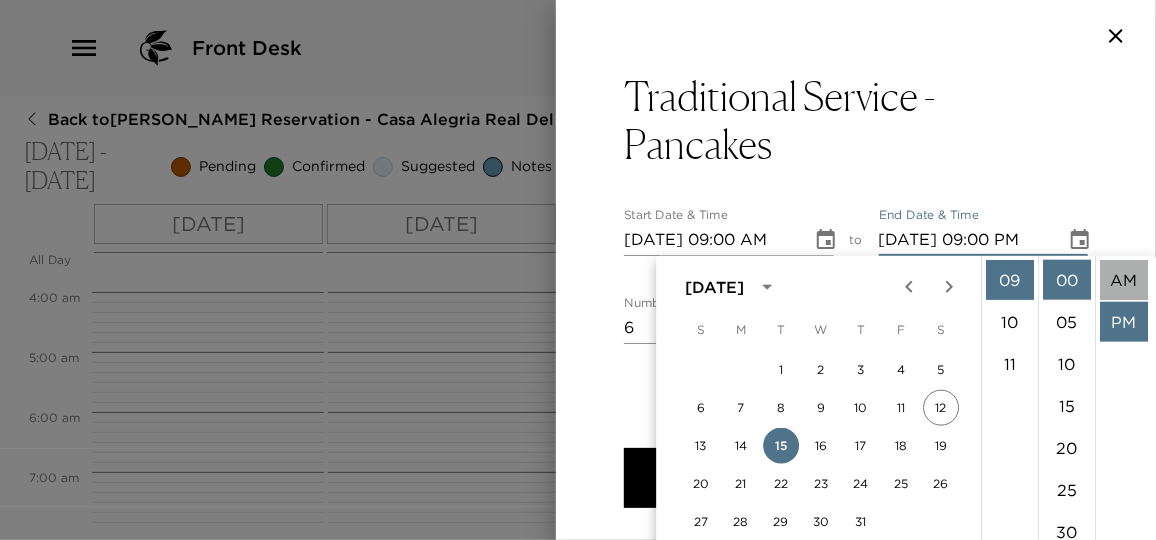 click on "AM" at bounding box center [1124, 280] 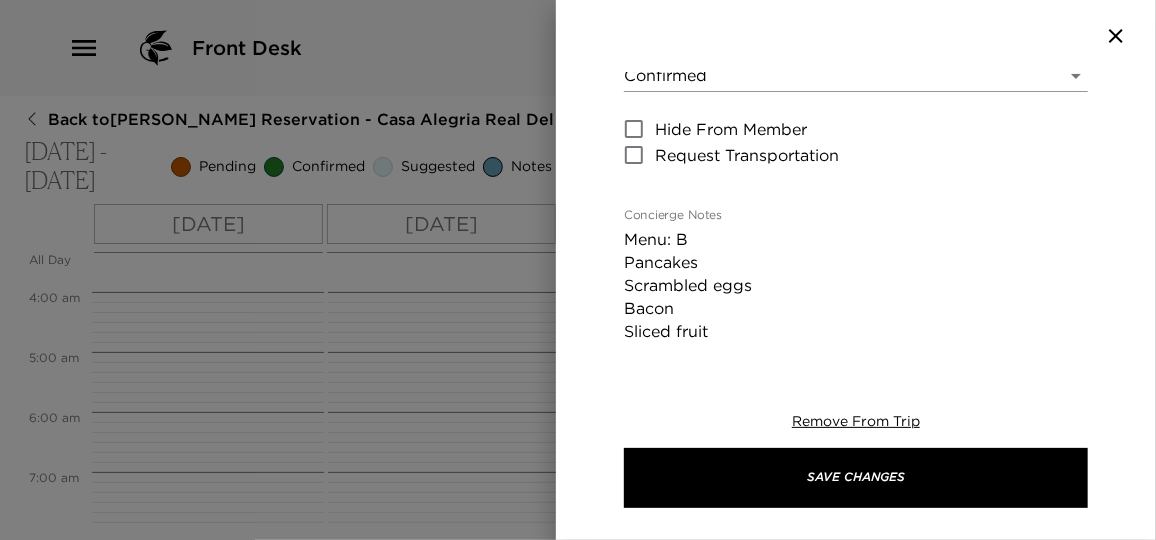 scroll, scrollTop: 0, scrollLeft: 0, axis: both 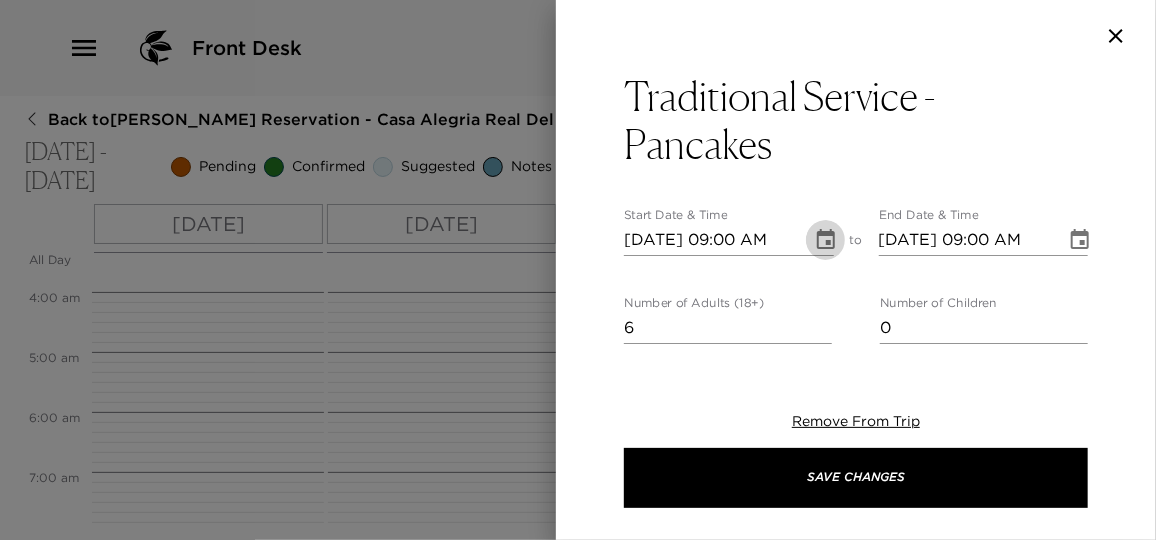 click 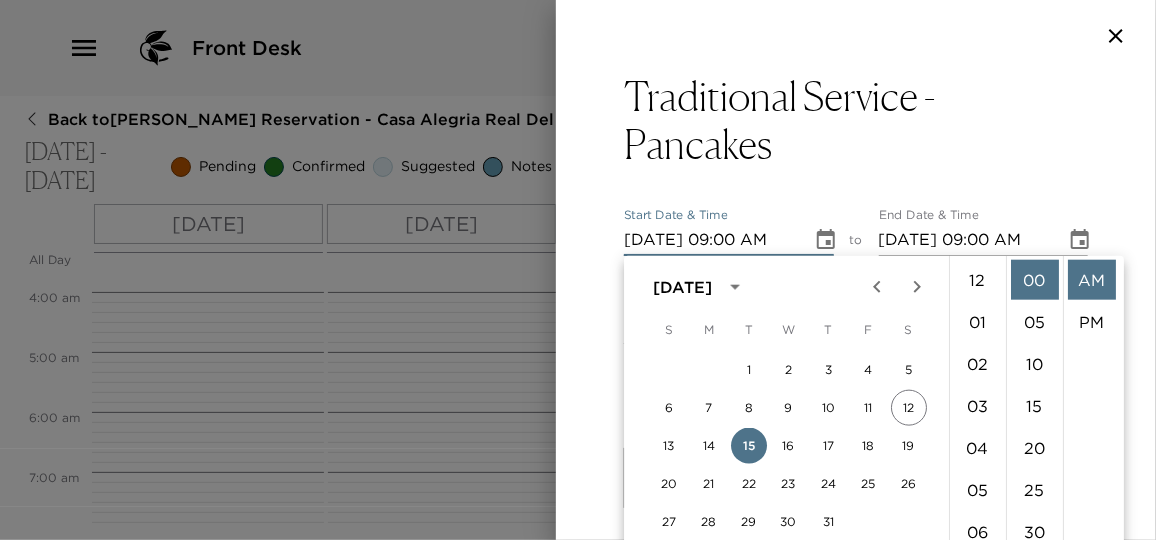 scroll, scrollTop: 378, scrollLeft: 0, axis: vertical 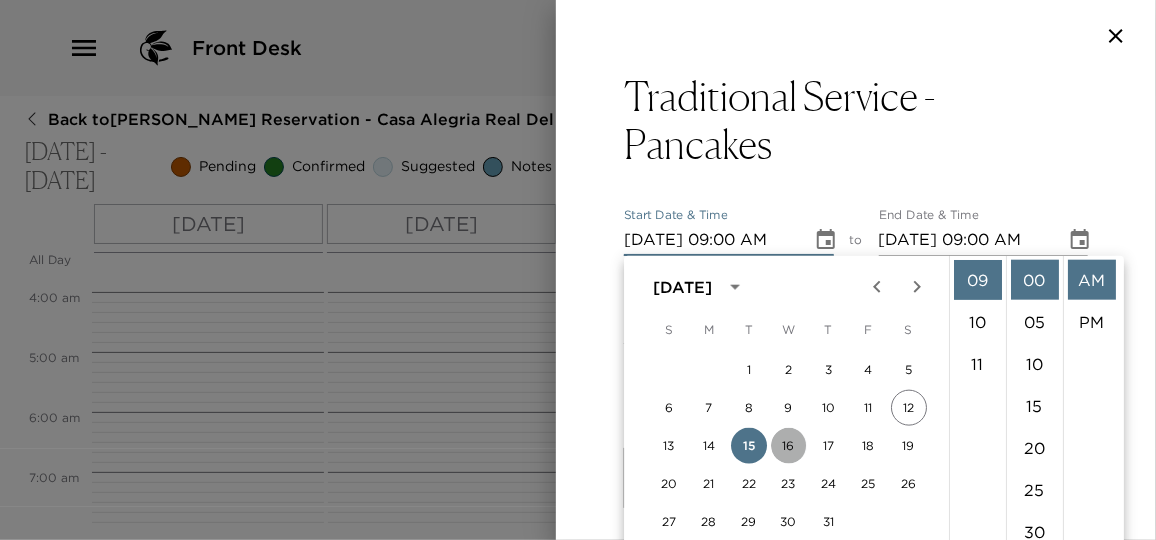 click on "16" at bounding box center [789, 446] 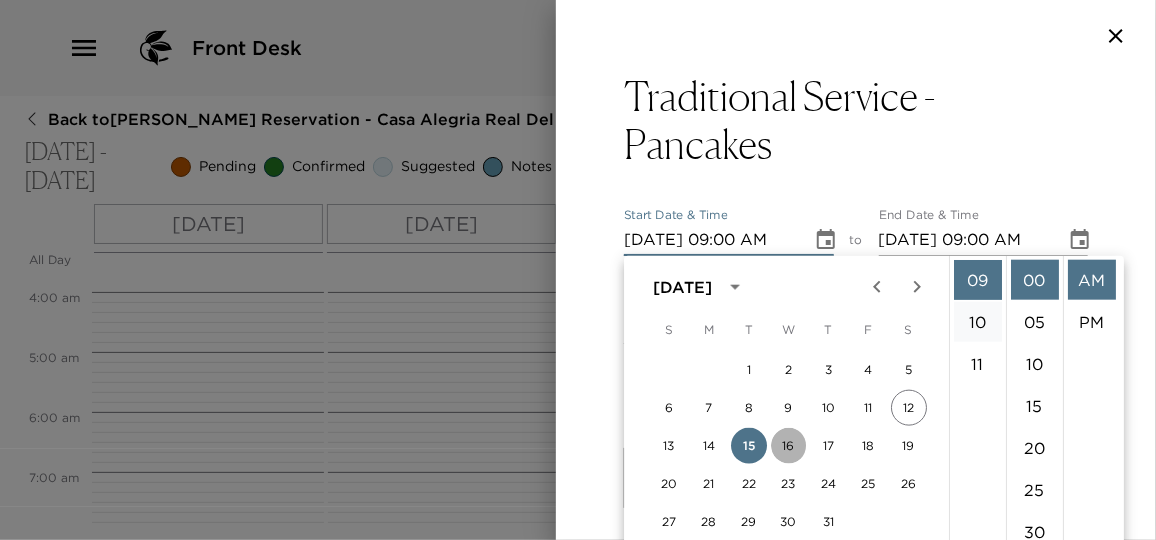 type on "07/16/2025 09:00 AM" 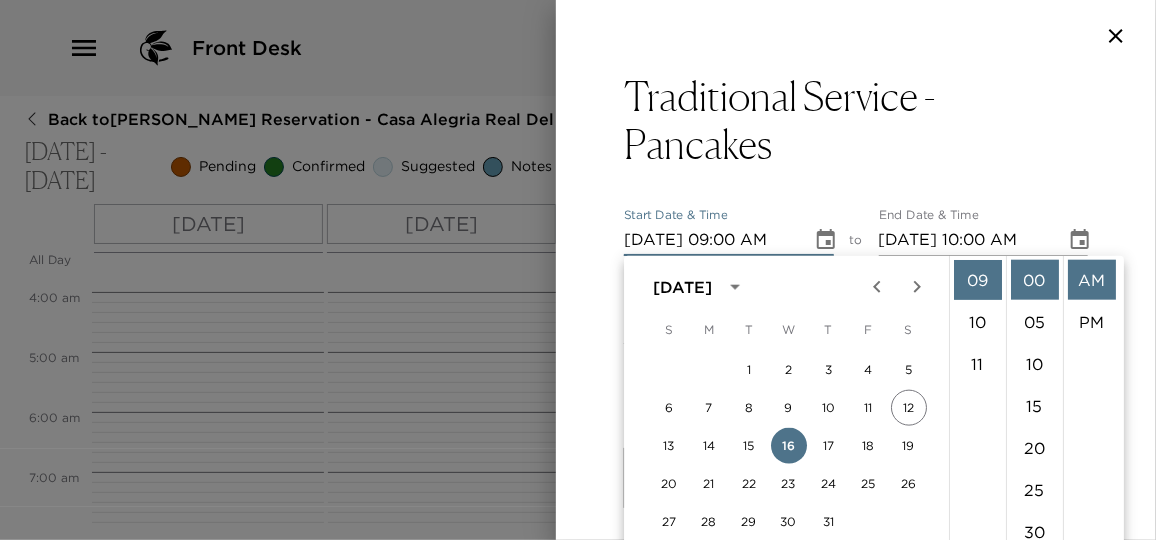 click 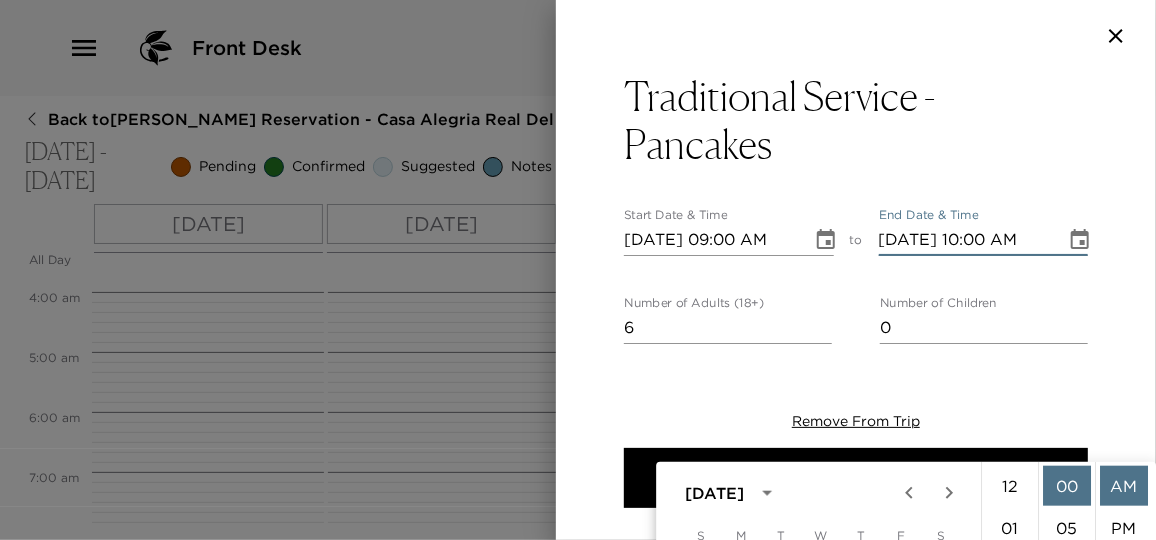 scroll, scrollTop: 206, scrollLeft: 0, axis: vertical 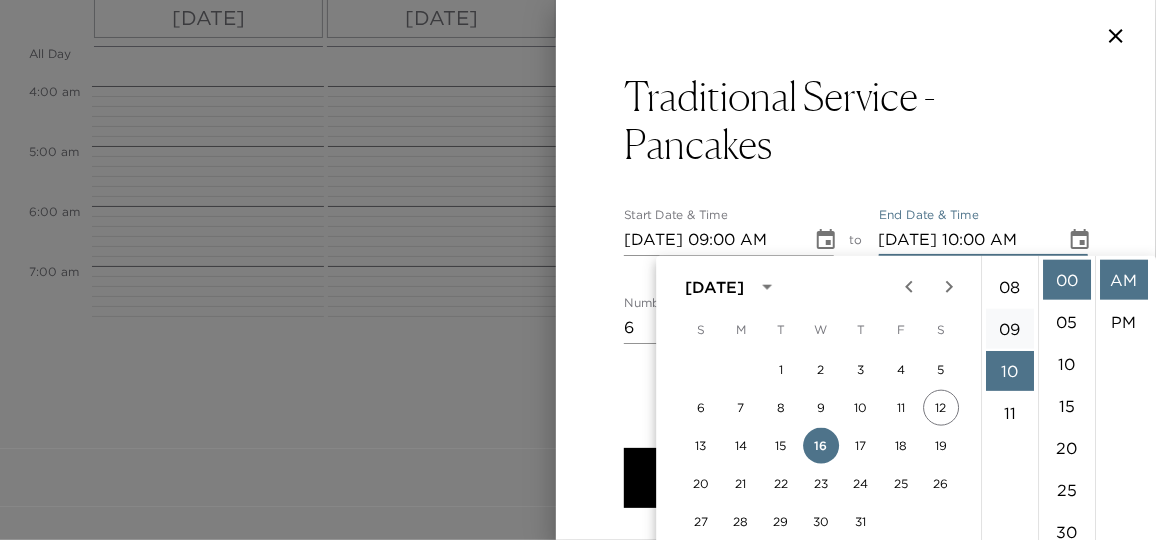 click on "09" at bounding box center [1010, 329] 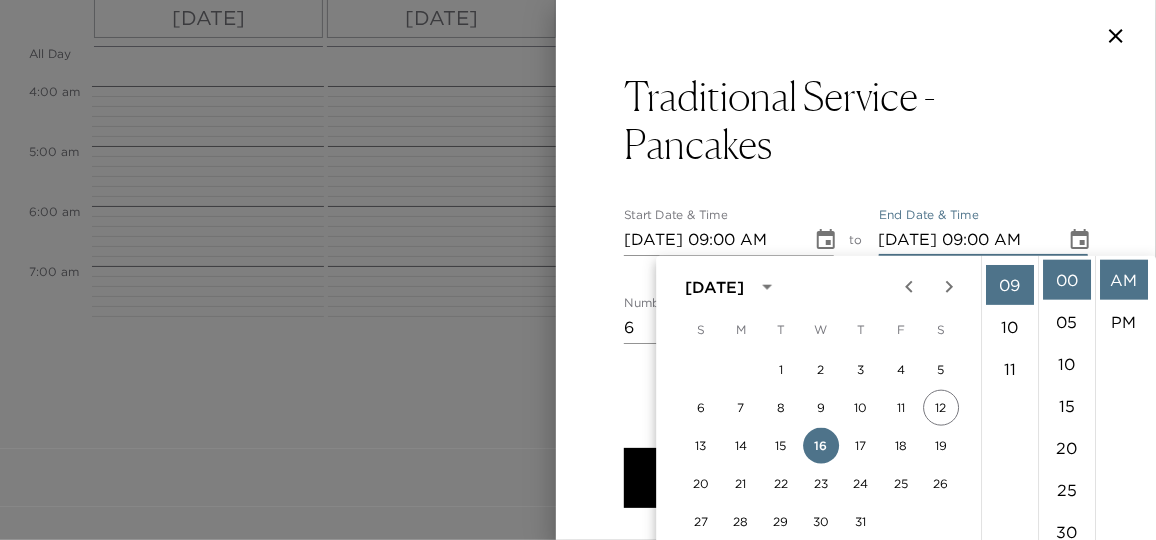 scroll, scrollTop: 378, scrollLeft: 0, axis: vertical 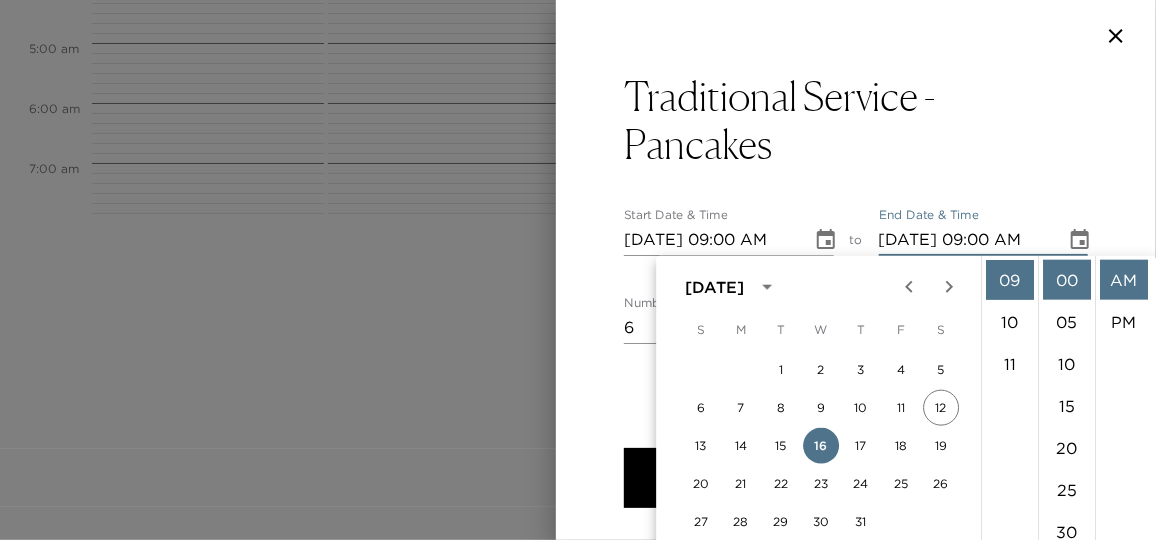 click on "Traditional Service - Pancakes Start Date & Time 07/16/2025 09:00 AM to End Date & Time 07/16/2025 09:00 AM Number of Adults (18+) 6 Number of Children 0 Status Confirmed Confirmed Hide From Member Request Transportation Concierge Notes Menu: B
Pancakes
Scrambled eggs
Bacon
Sliced fruit
Orange juice
Coffee or tea.
In anticipation of any special needs, please let me know if there are any food requests or allergies I should know about prior to your meal preparation. x Cost ​ x Address ​ x Phone Number ​ Email ​ Website ​ Cancellation Policy ​ 24 hours before the service Recommended Attire ​ undefined Age Range All Ages All Ages Remove From Trip Save Changes" at bounding box center (856, 210) 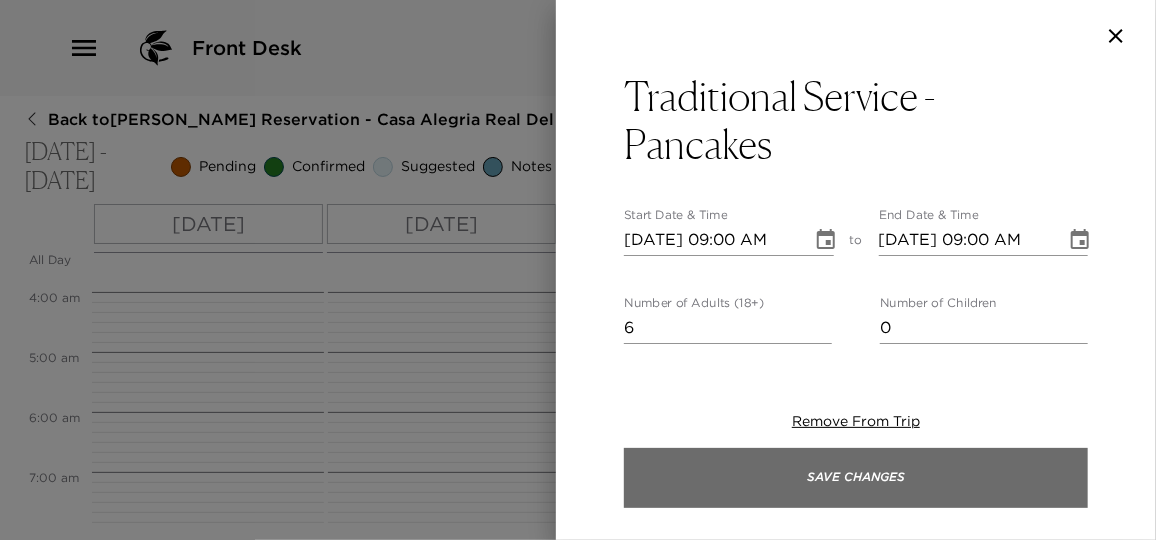 scroll, scrollTop: 0, scrollLeft: 0, axis: both 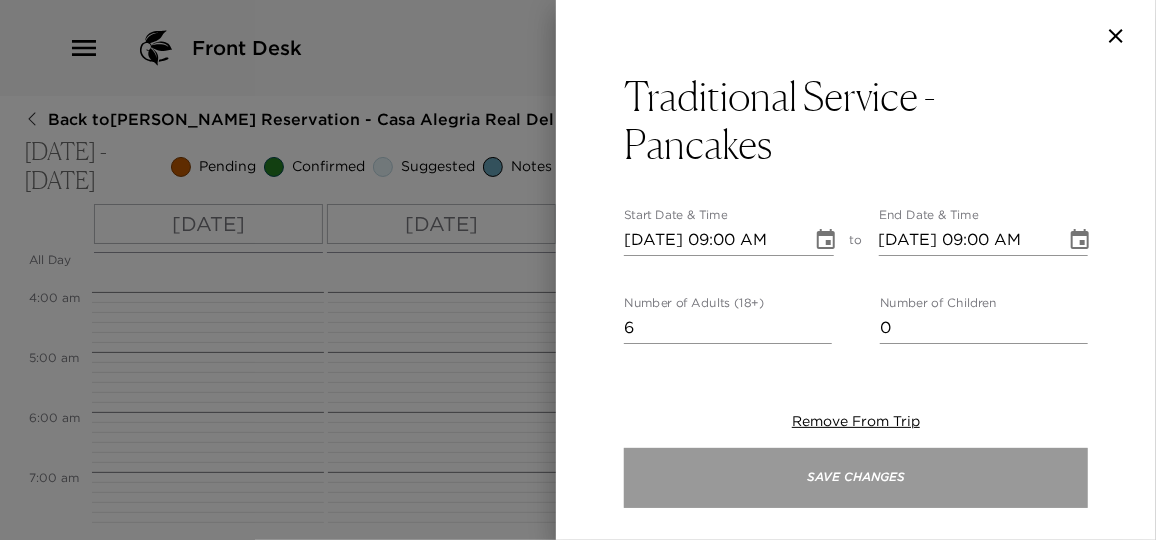 click on "Save Changes" at bounding box center (856, 478) 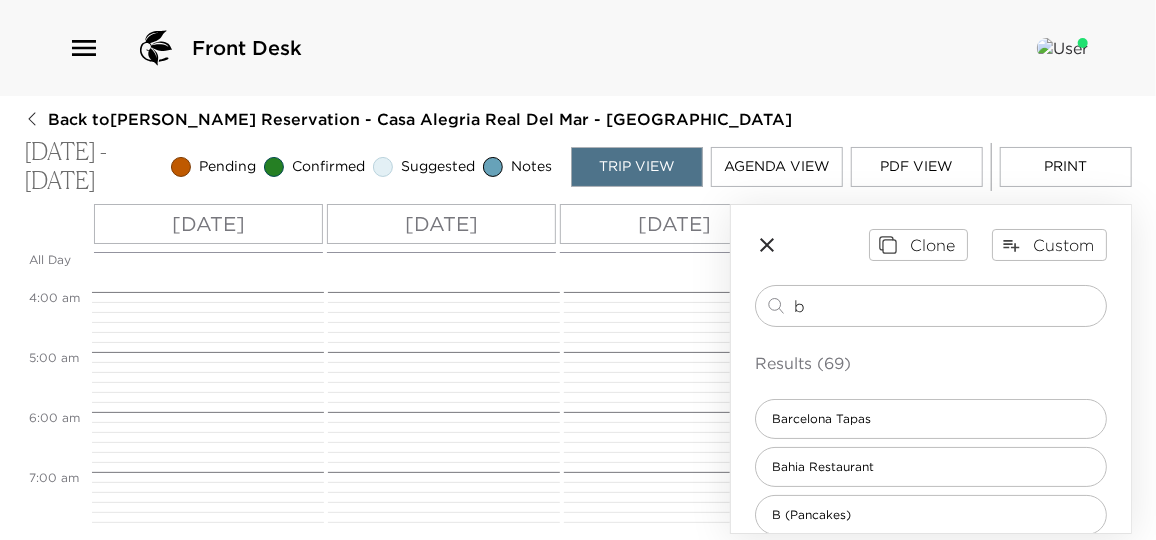 click 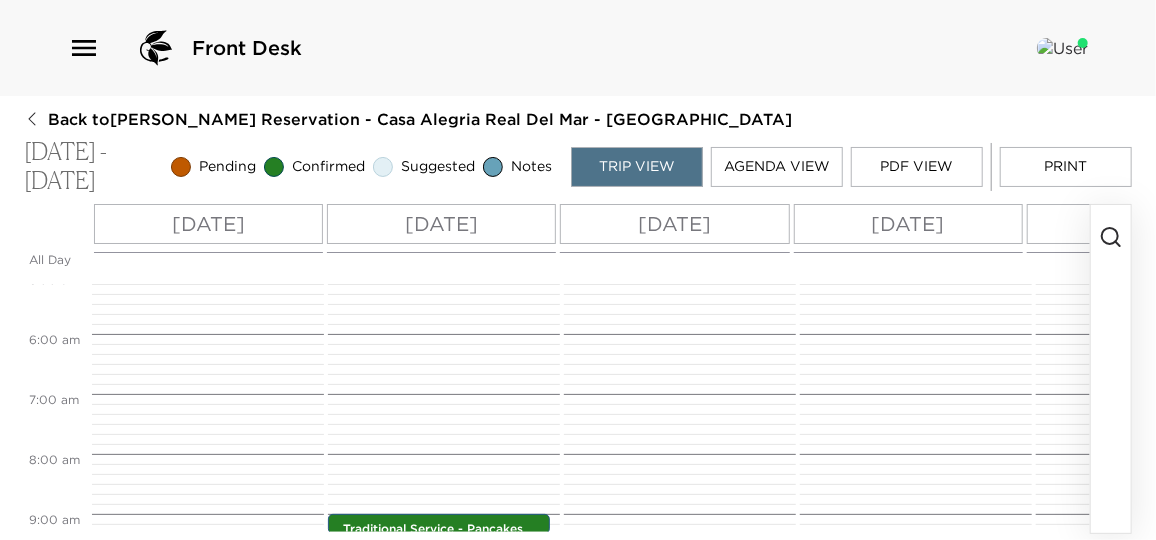 scroll, scrollTop: 414, scrollLeft: 0, axis: vertical 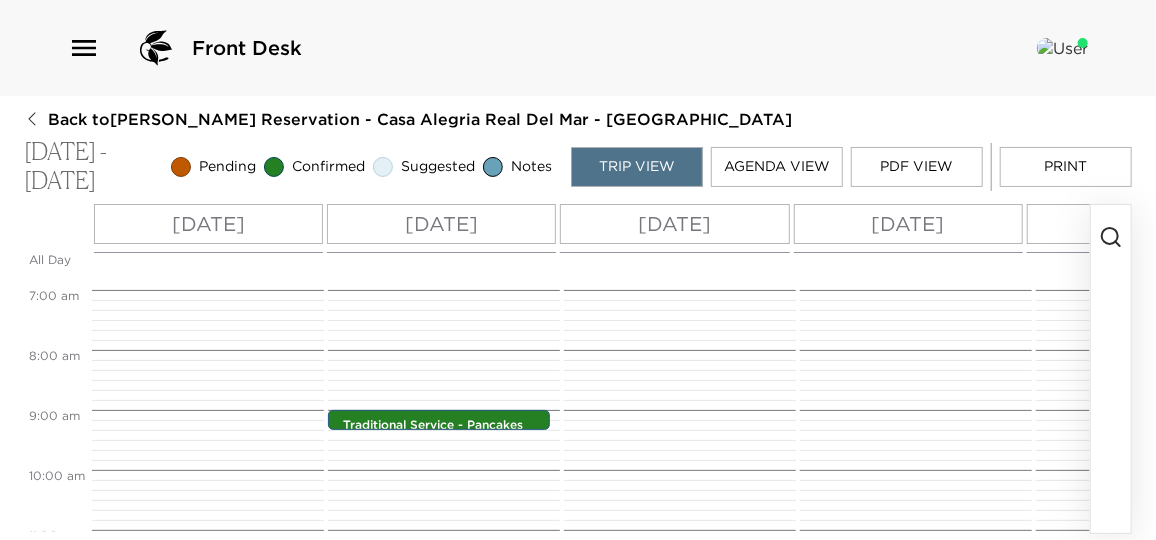 click 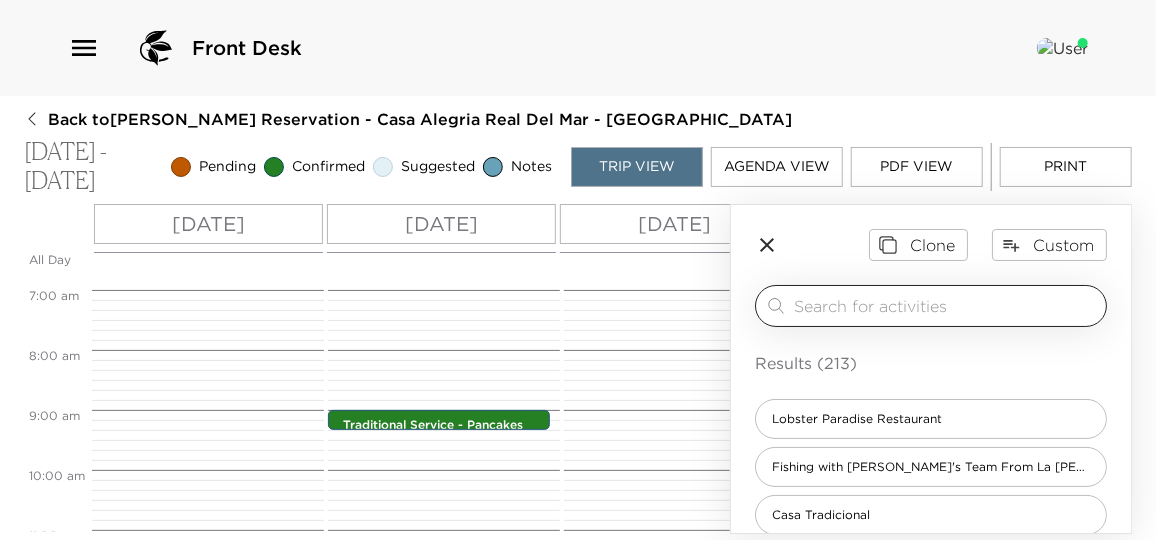 click at bounding box center (946, 305) 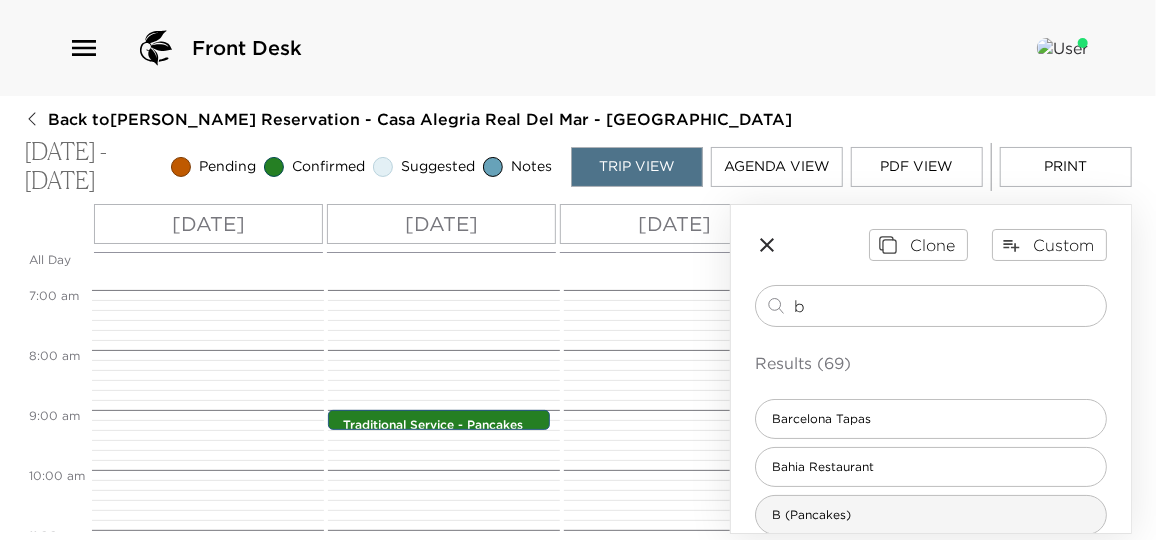 type on "b" 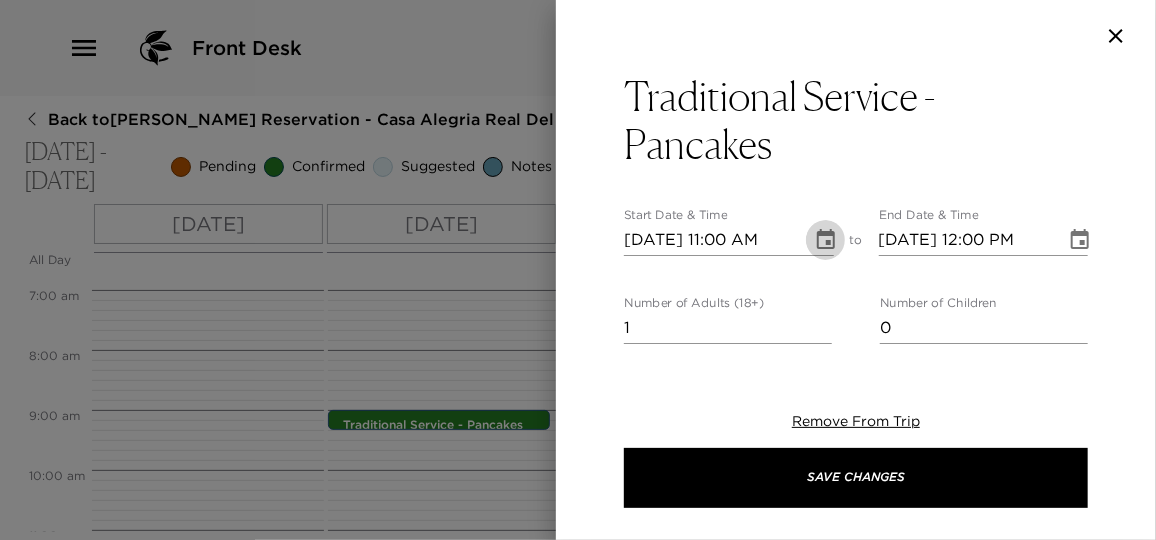 click 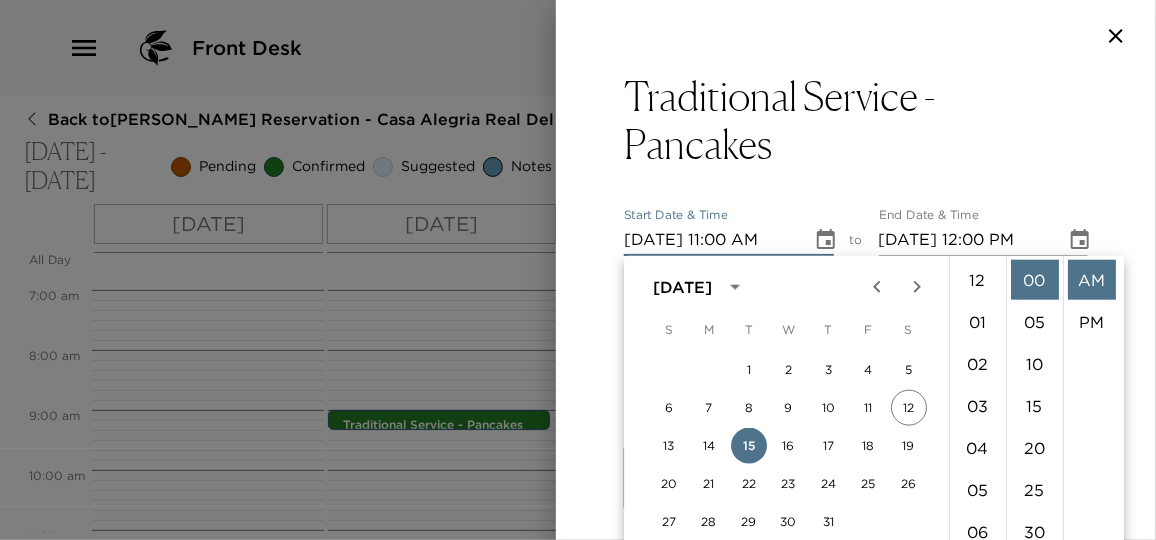 scroll, scrollTop: 461, scrollLeft: 0, axis: vertical 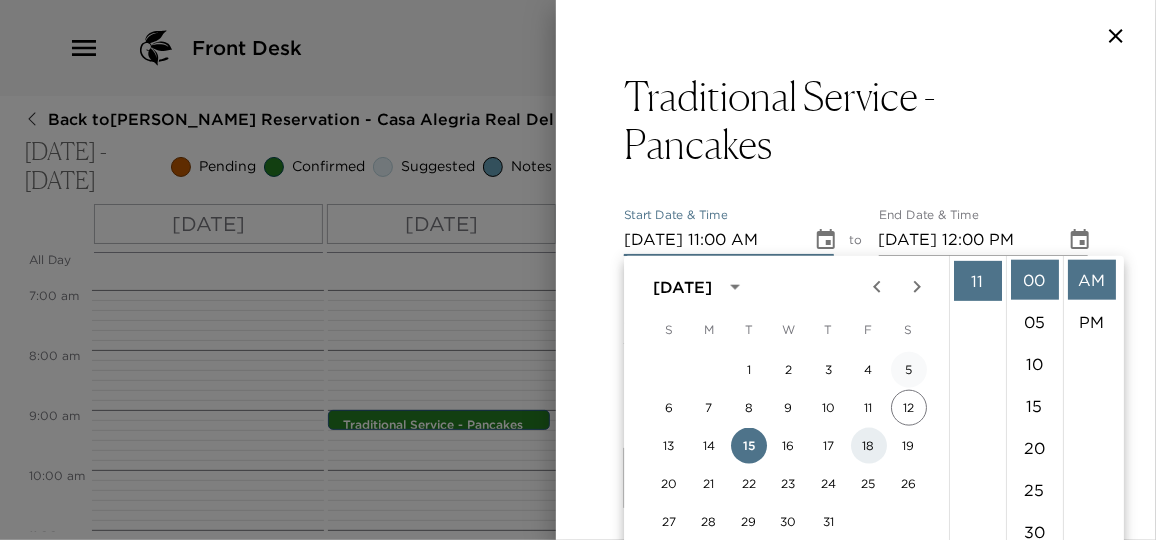 drag, startPoint x: 878, startPoint y: 451, endPoint x: 908, endPoint y: 387, distance: 70.68239 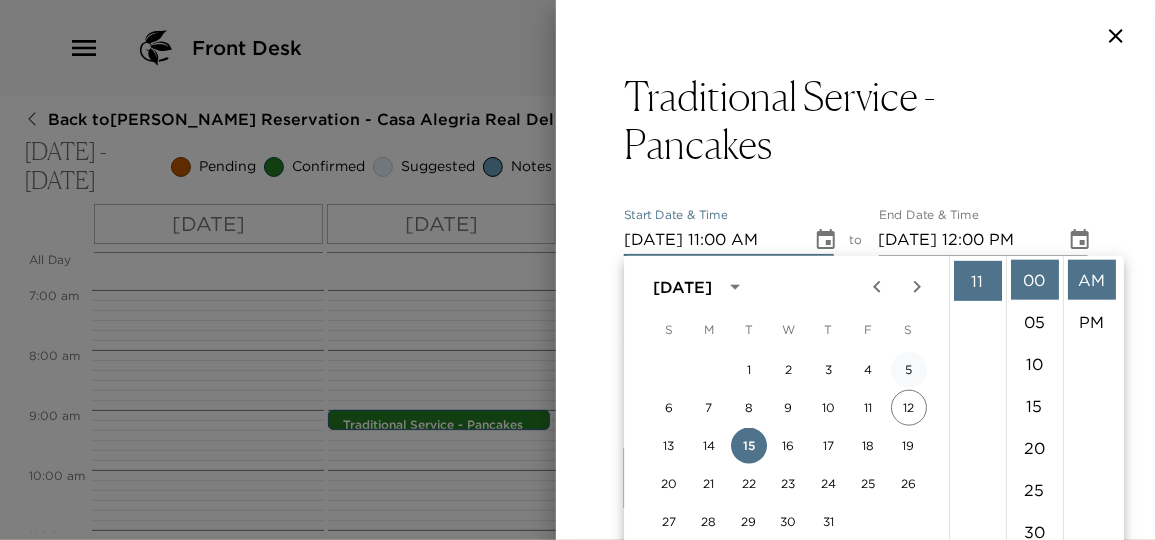 type on "07/18/2025 11:00 AM" 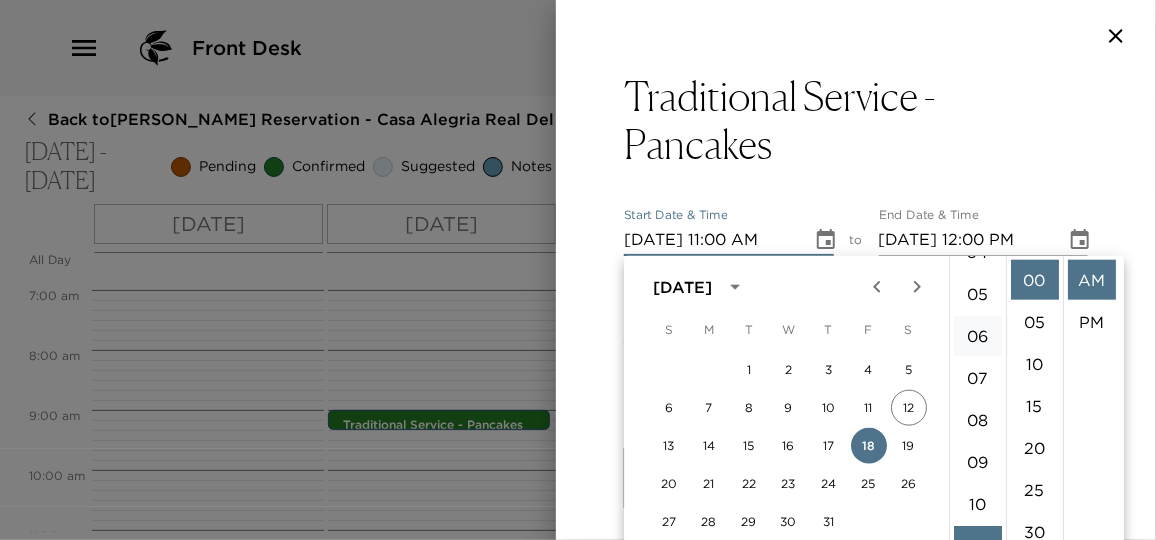 scroll, scrollTop: 189, scrollLeft: 0, axis: vertical 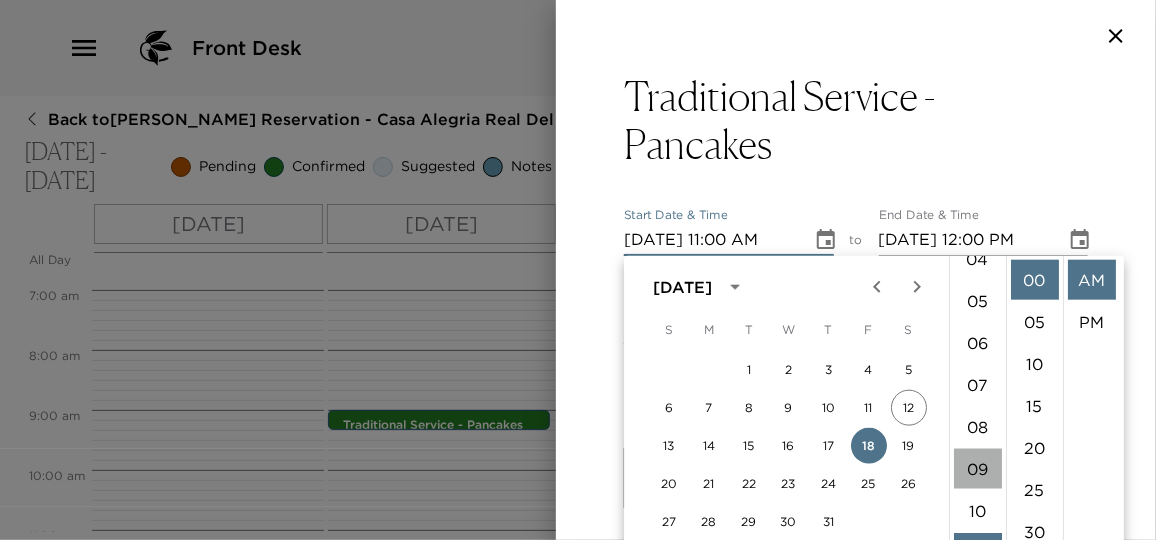 click on "09" at bounding box center (978, 469) 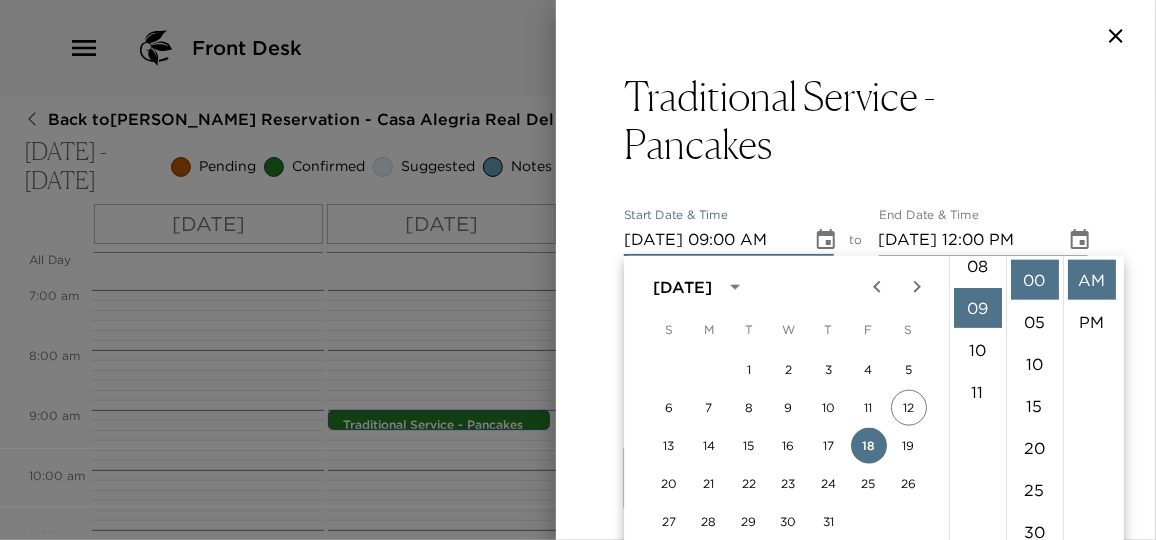 scroll, scrollTop: 378, scrollLeft: 0, axis: vertical 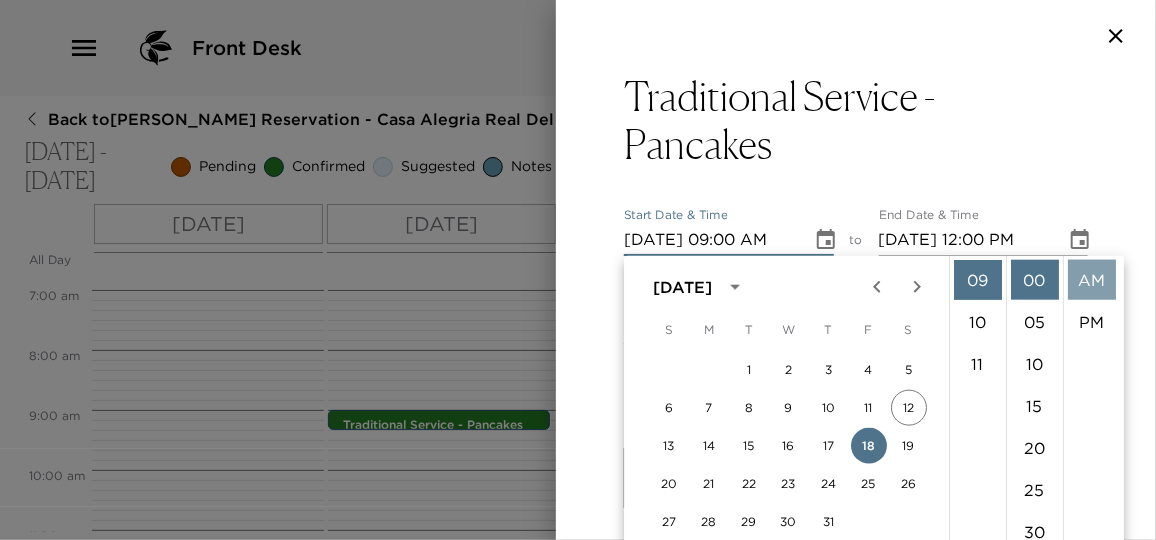 click on "AM" at bounding box center [1092, 280] 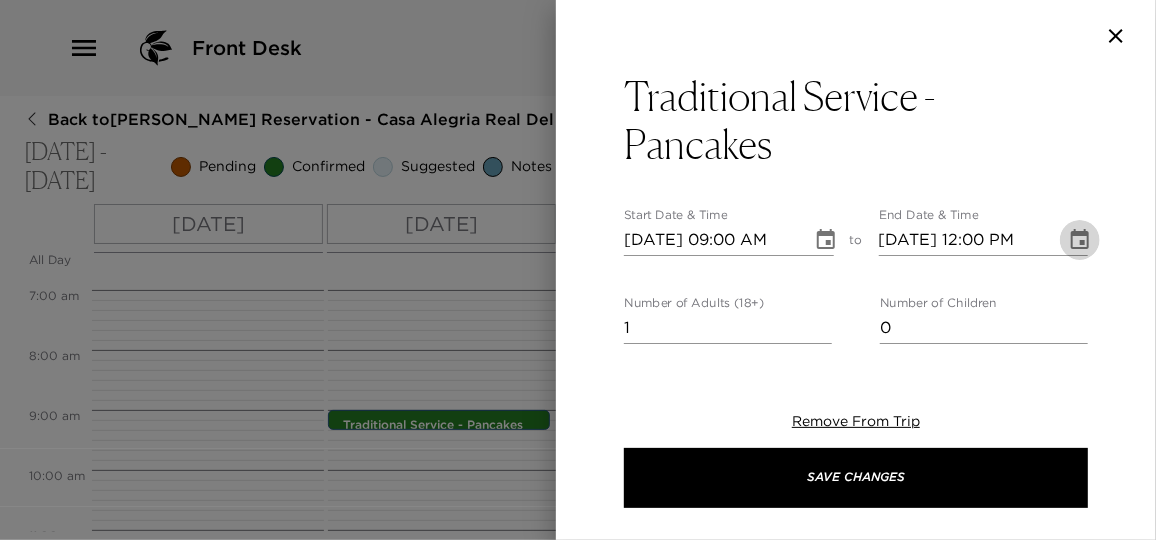click 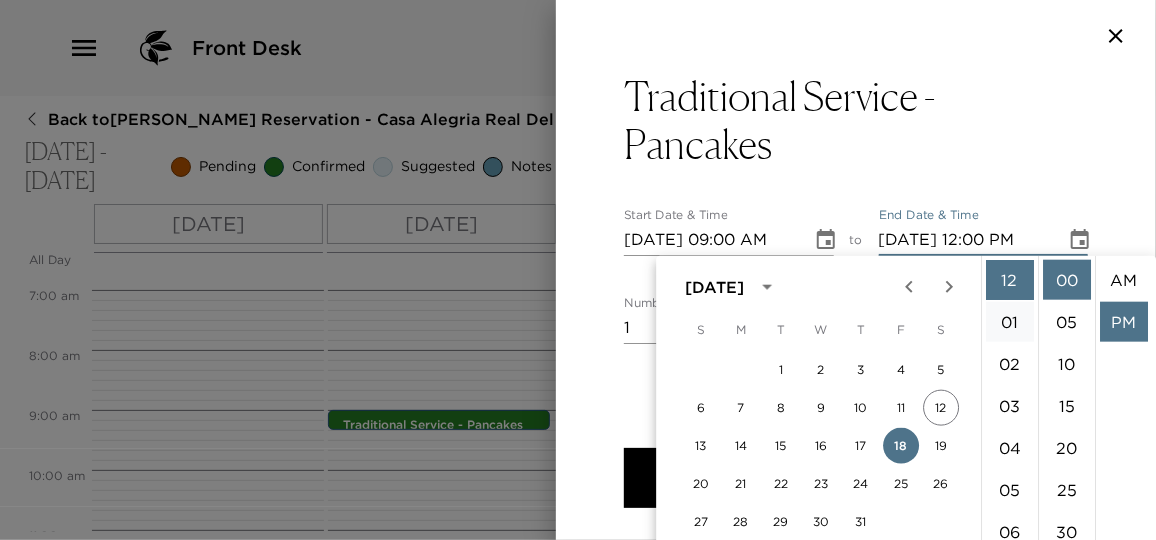 scroll, scrollTop: 41, scrollLeft: 0, axis: vertical 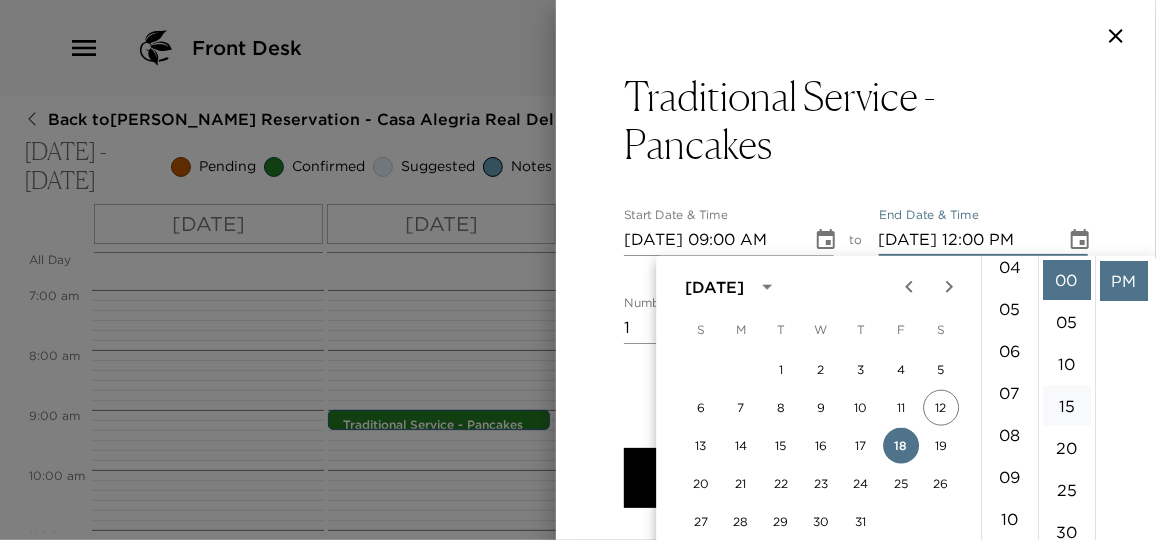 click on "09" at bounding box center (1010, 477) 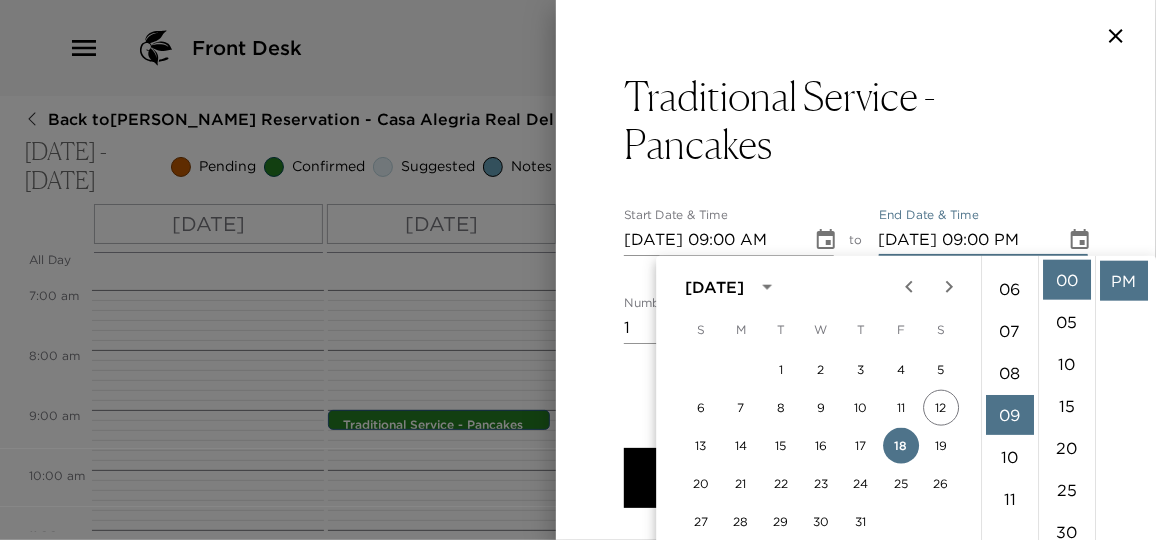 scroll, scrollTop: 378, scrollLeft: 0, axis: vertical 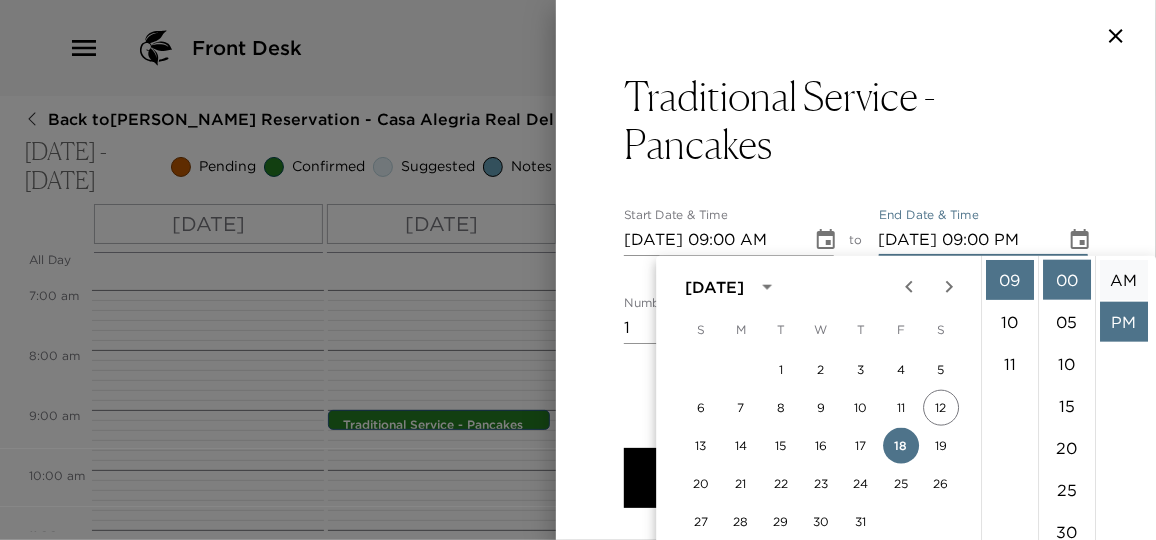 click on "AM" at bounding box center (1124, 280) 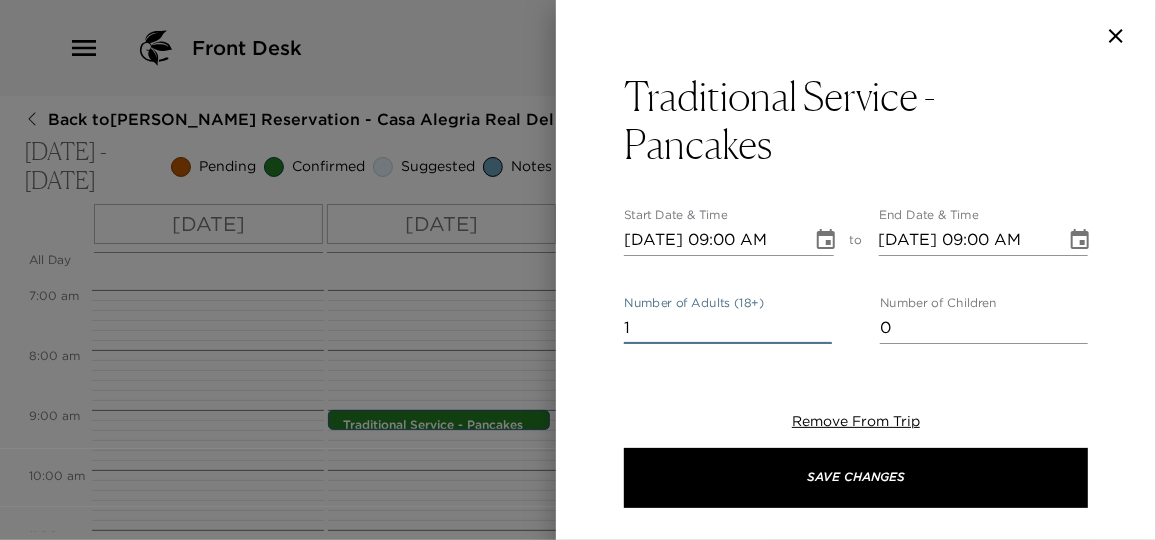 drag, startPoint x: 647, startPoint y: 332, endPoint x: 575, endPoint y: 329, distance: 72.06247 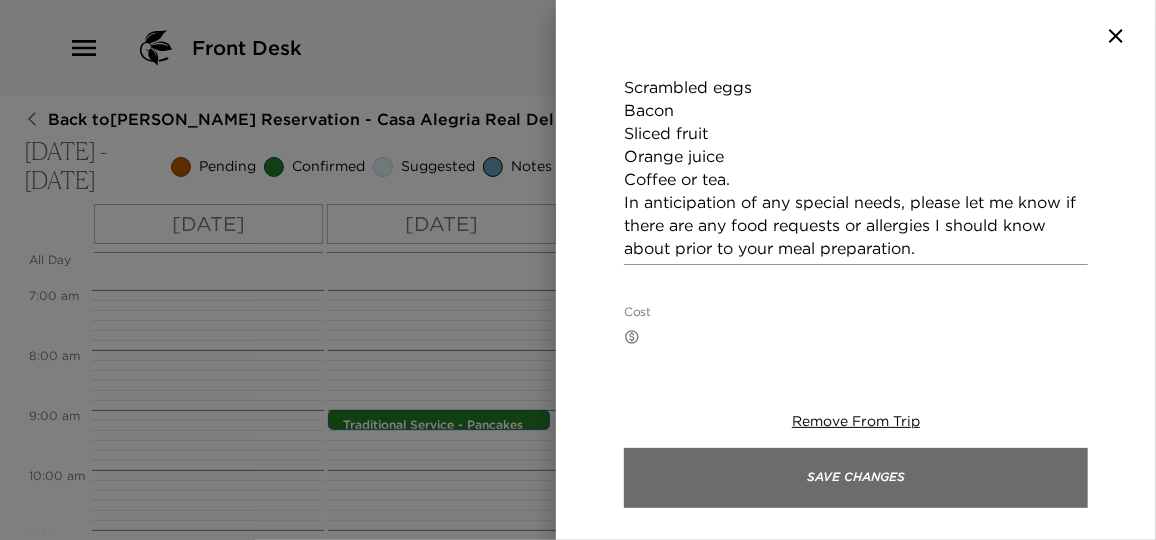 scroll, scrollTop: 637, scrollLeft: 0, axis: vertical 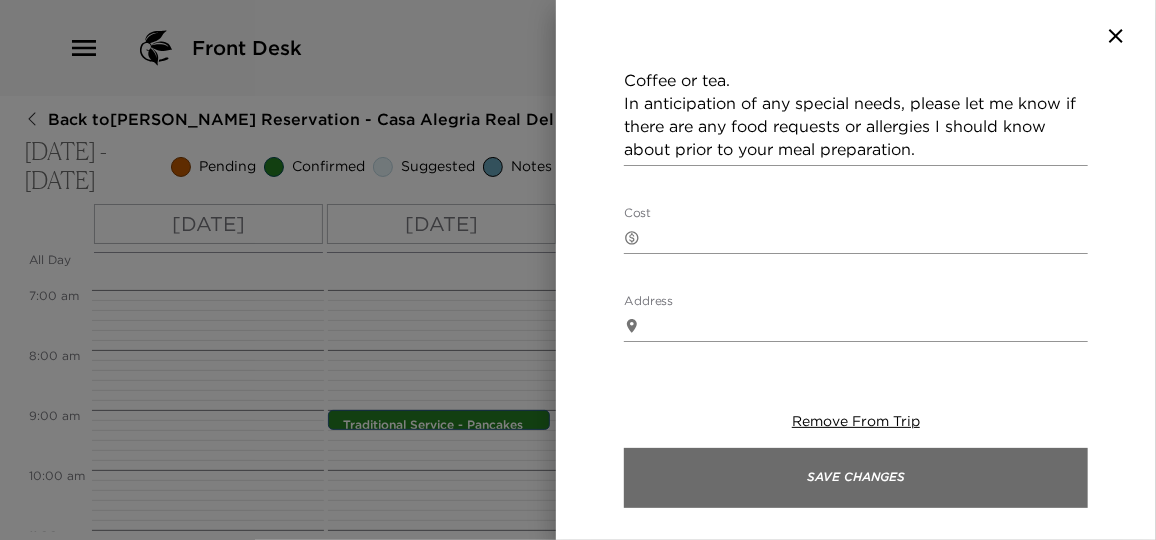 type on "6" 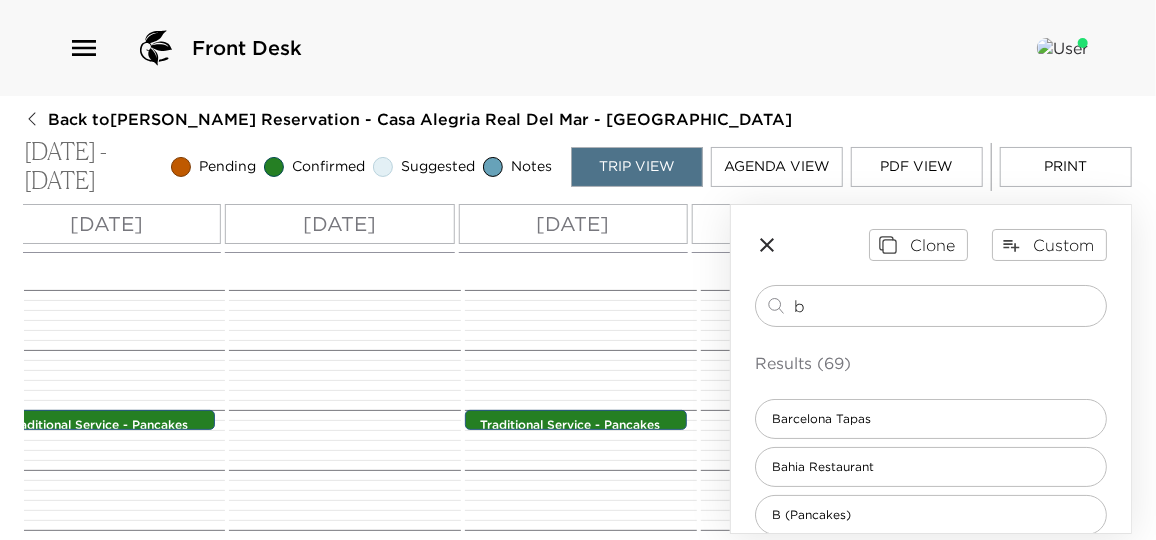 scroll, scrollTop: 0, scrollLeft: 346, axis: horizontal 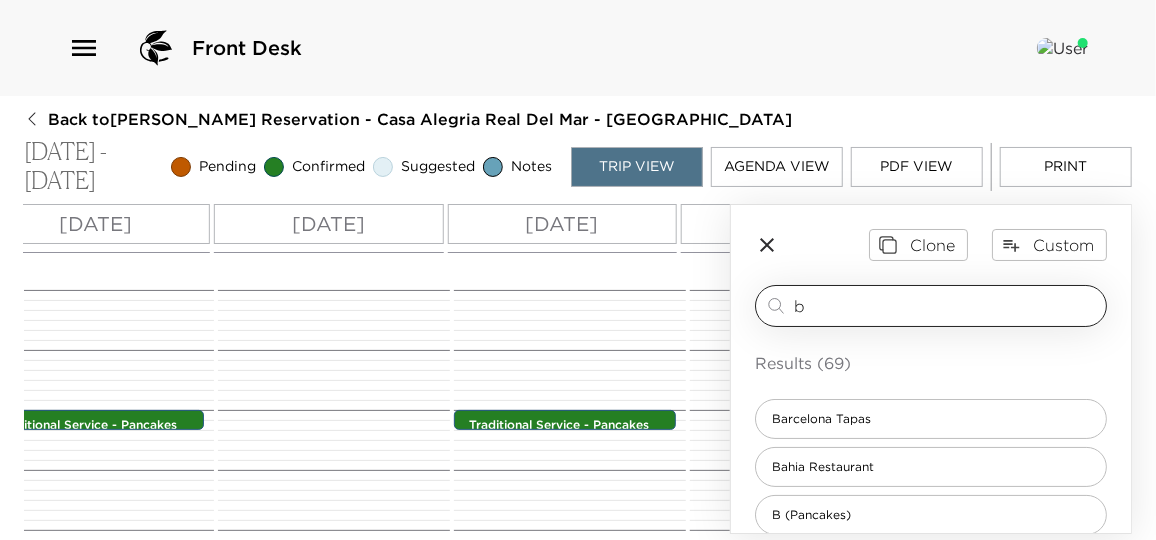 drag, startPoint x: 815, startPoint y: 302, endPoint x: 792, endPoint y: 302, distance: 23 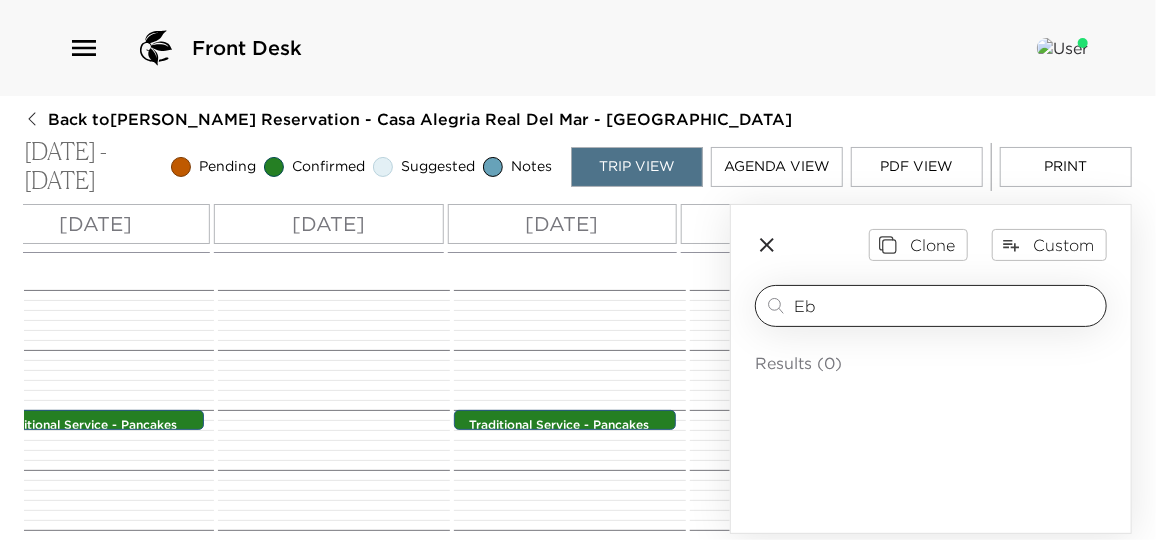 type on "b" 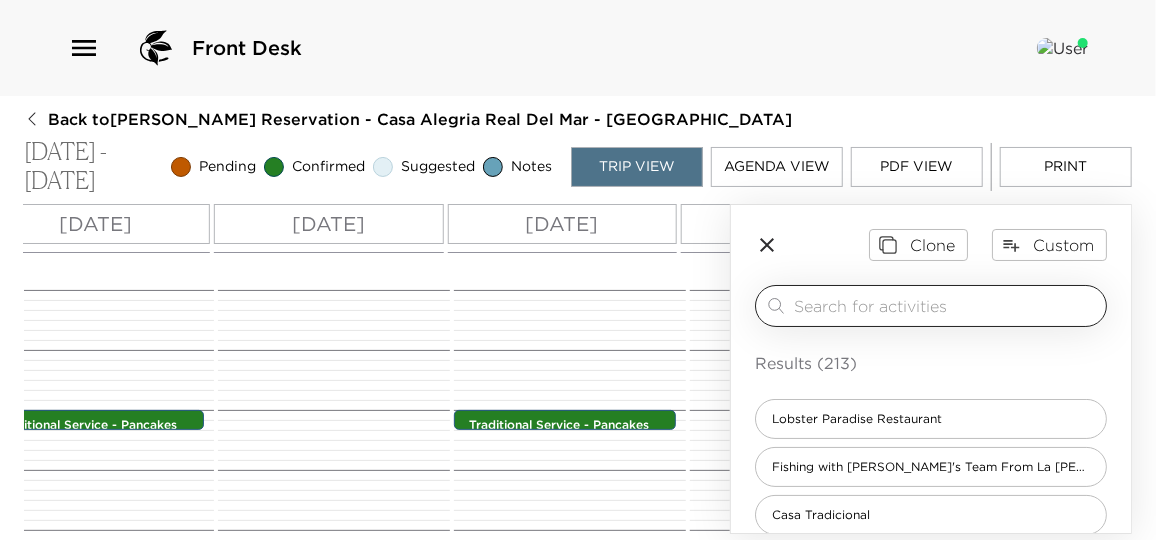 type on "R" 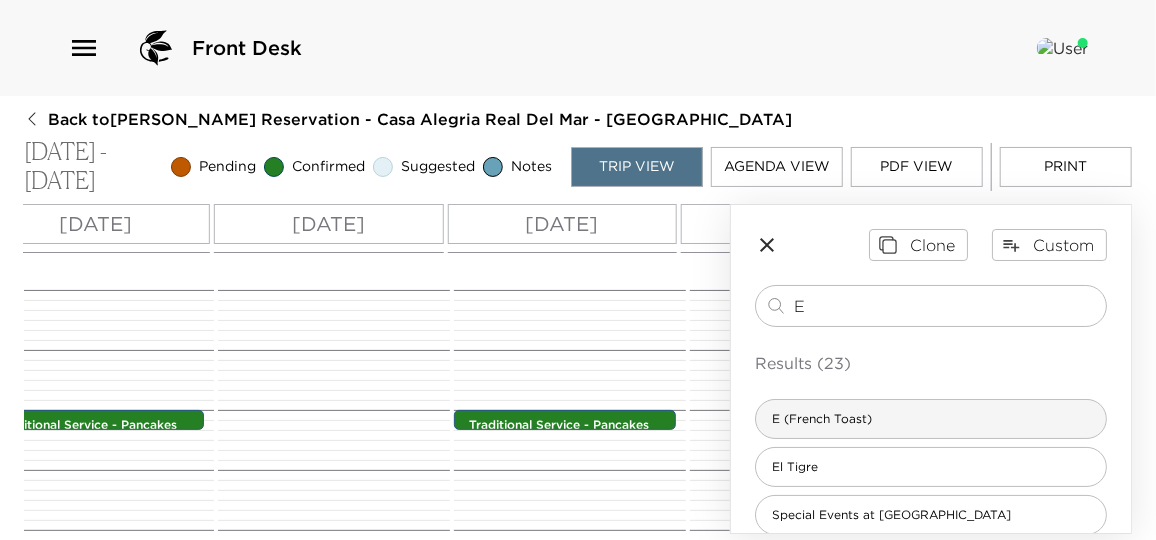 type on "E" 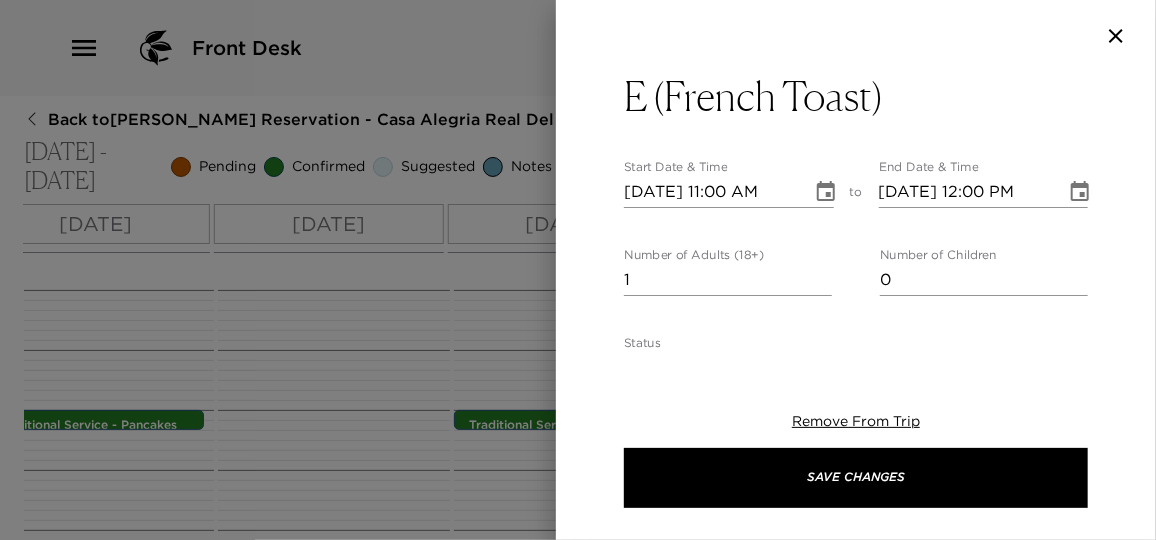 type on "French toast
Scrambled eggs
Sliced fruit
Orange juice
Coffee or tea.
In anticipation of any special needs, please let me know if there are any food requests or allergies I should know about prior to your meal preparation." 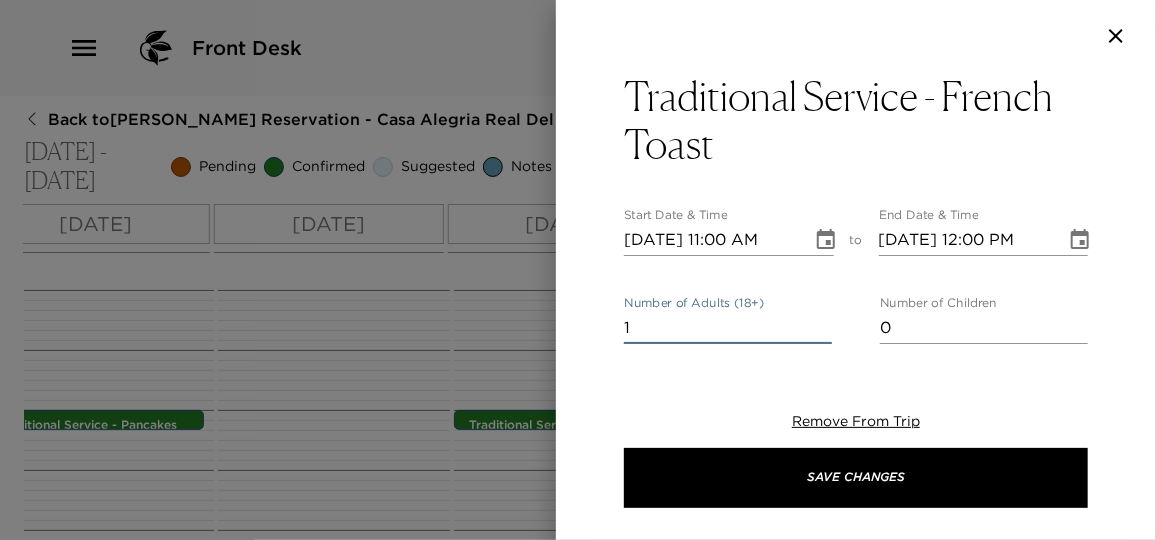drag, startPoint x: 644, startPoint y: 335, endPoint x: 619, endPoint y: 333, distance: 25.079872 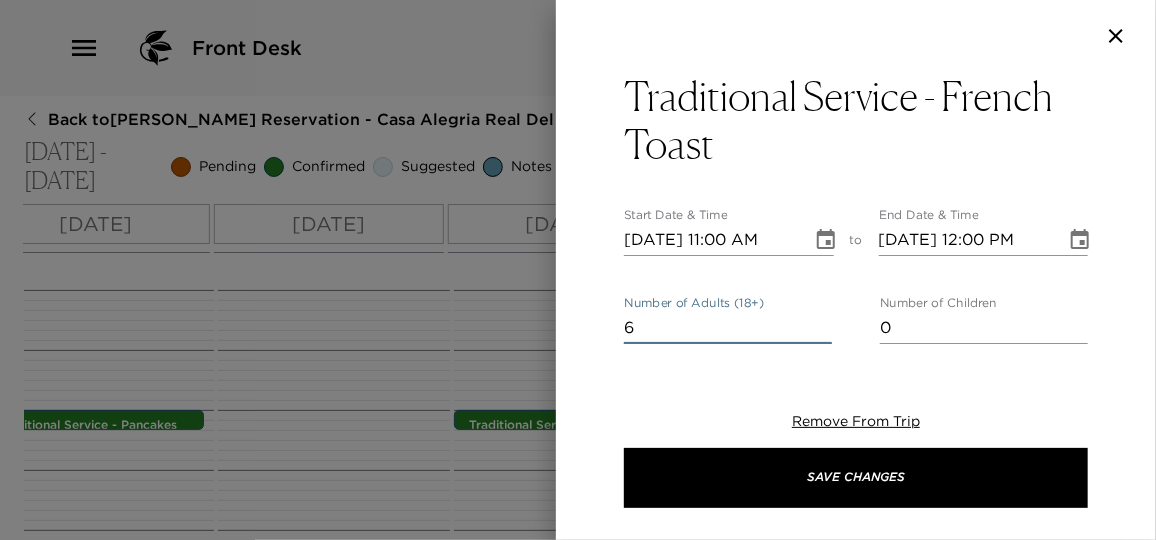 type on "6" 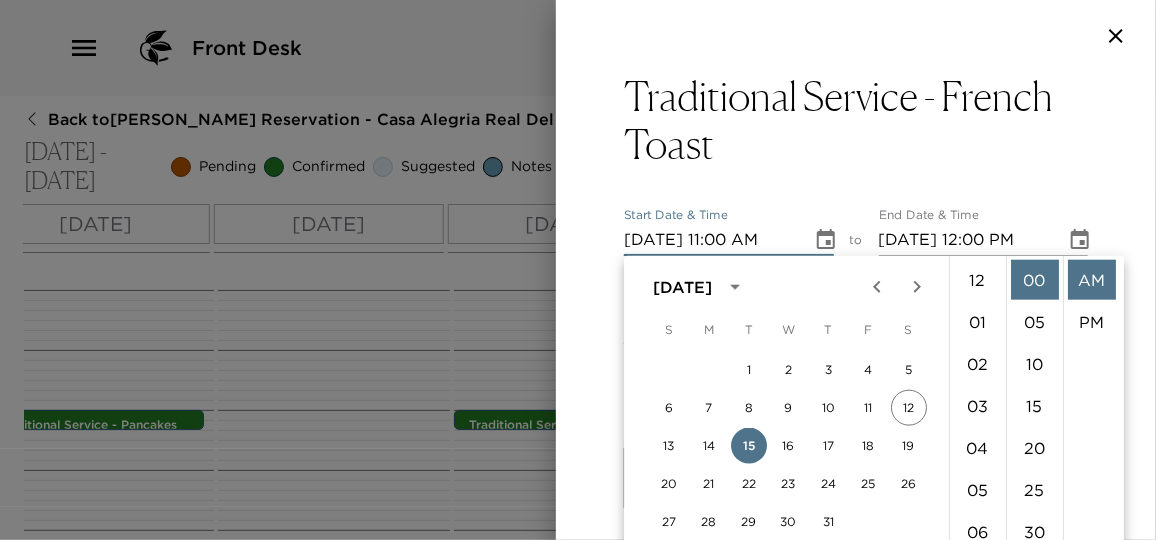 scroll, scrollTop: 461, scrollLeft: 0, axis: vertical 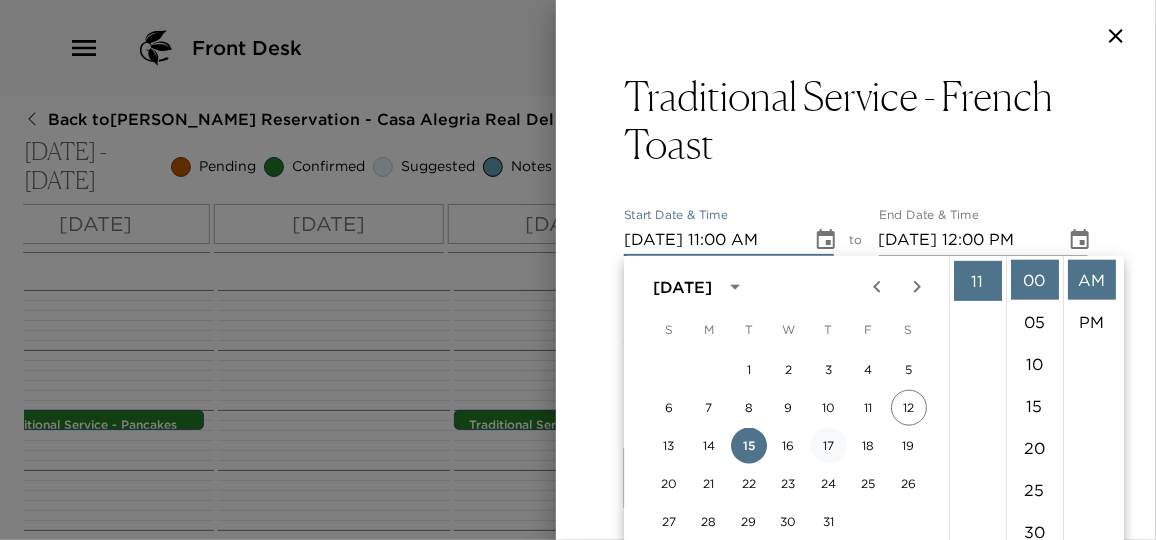 click on "17" at bounding box center [829, 446] 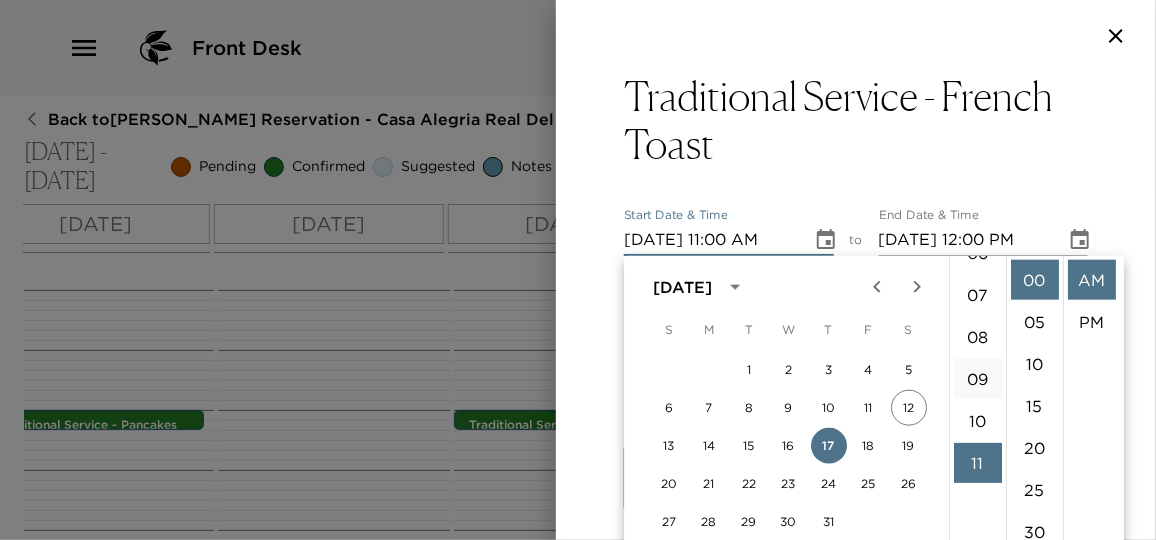 click on "09" at bounding box center [978, 379] 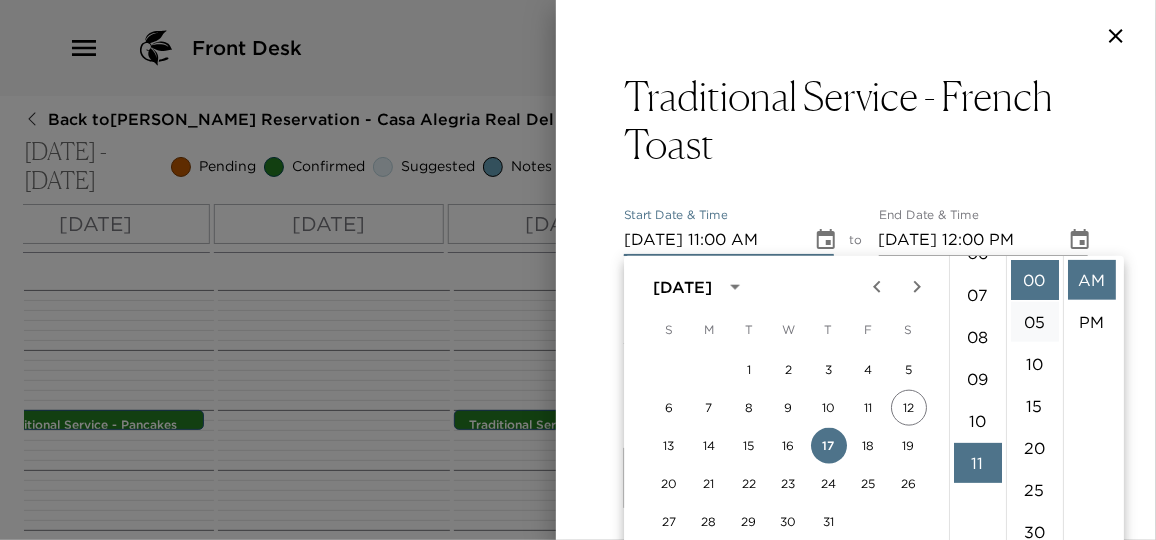 type on "07/17/2025 09:00 AM" 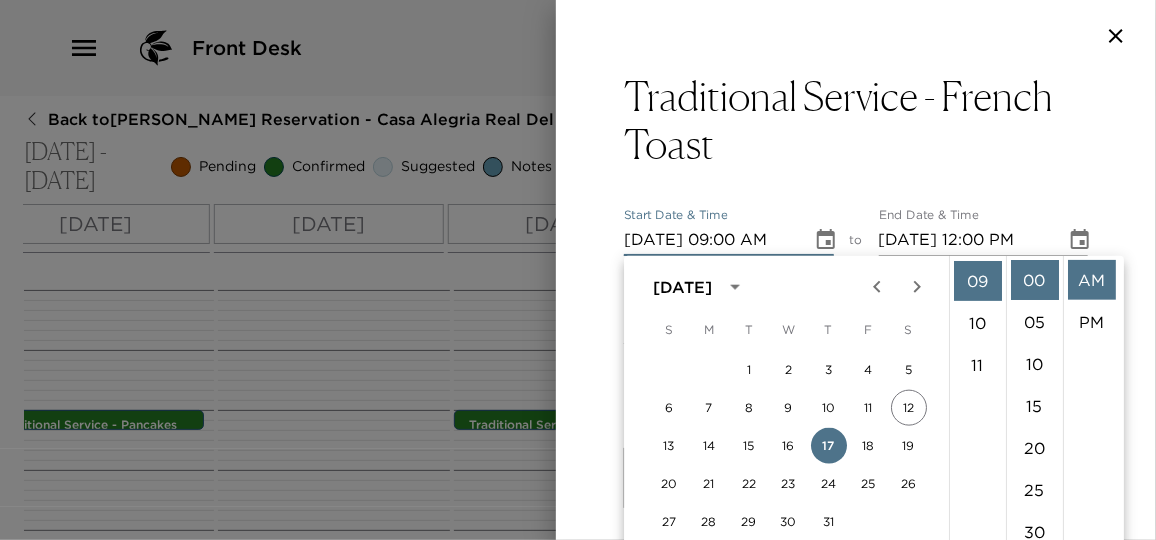 scroll, scrollTop: 378, scrollLeft: 0, axis: vertical 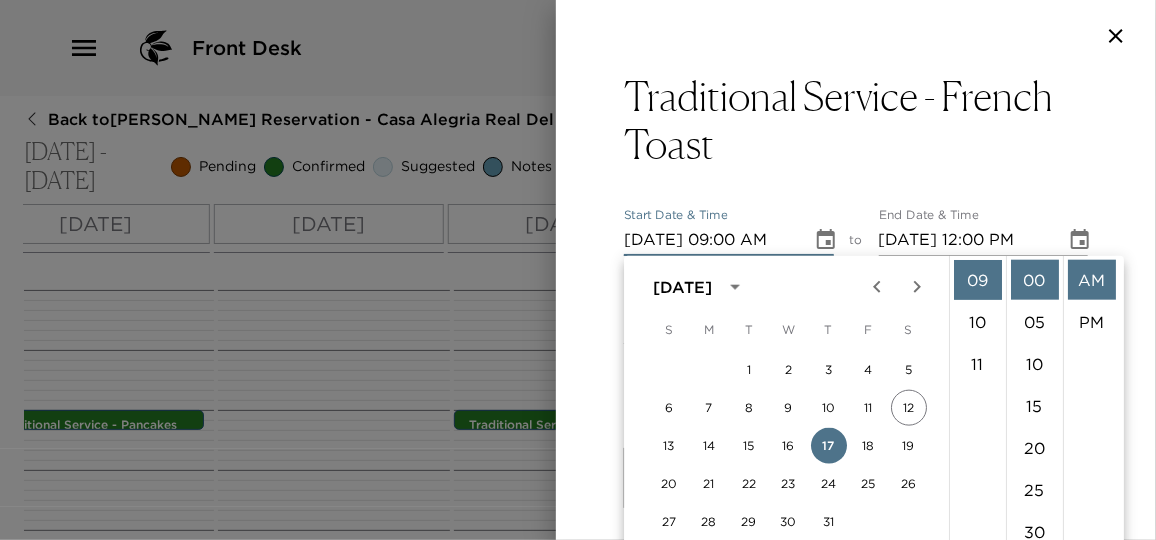 click on "AM" at bounding box center [1092, 280] 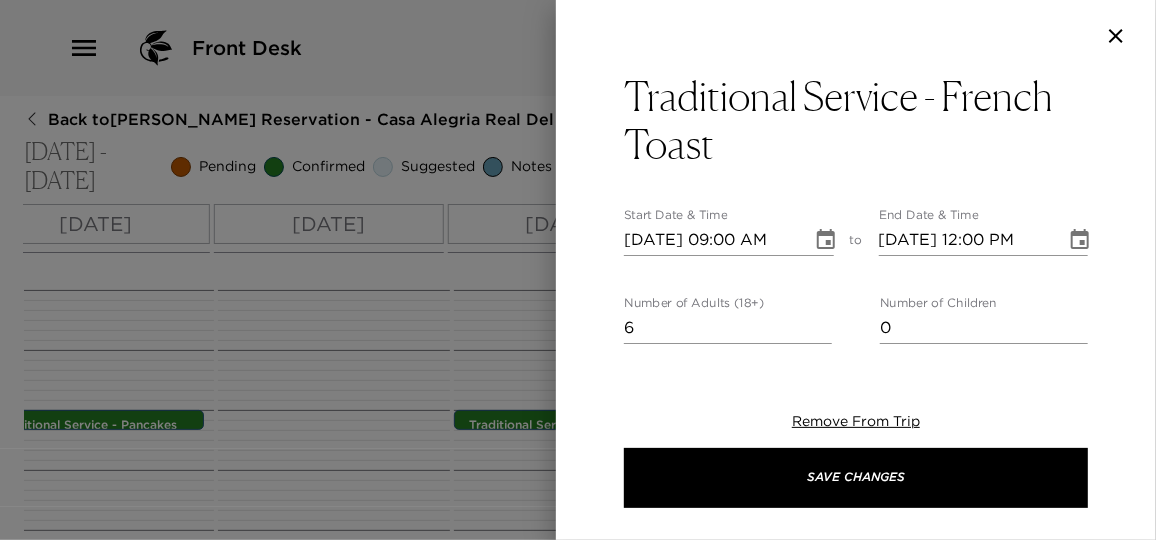 click 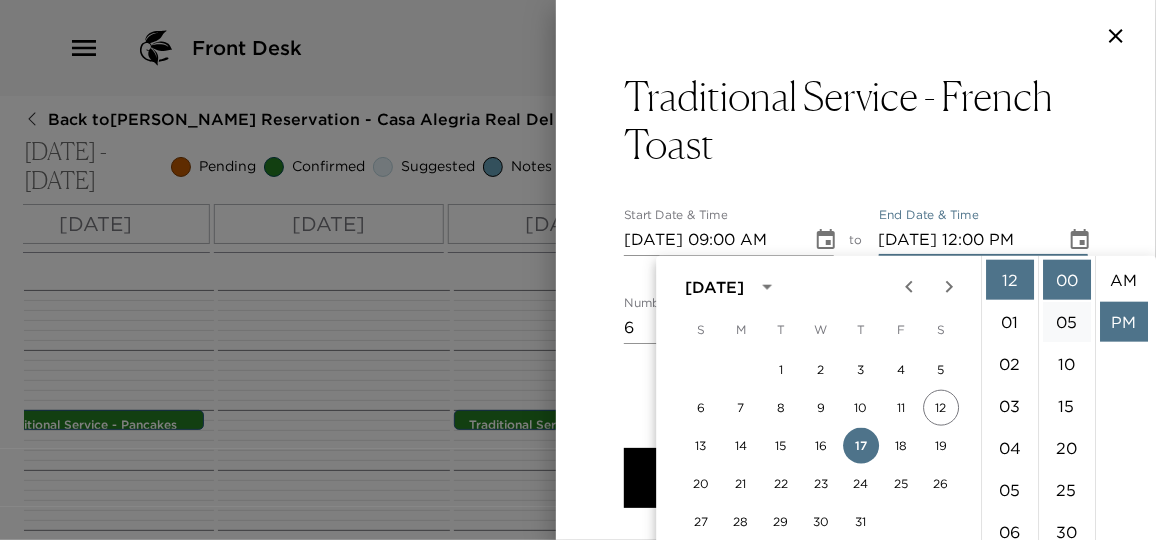 scroll, scrollTop: 41, scrollLeft: 0, axis: vertical 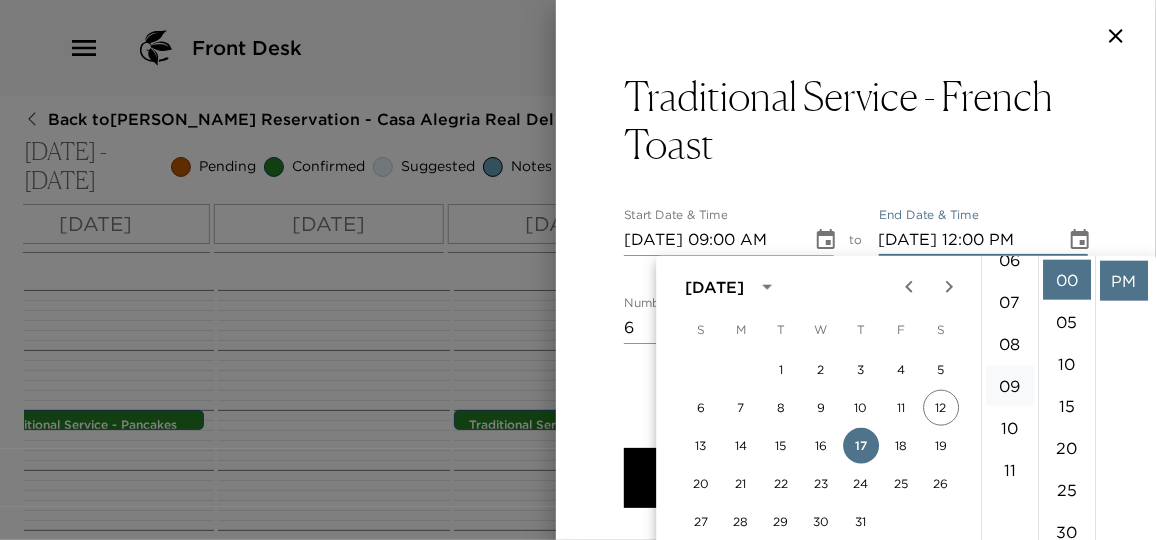 click on "09" at bounding box center (1010, 386) 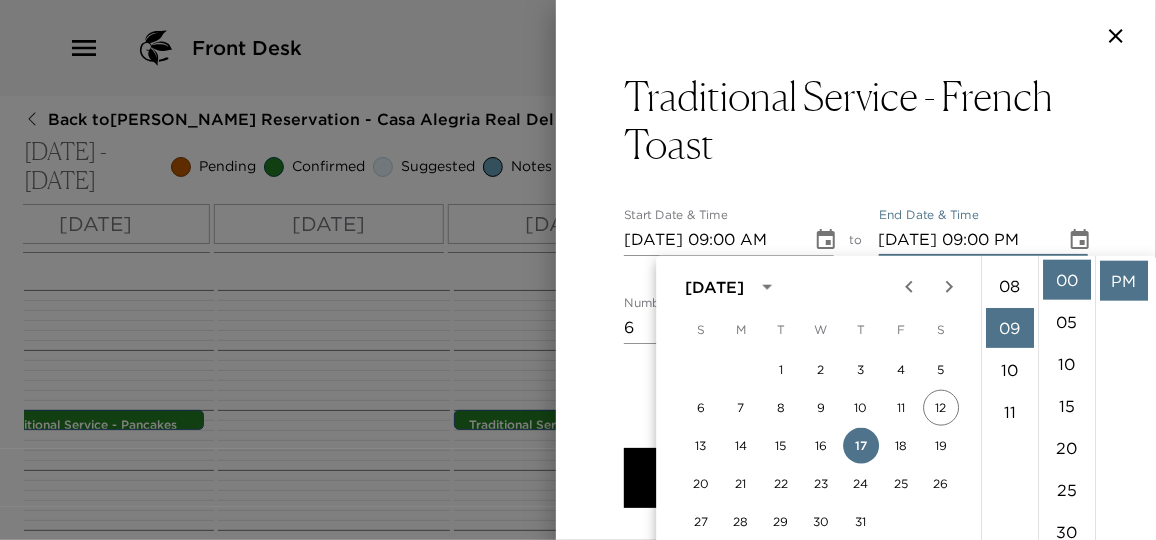 scroll, scrollTop: 378, scrollLeft: 0, axis: vertical 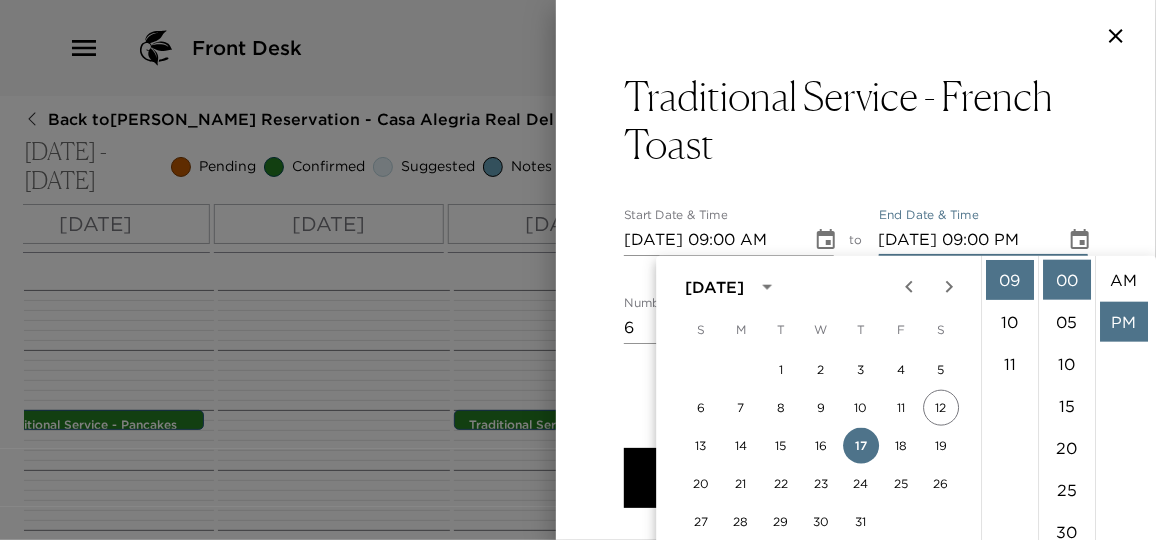 click on "AM" at bounding box center (1124, 280) 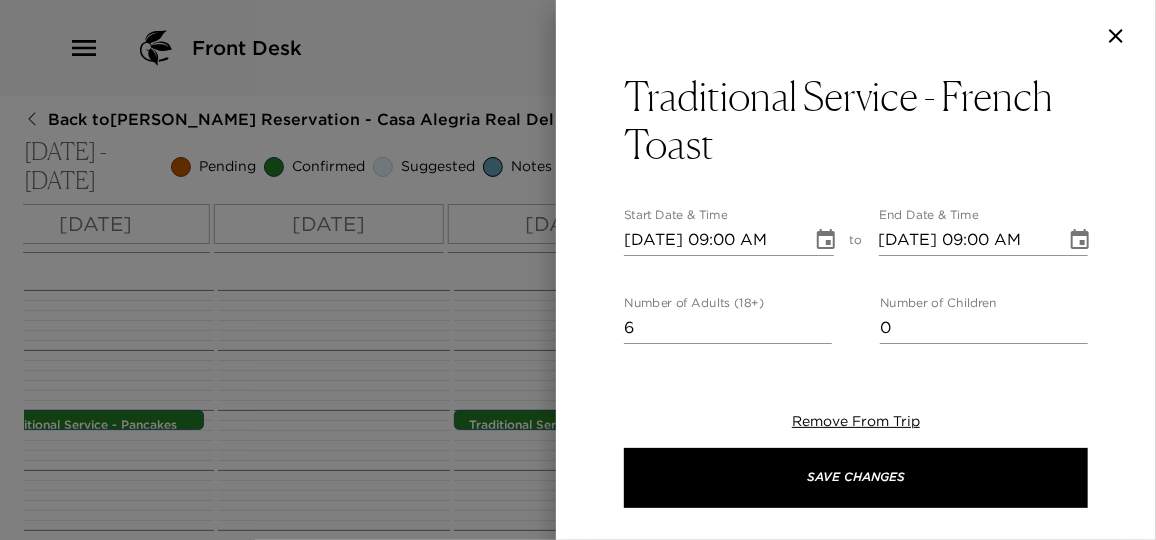 scroll, scrollTop: 272, scrollLeft: 0, axis: vertical 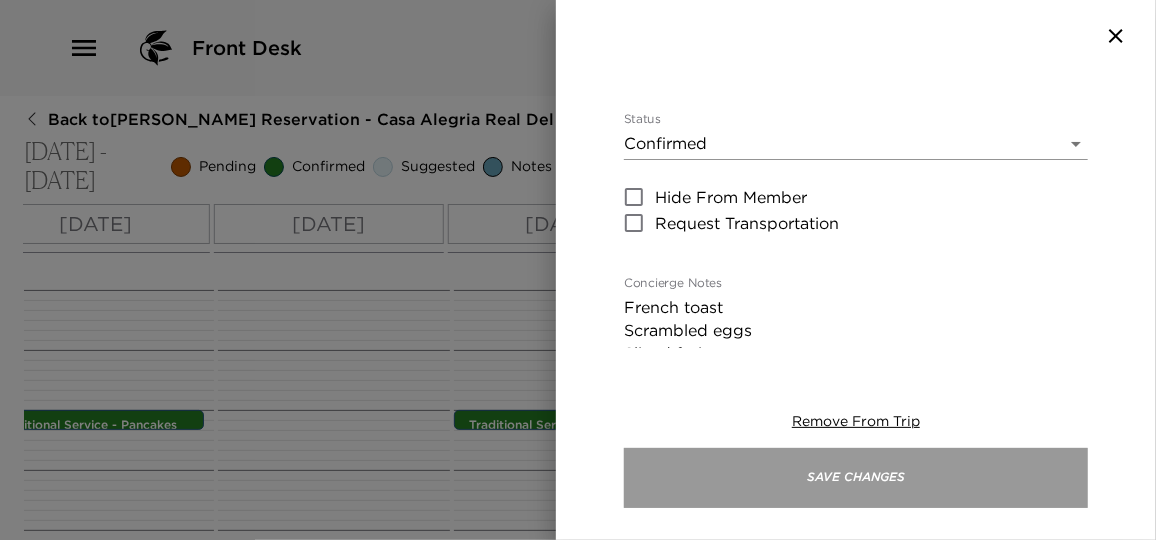 click on "Save Changes" at bounding box center (856, 478) 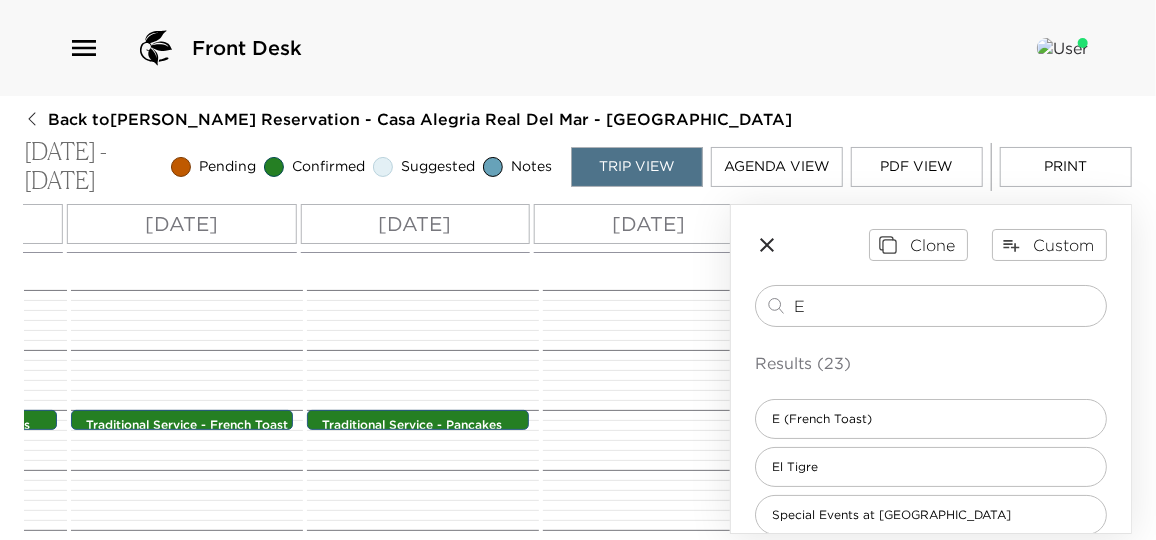 scroll, scrollTop: 0, scrollLeft: 552, axis: horizontal 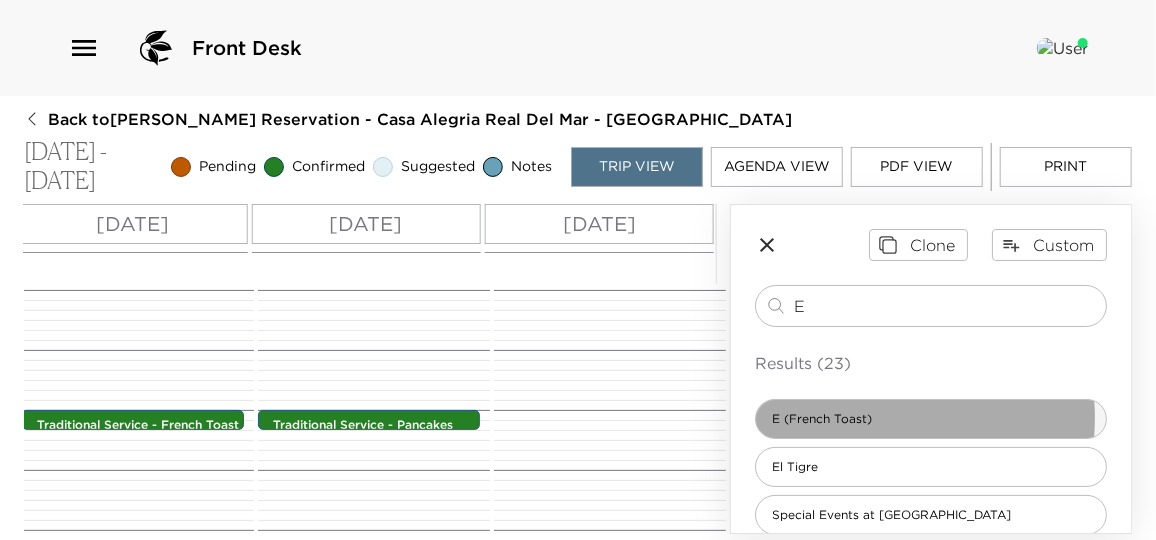 click on "E (French Toast)" at bounding box center [822, 419] 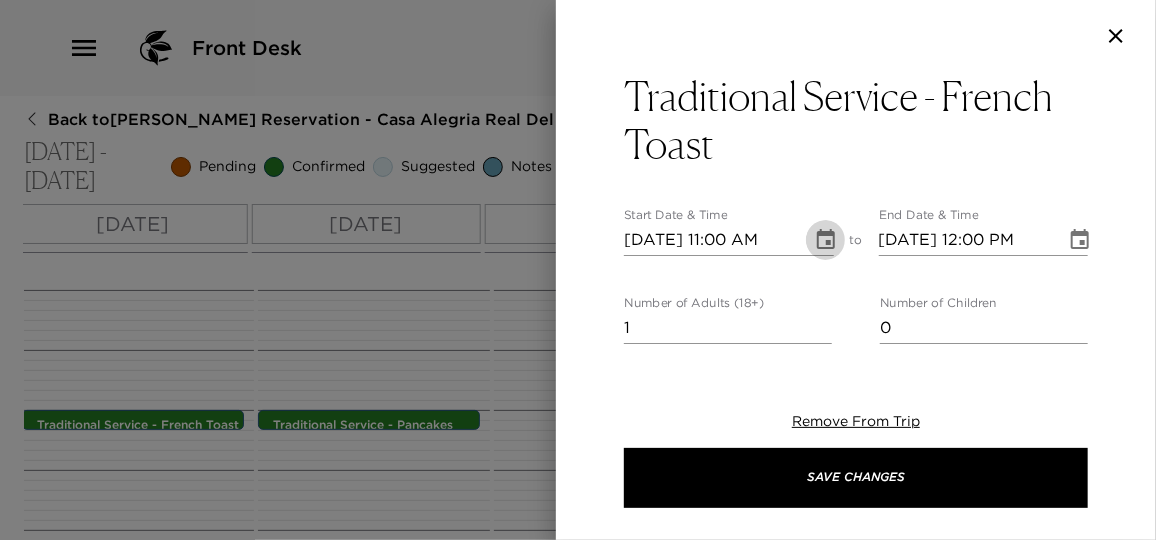 click 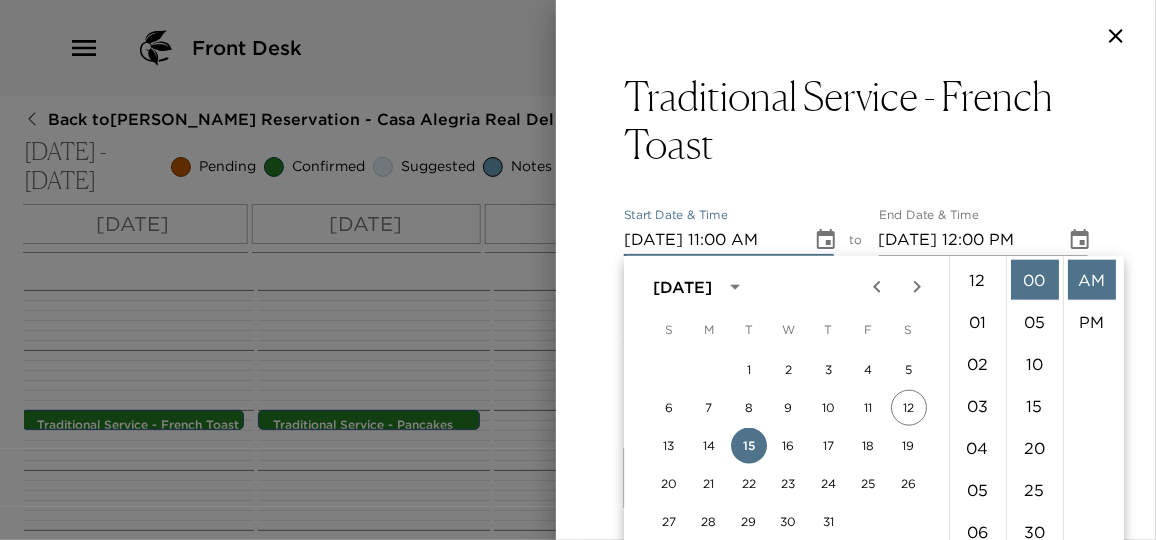 scroll, scrollTop: 461, scrollLeft: 0, axis: vertical 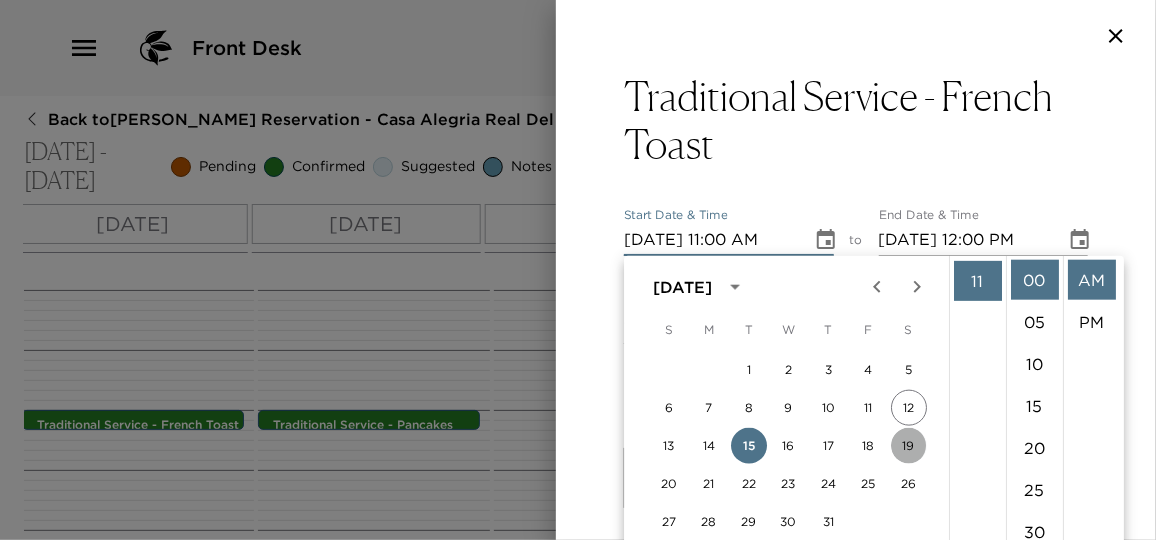 click on "19" at bounding box center [909, 446] 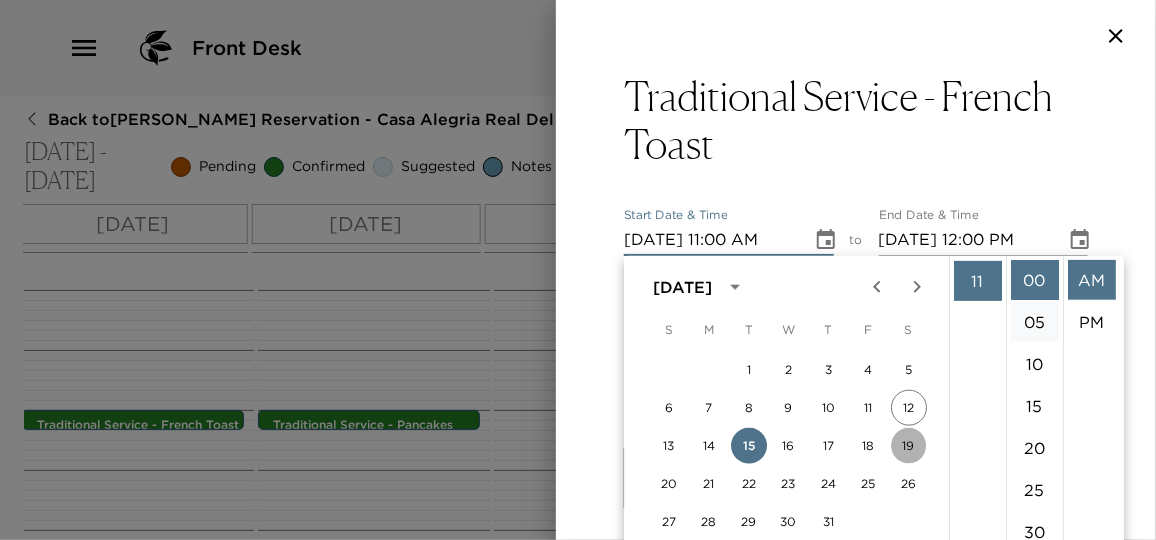 type on "07/19/2025 11:00 AM" 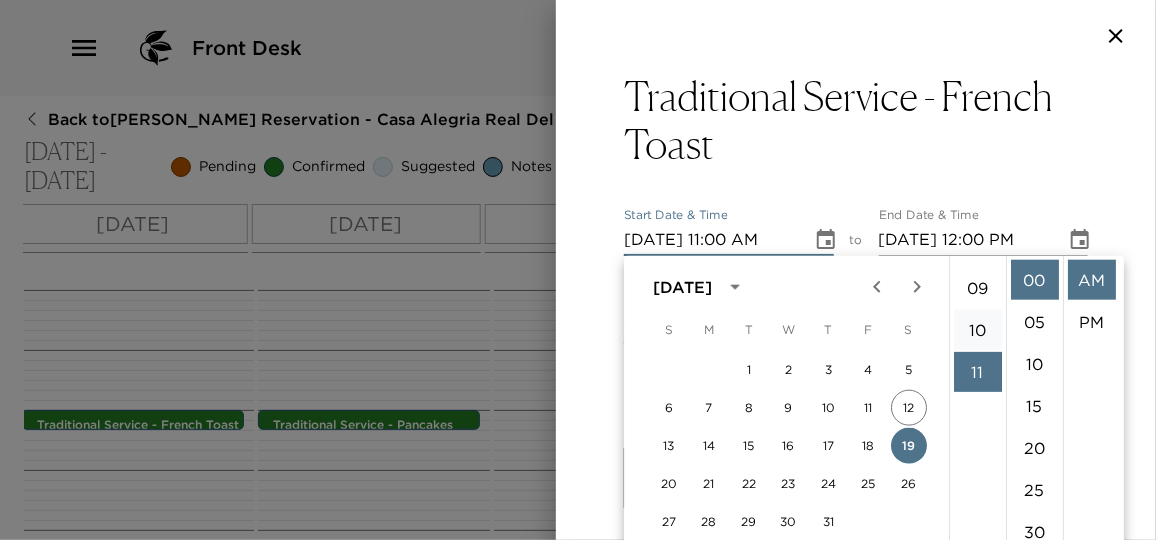 scroll, scrollTop: 279, scrollLeft: 0, axis: vertical 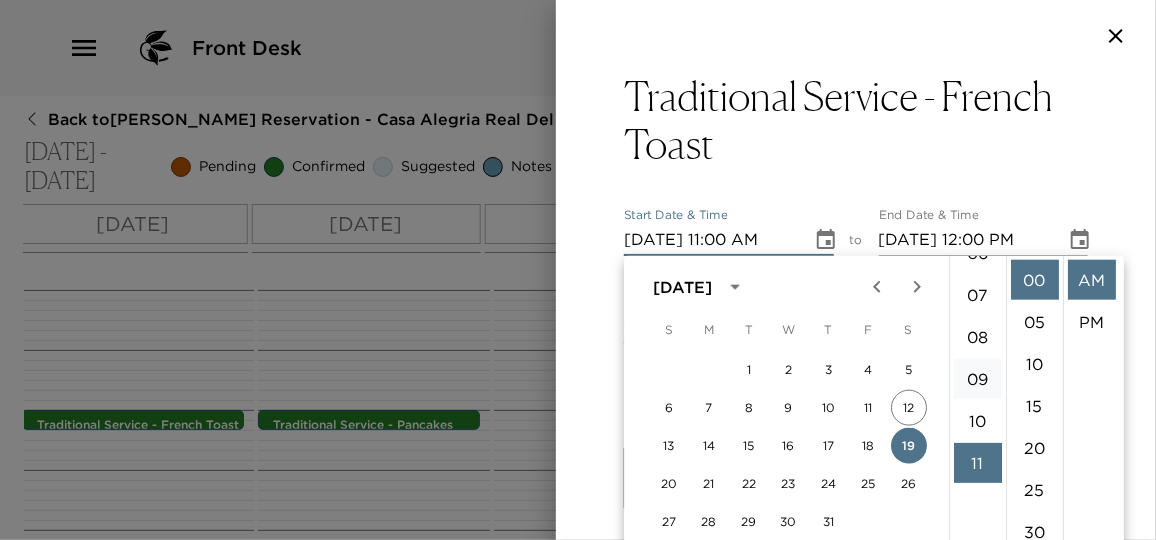 click on "09" at bounding box center (978, 379) 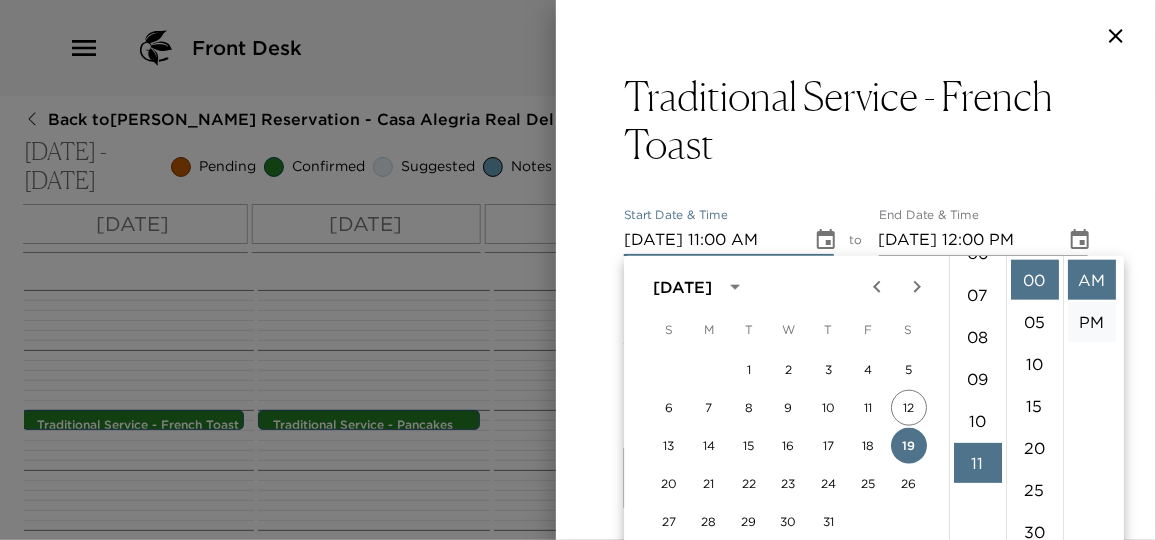type on "07/19/2025 09:00 AM" 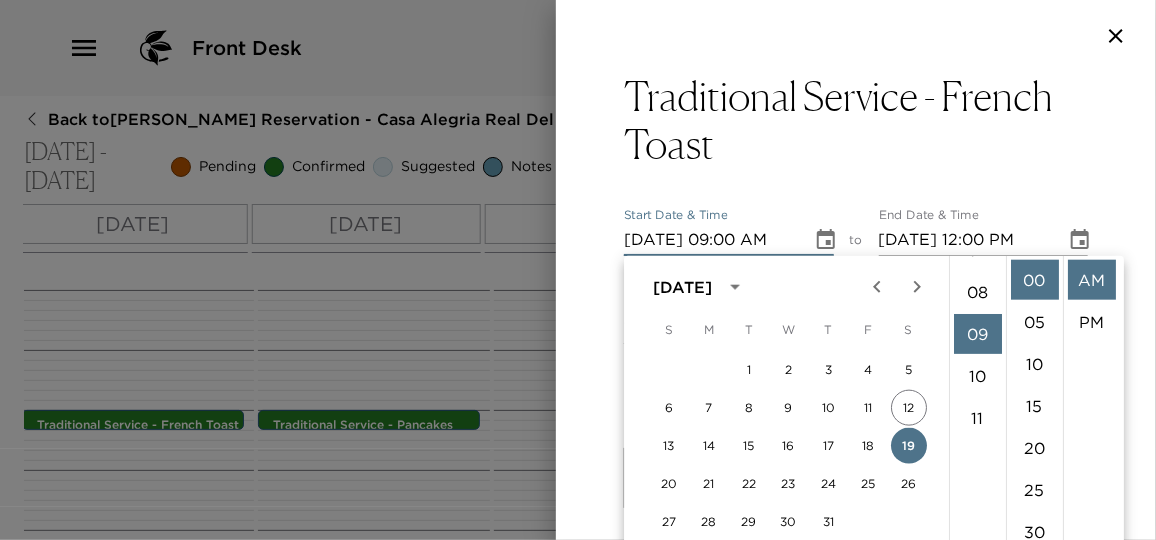 scroll, scrollTop: 378, scrollLeft: 0, axis: vertical 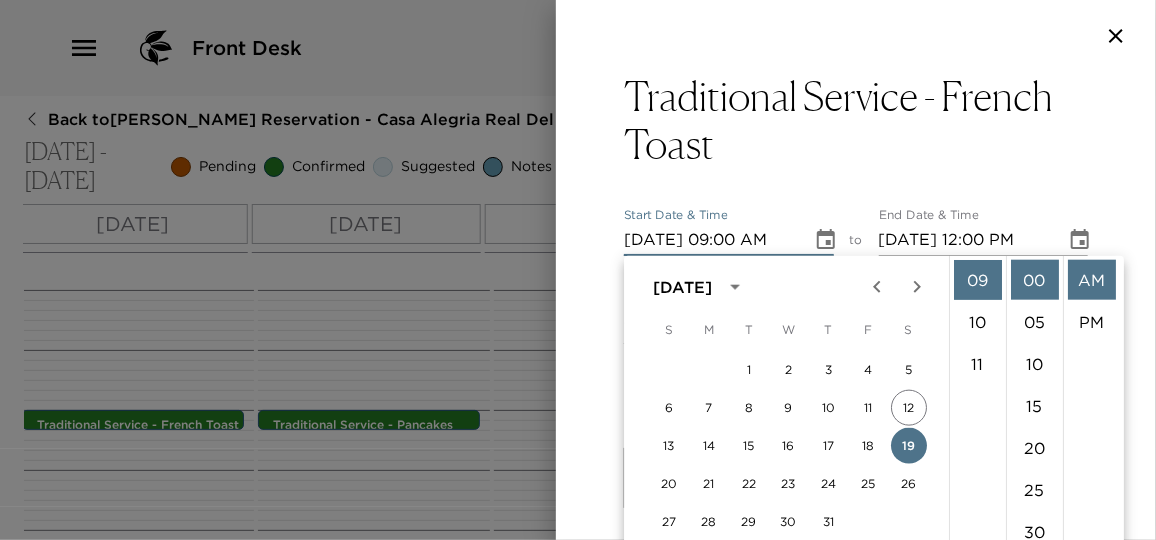click on "AM" at bounding box center (1092, 280) 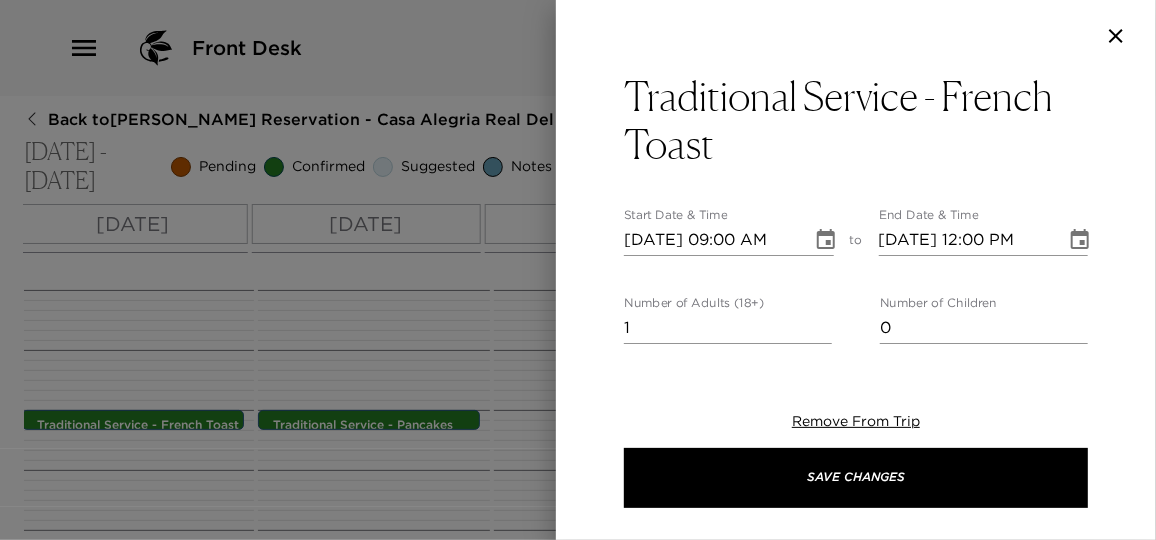 click 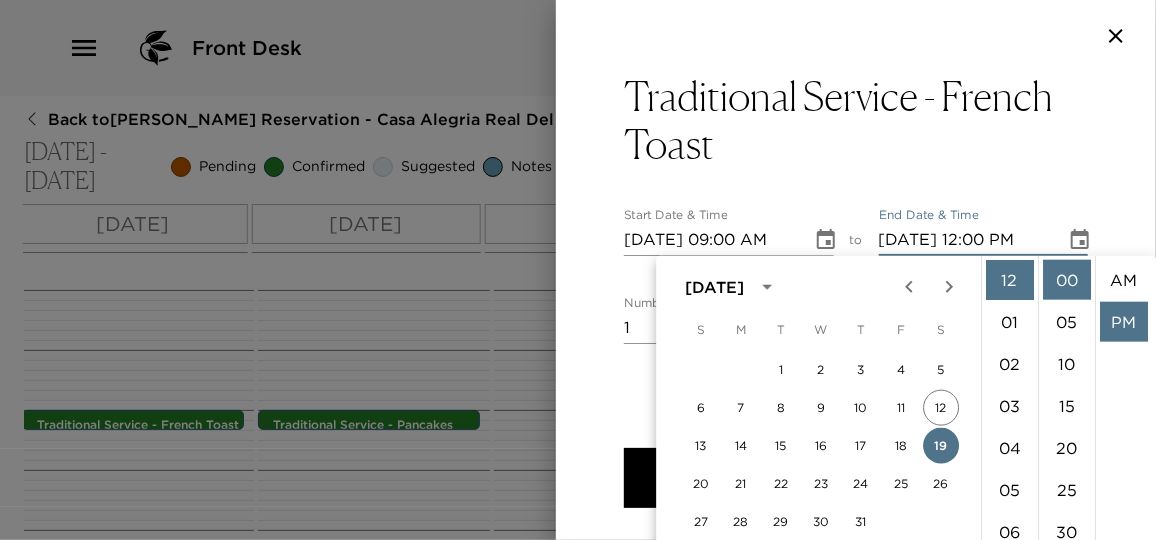 scroll, scrollTop: 41, scrollLeft: 0, axis: vertical 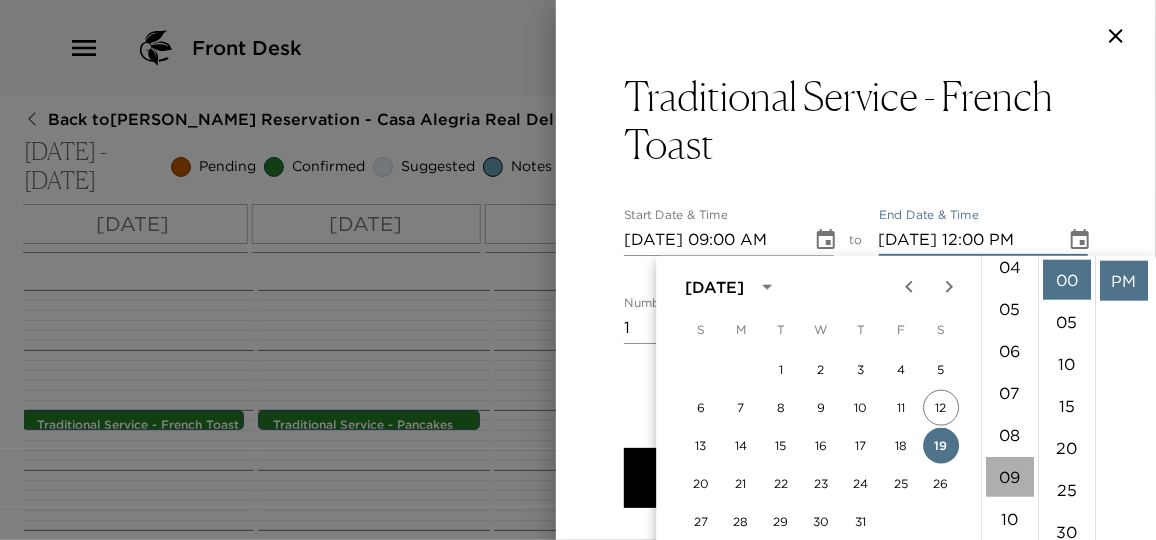 click on "09" at bounding box center (1010, 477) 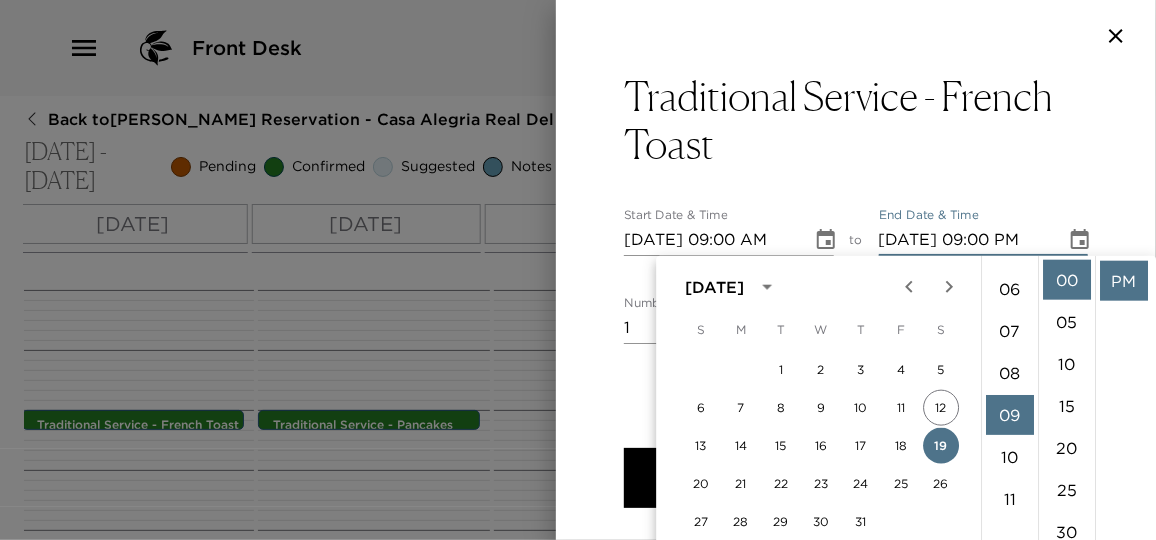 scroll, scrollTop: 378, scrollLeft: 0, axis: vertical 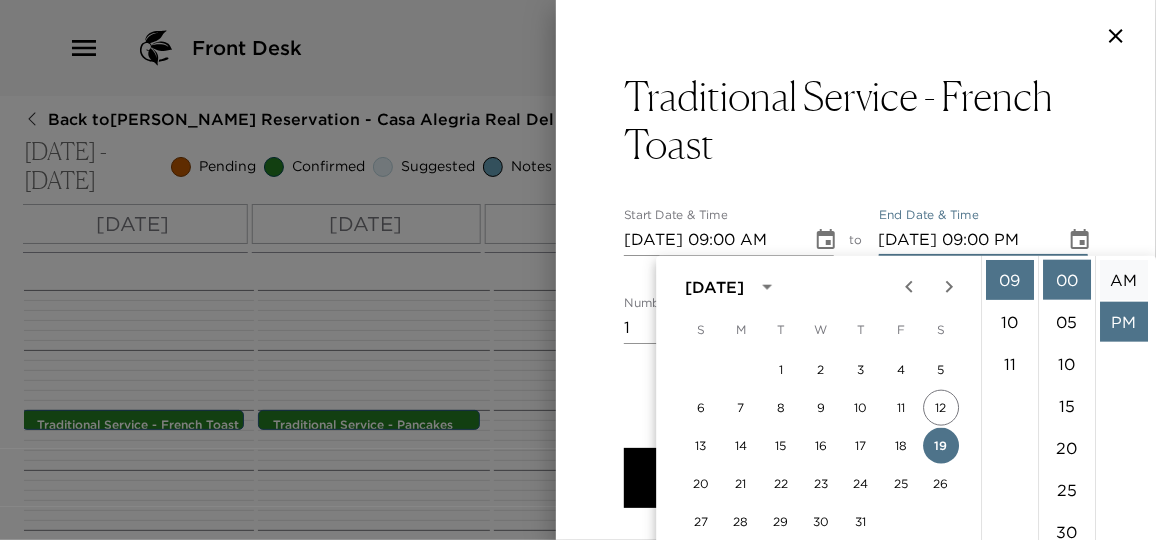 click on "AM" at bounding box center (1124, 280) 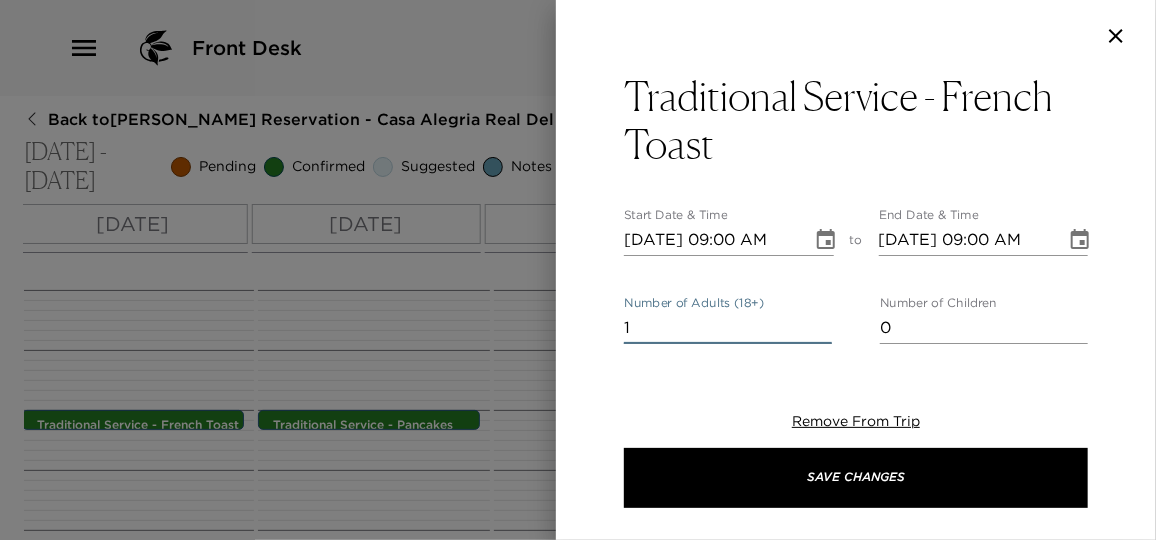 drag, startPoint x: 686, startPoint y: 336, endPoint x: 588, endPoint y: 326, distance: 98.50888 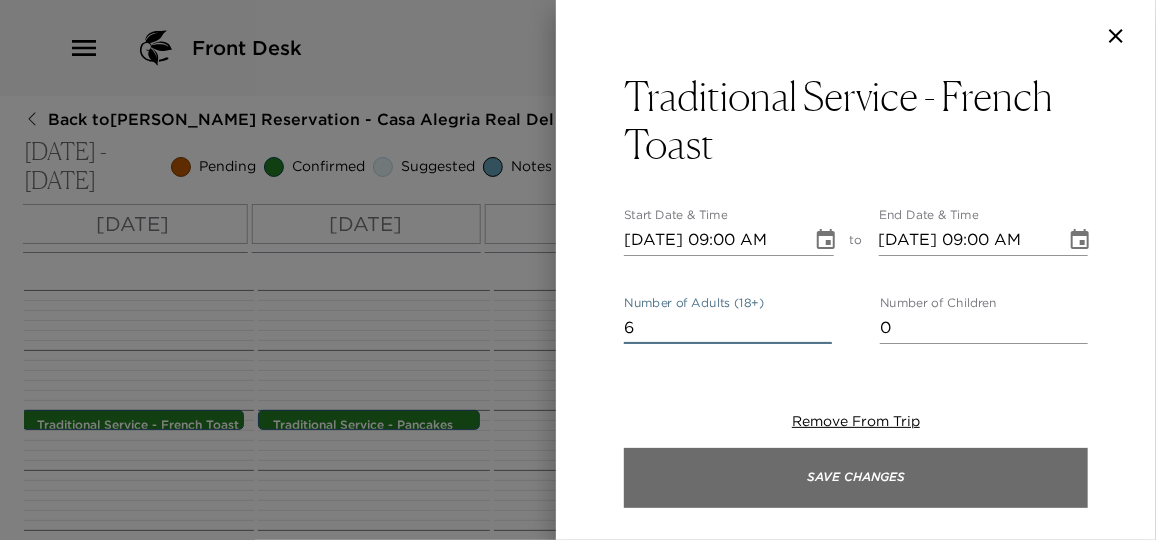 type on "6" 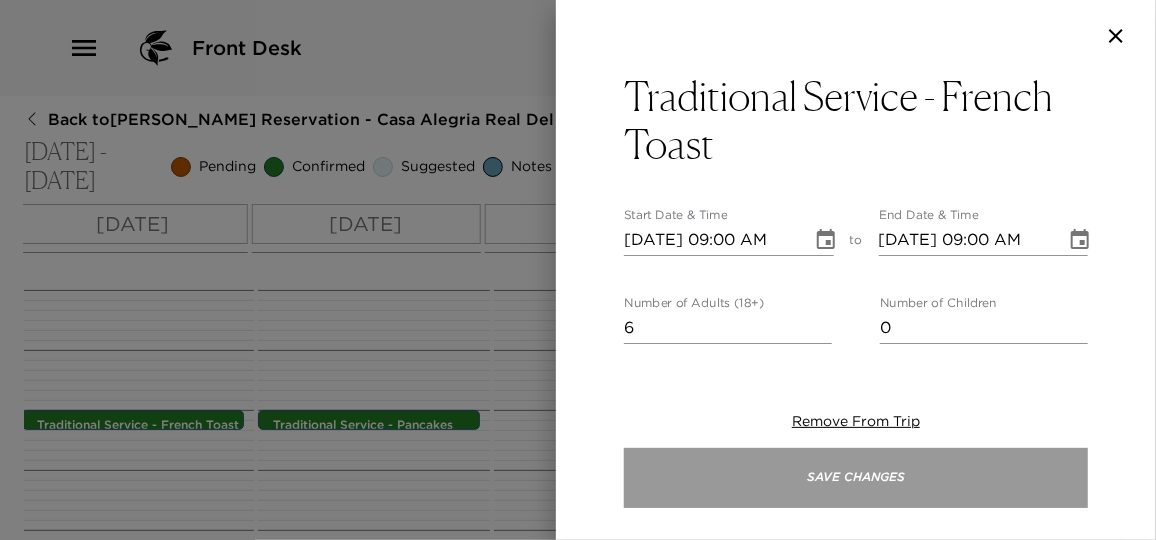 click on "Save Changes" at bounding box center (856, 478) 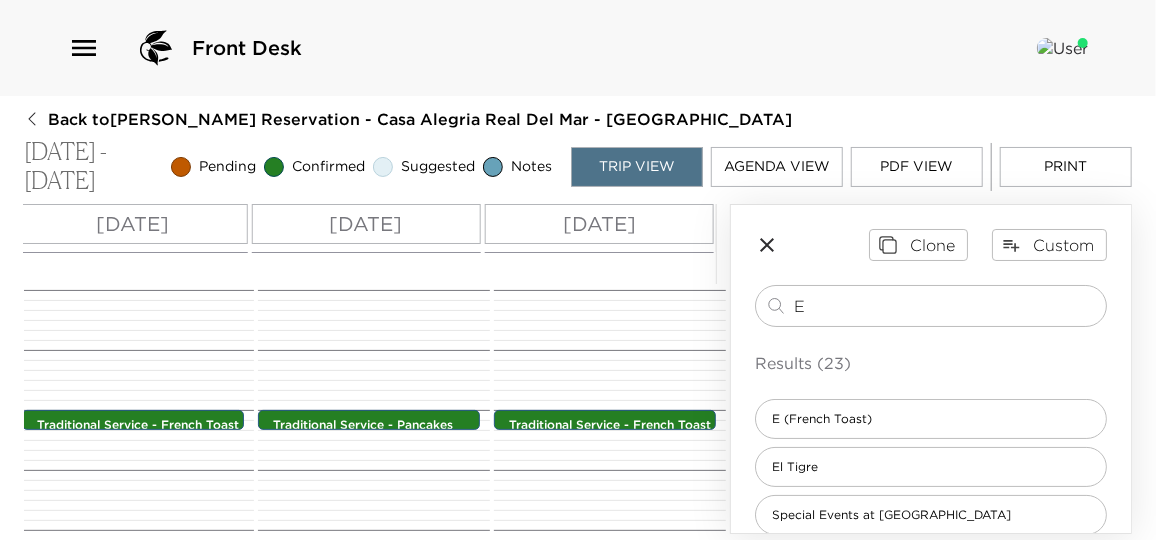 scroll, scrollTop: 0, scrollLeft: 0, axis: both 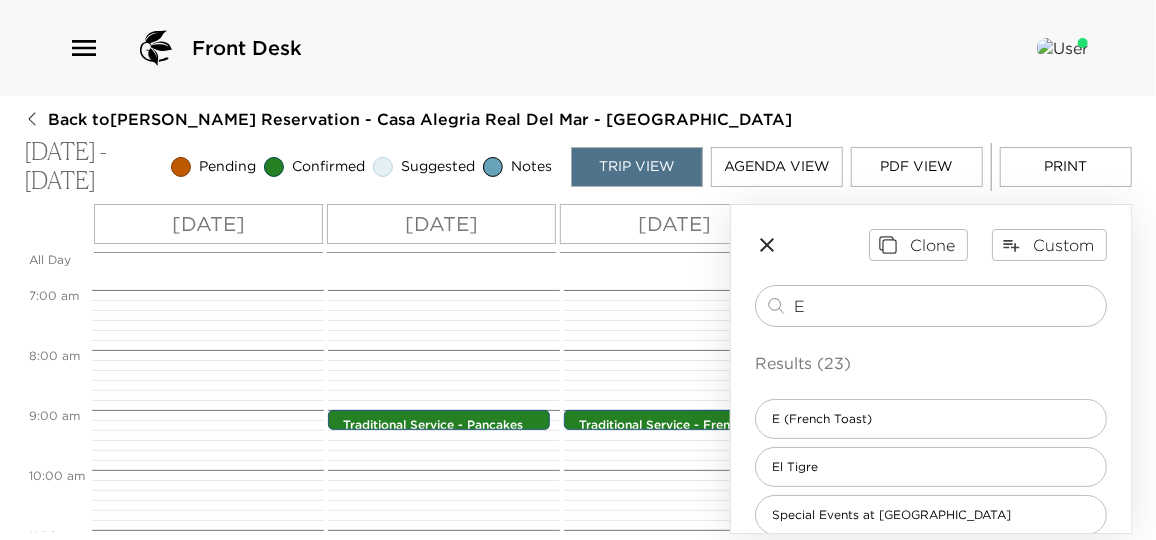 click on "Traditional Service - French Toast 9:00am - 9:00am" at bounding box center [677, 590] 